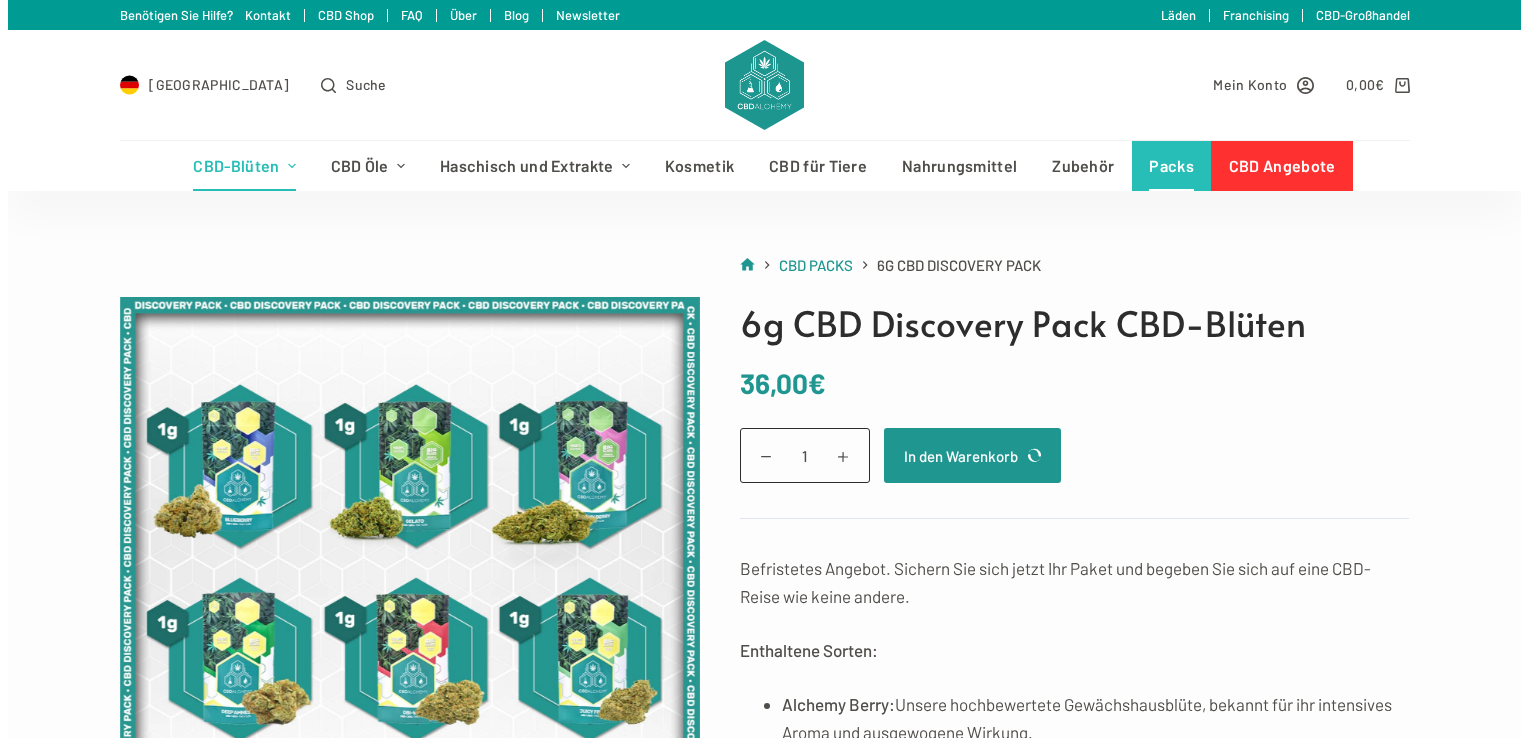 scroll, scrollTop: 0, scrollLeft: 0, axis: both 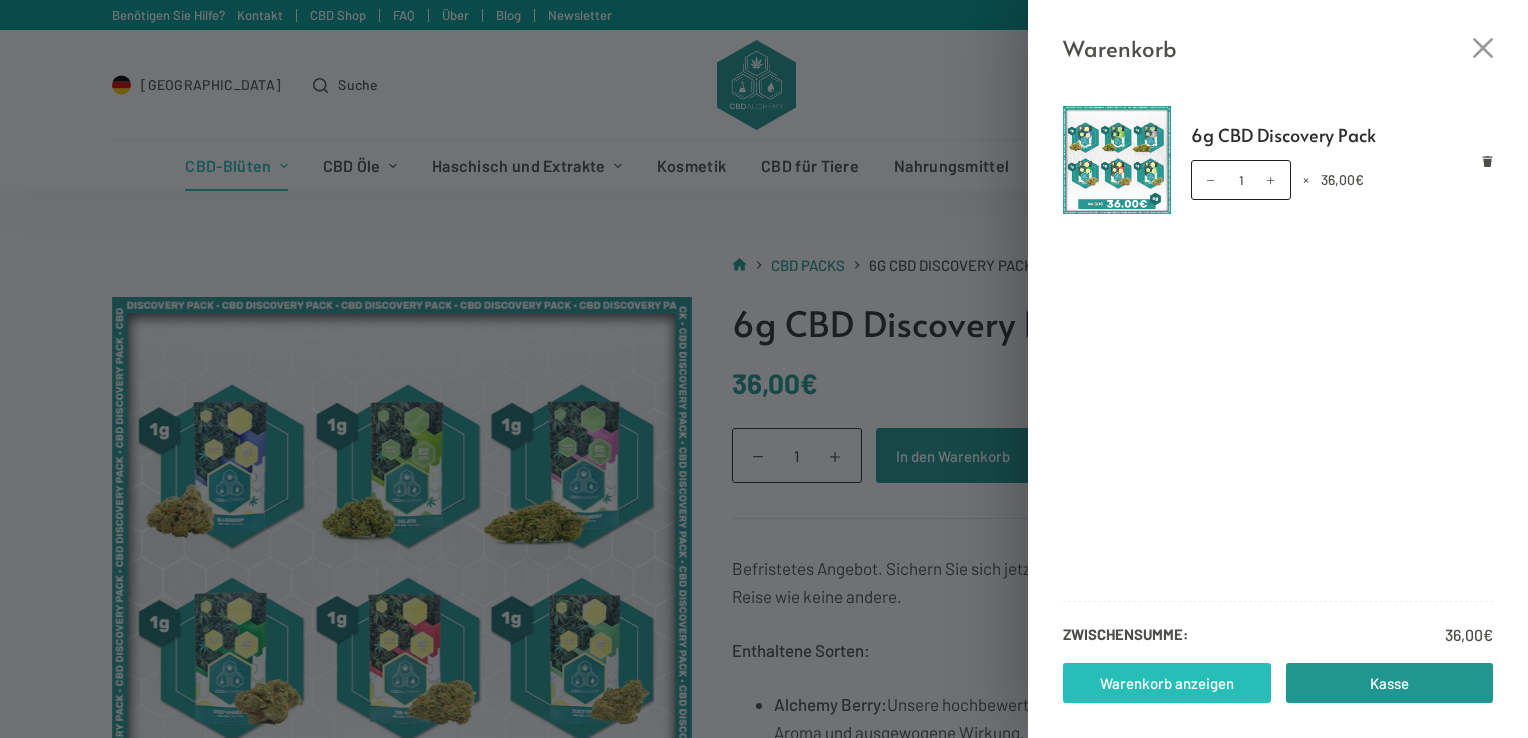 click on "Warenkorb anzeigen" at bounding box center [1167, 683] 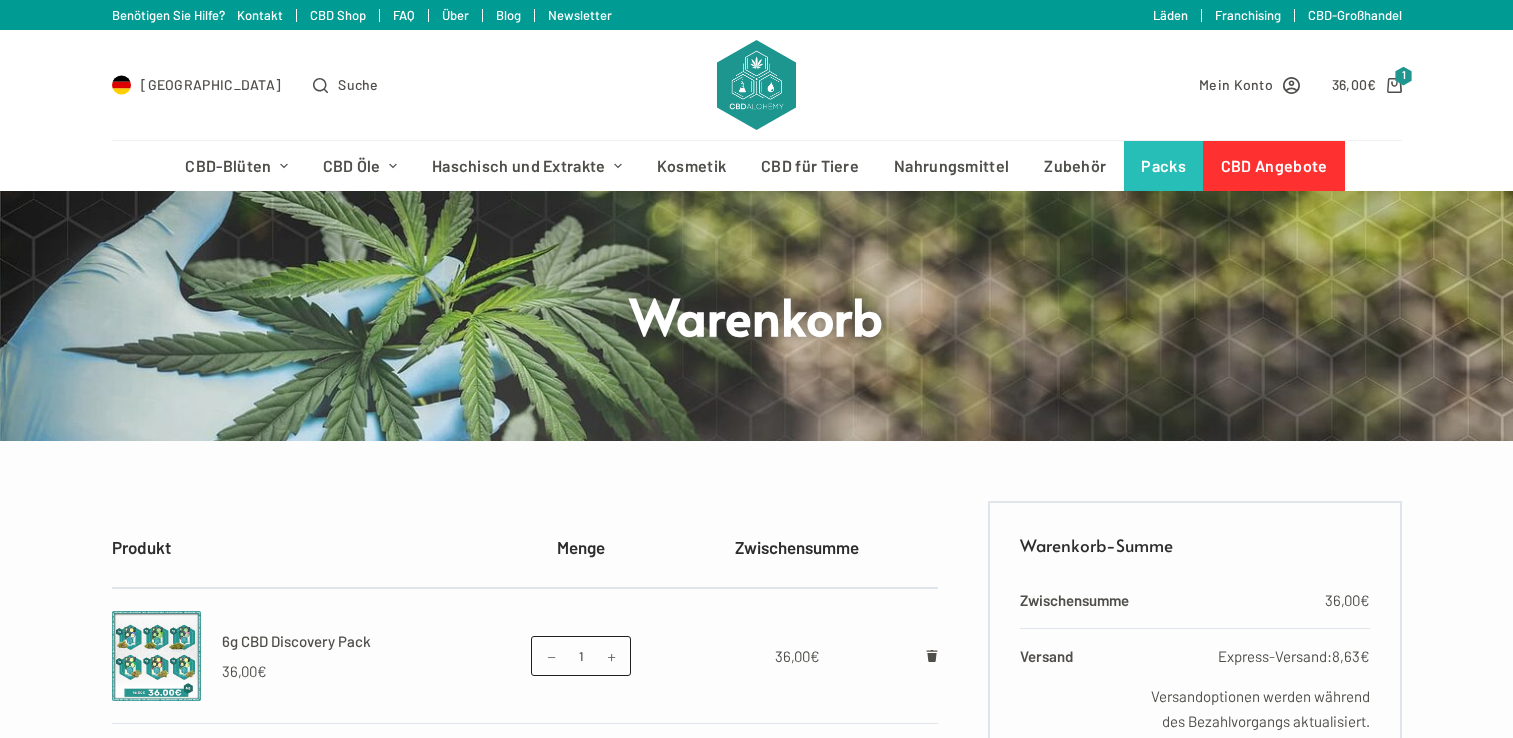 scroll, scrollTop: 0, scrollLeft: 0, axis: both 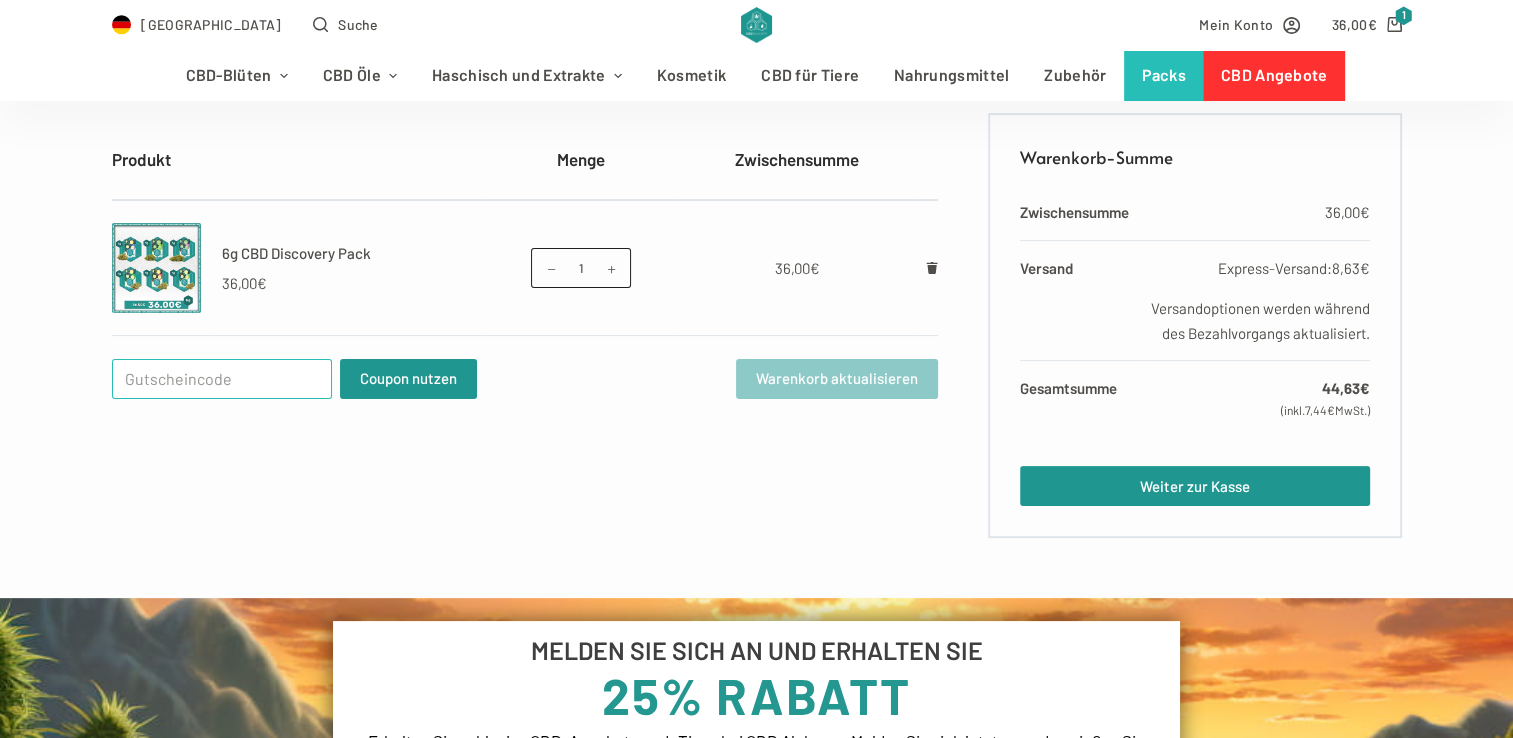 click on "Gutschein:" at bounding box center [222, 379] 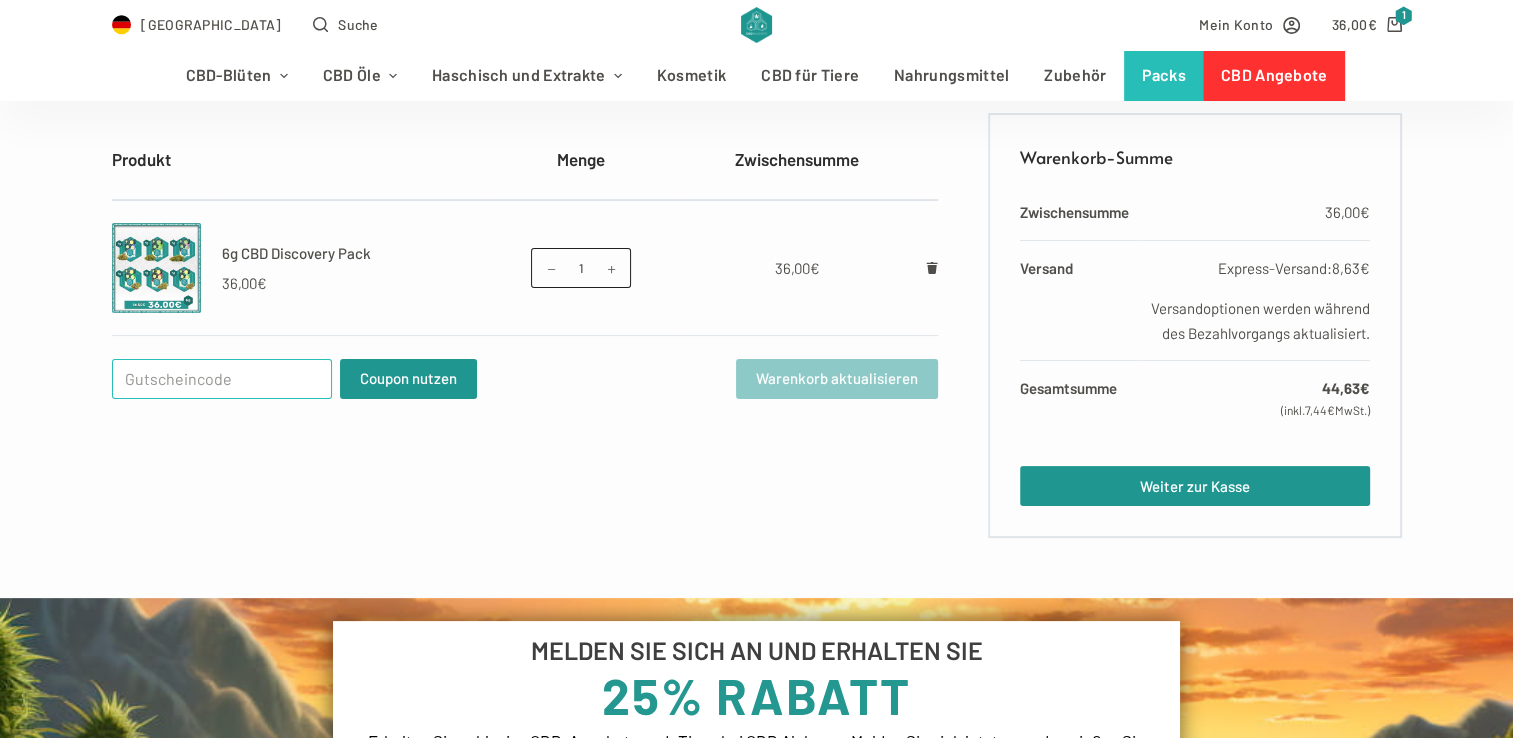 paste on "WELCOME25" 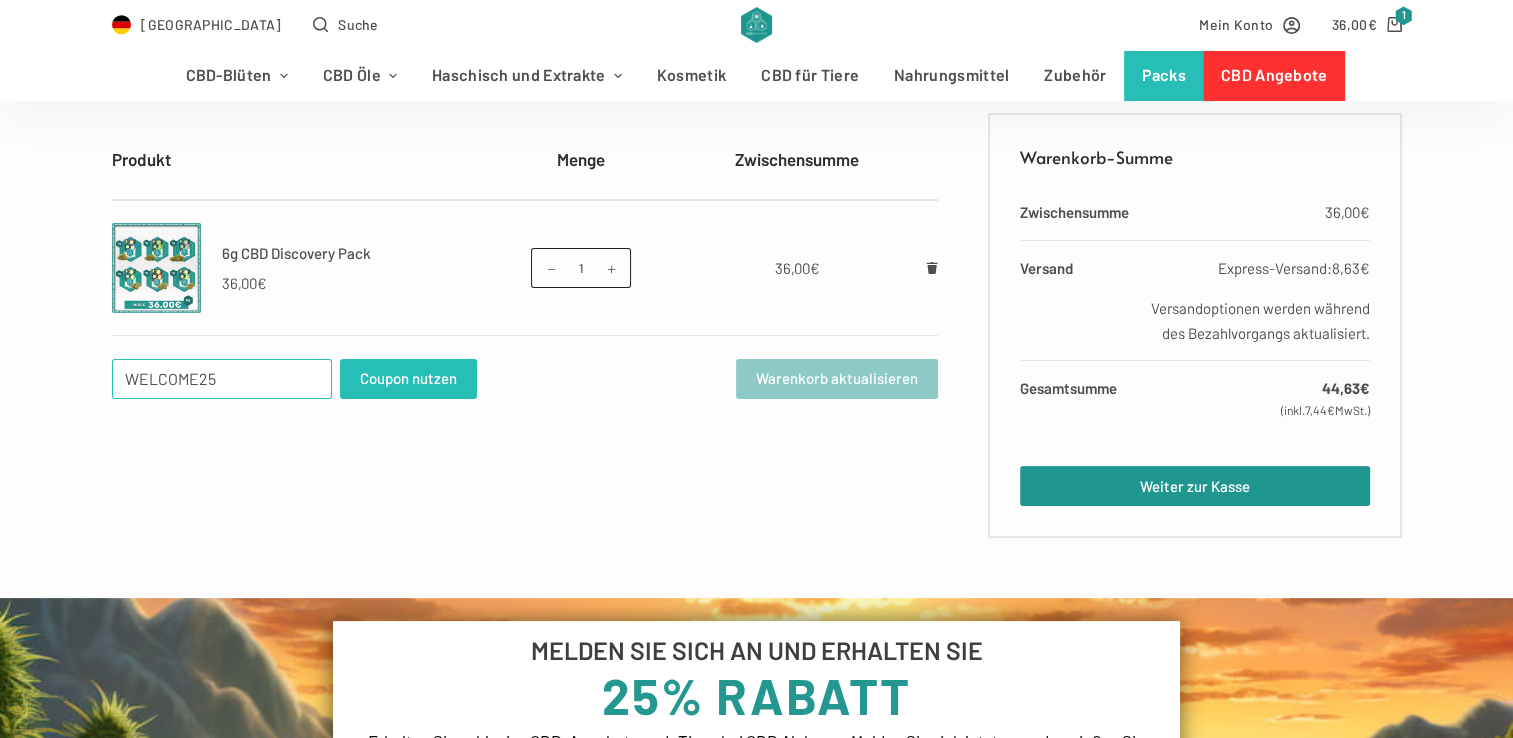 type on "WELCOME25" 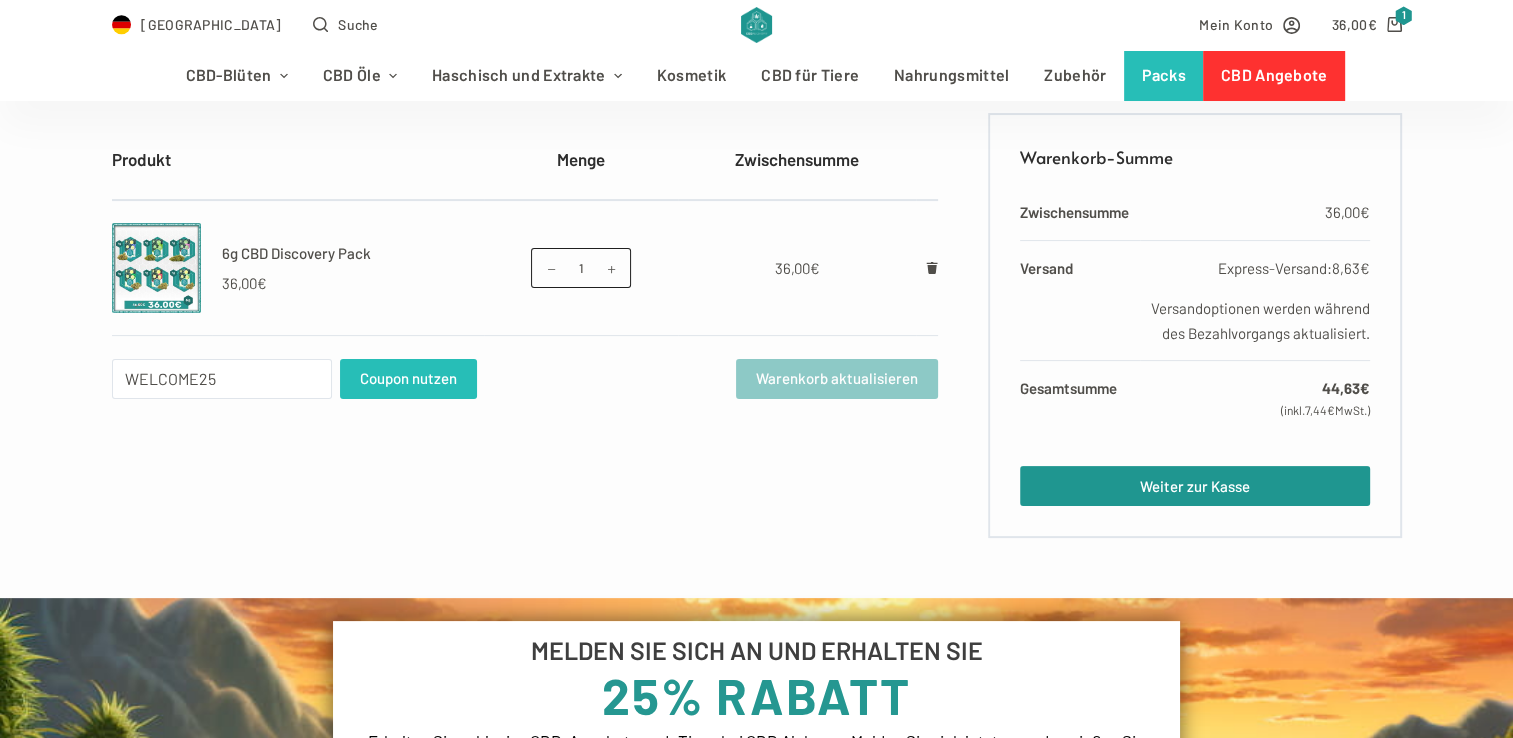 click on "Coupon nutzen" at bounding box center [408, 379] 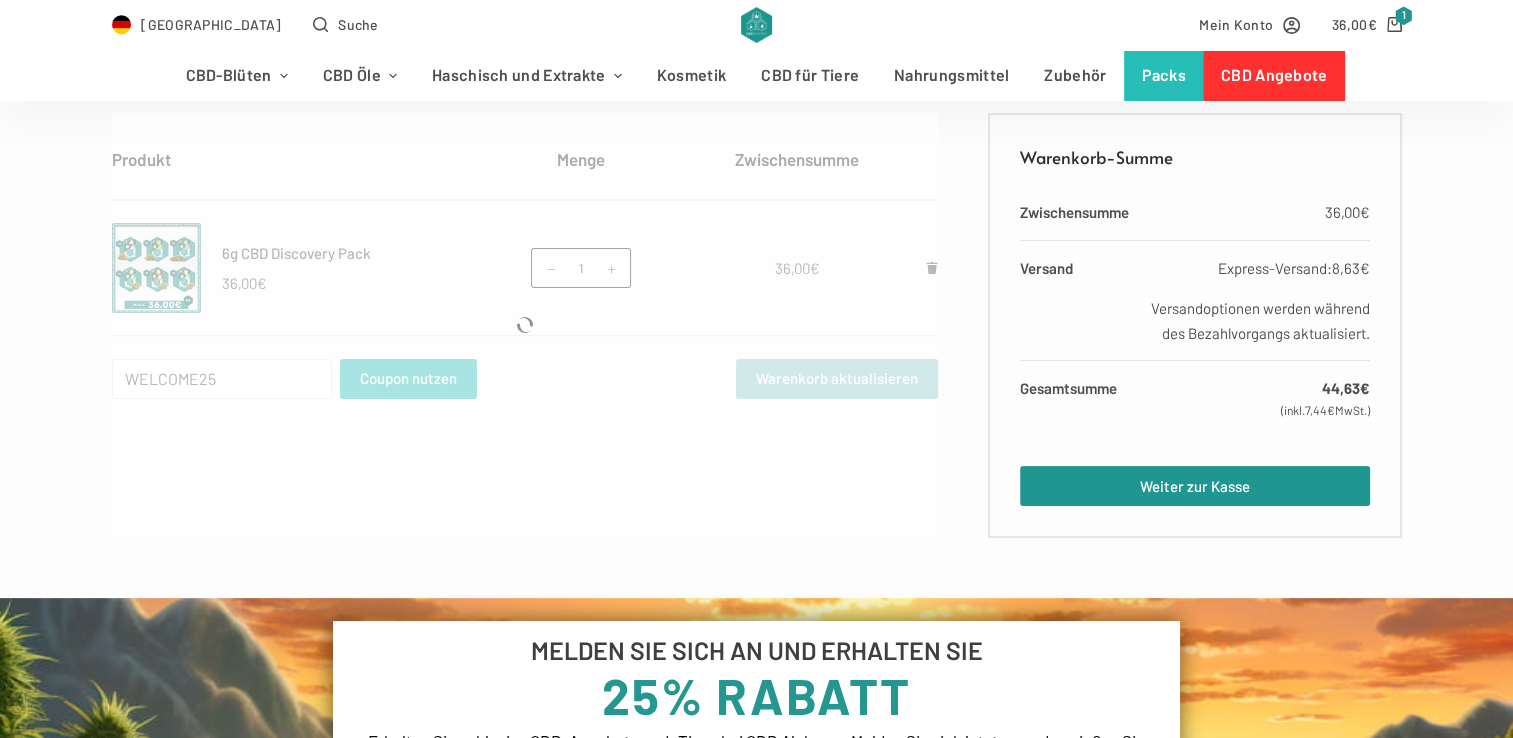 type 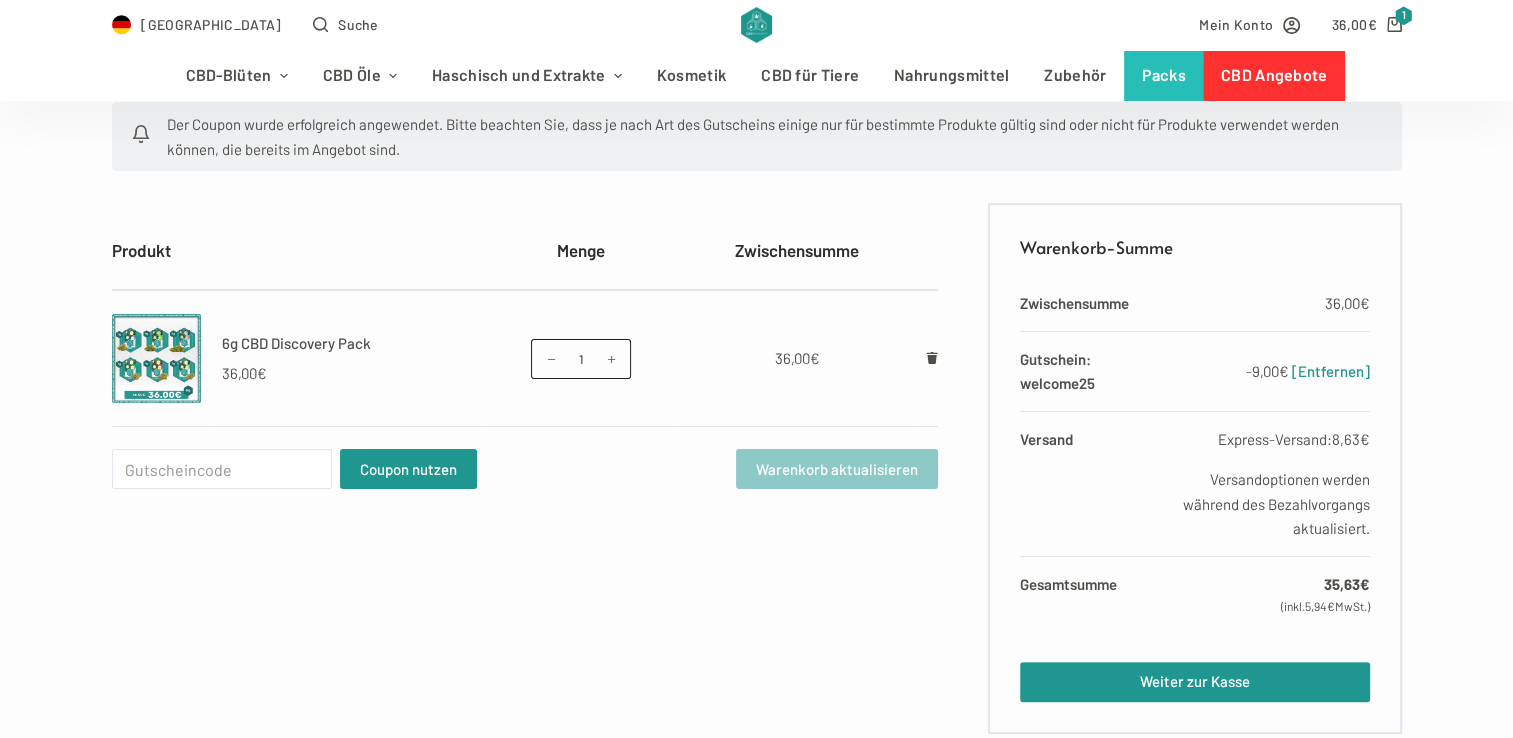 scroll, scrollTop: 400, scrollLeft: 0, axis: vertical 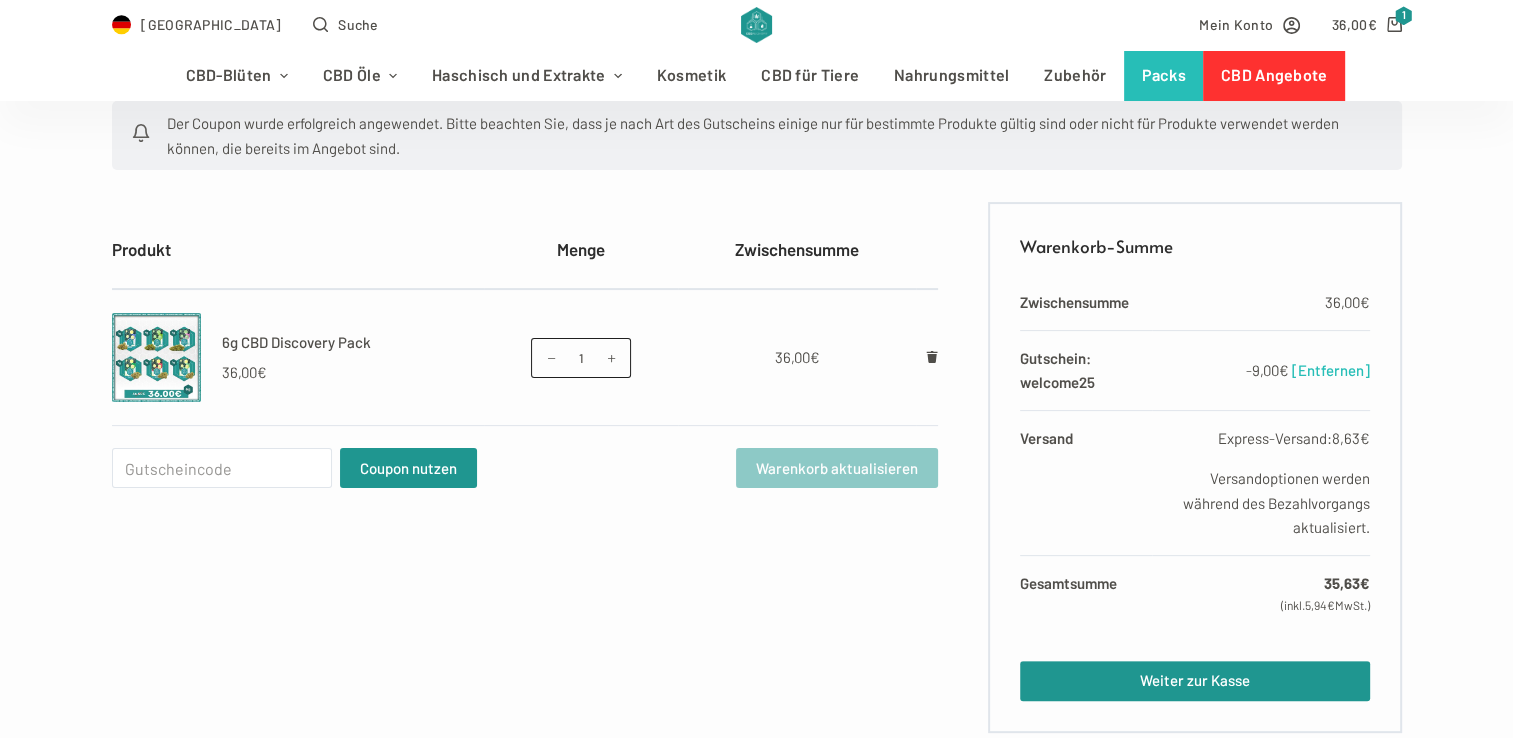 click on "[Entfernen]" at bounding box center [1331, 370] 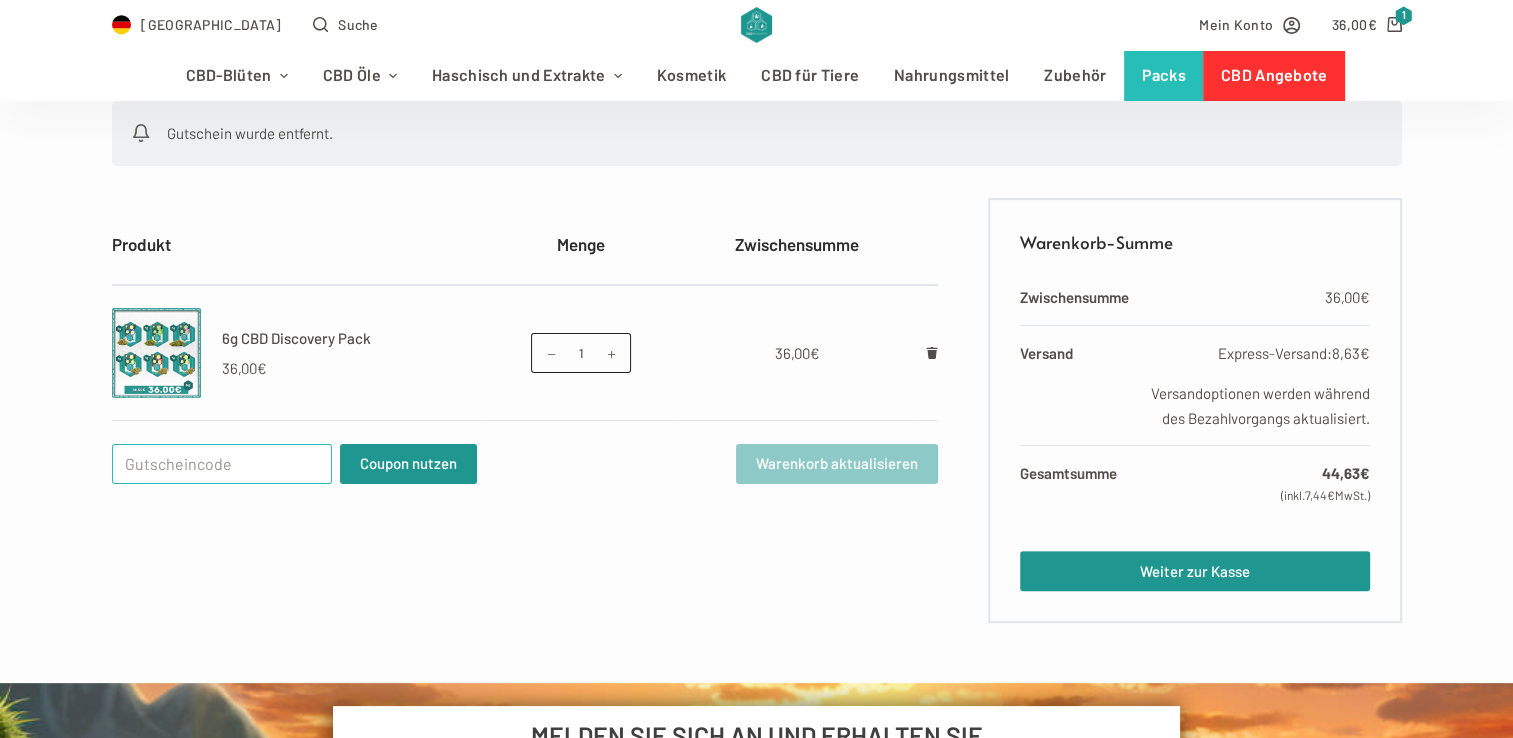 click on "Gutschein:" at bounding box center (222, 464) 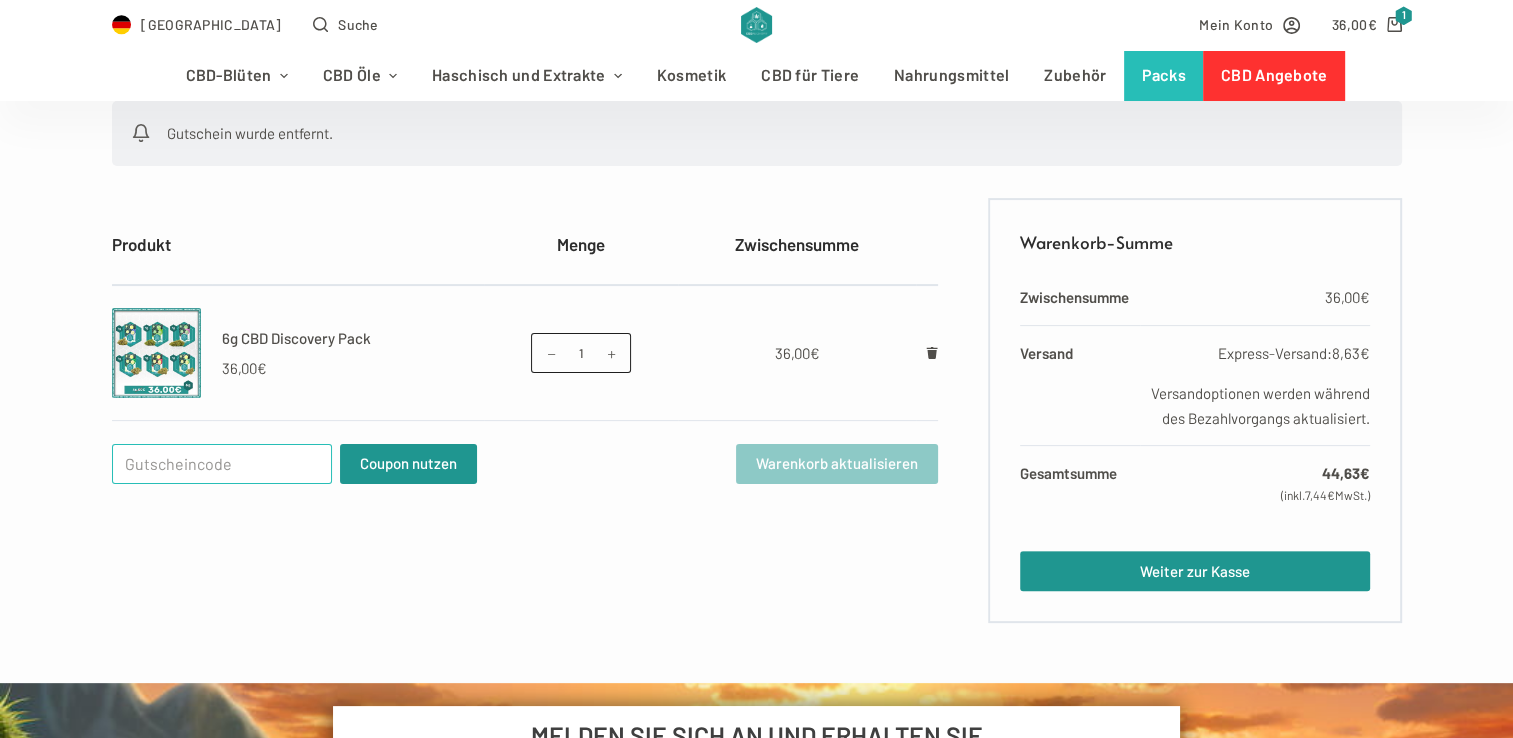 paste on "WELCOME25" 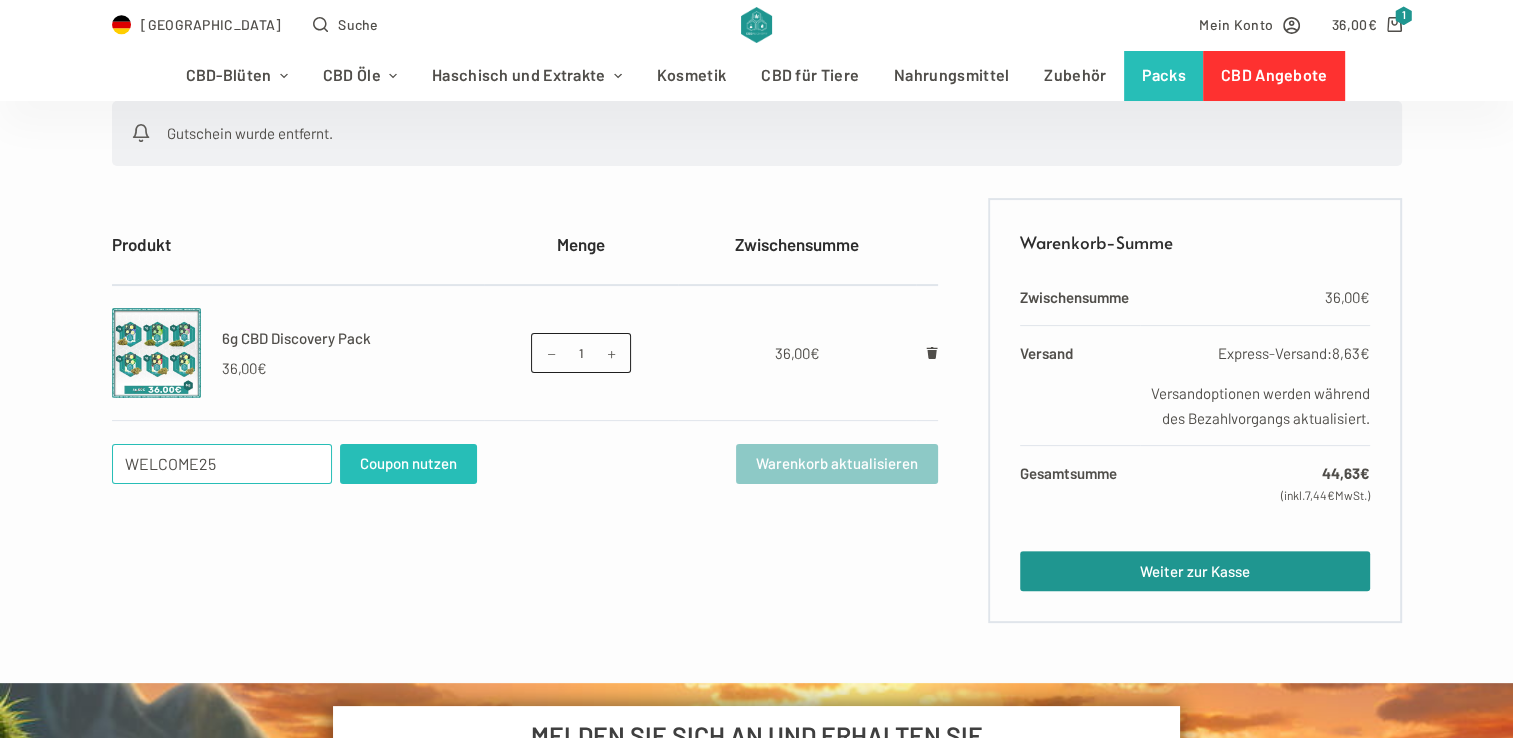 type on "WELCOME25" 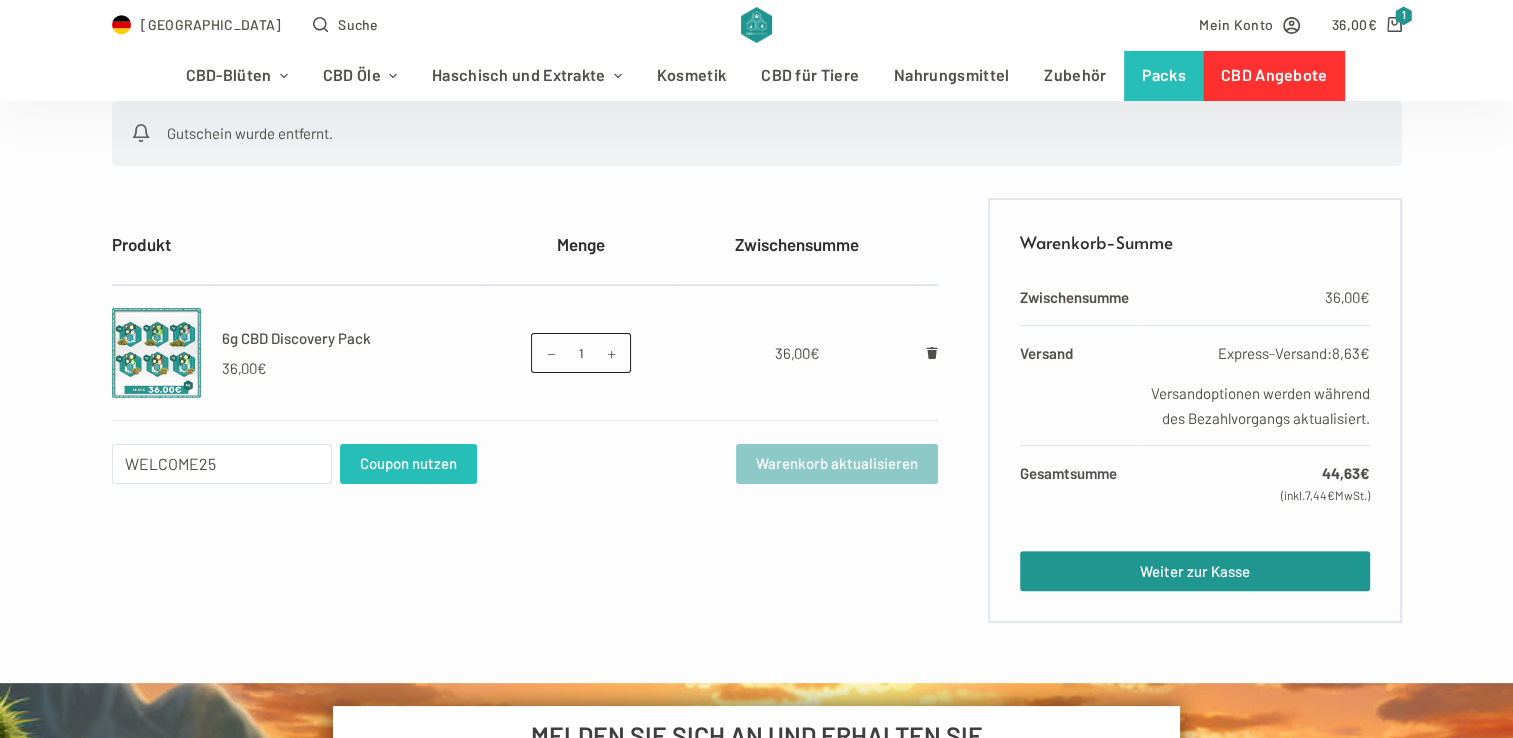 click on "Coupon nutzen" at bounding box center (408, 464) 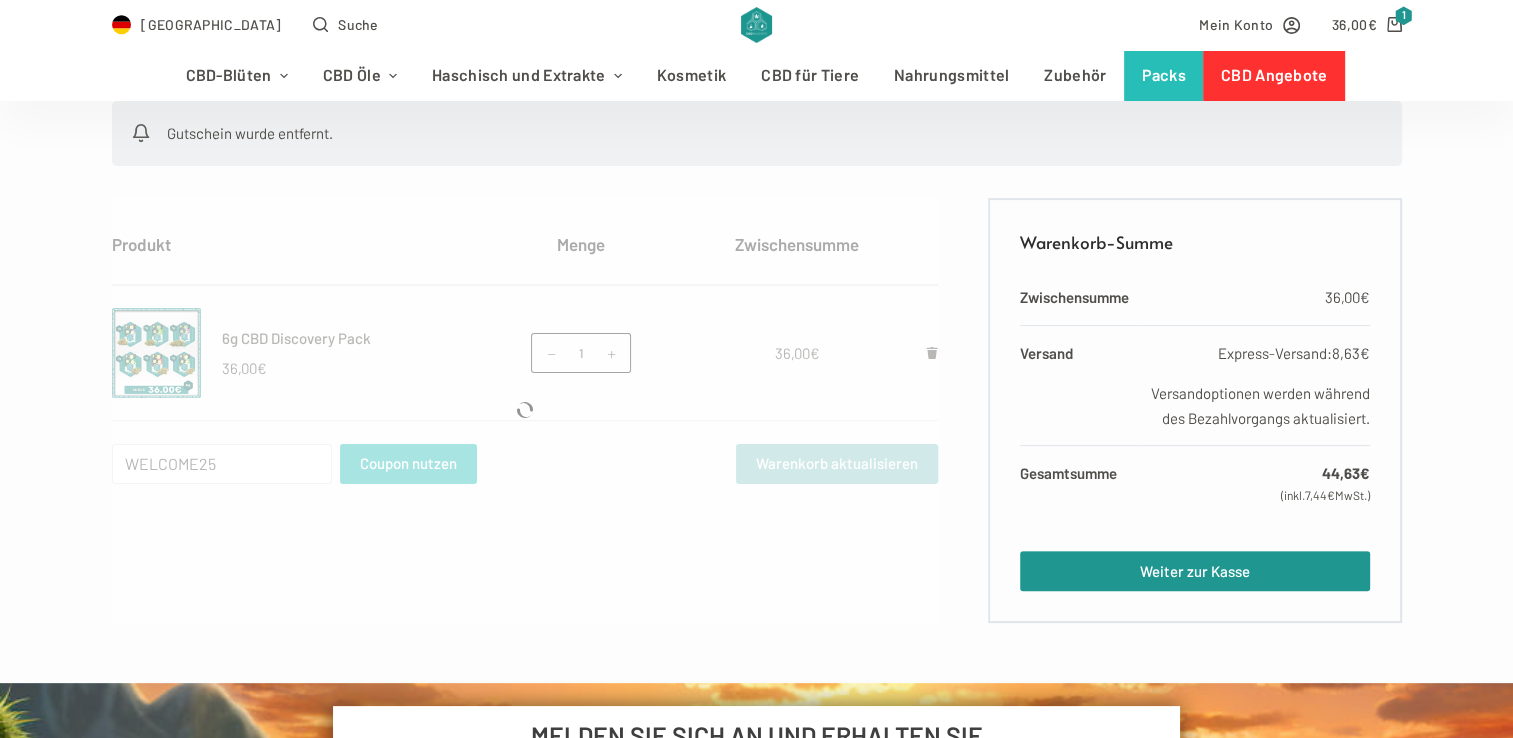 type 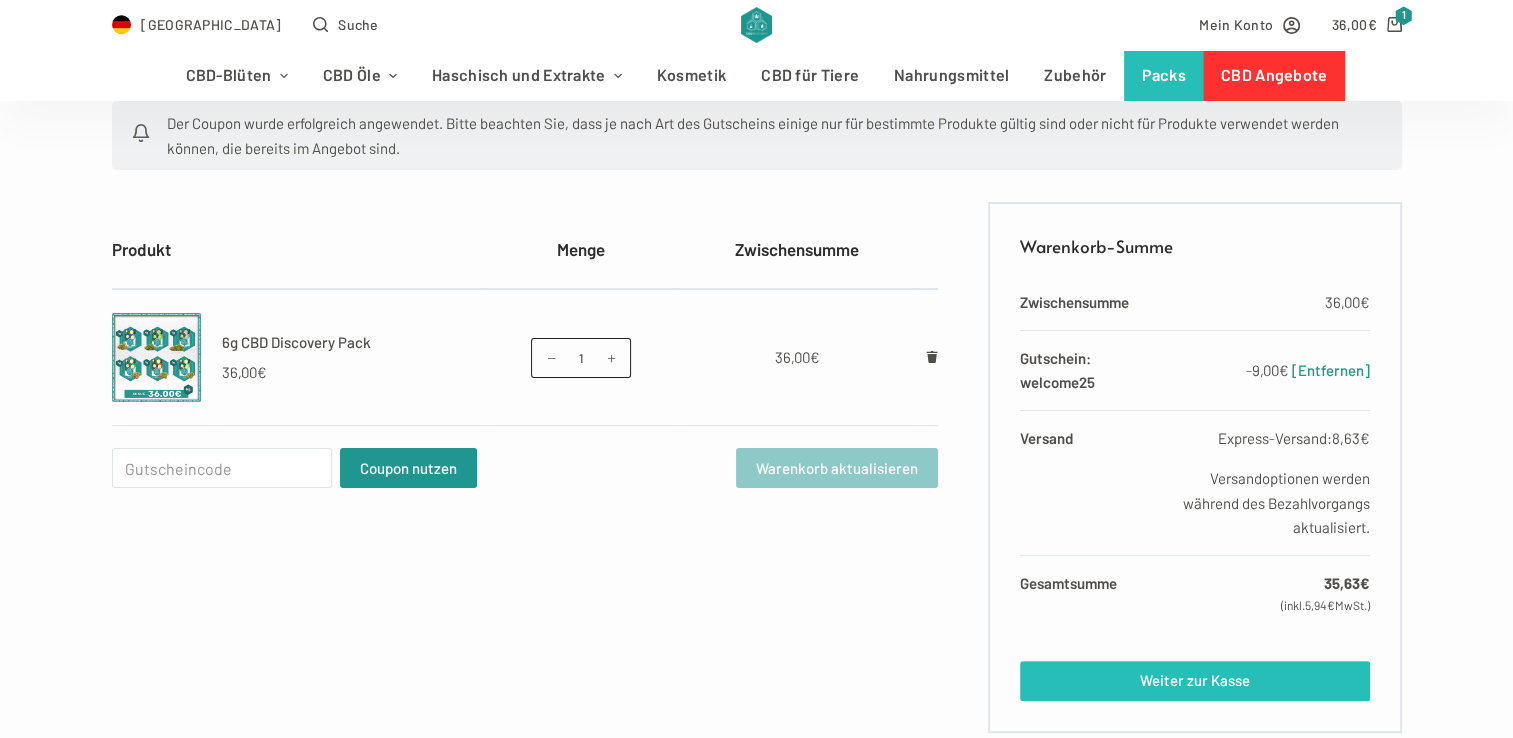 click on "Weiter zur Kasse" at bounding box center (1194, 681) 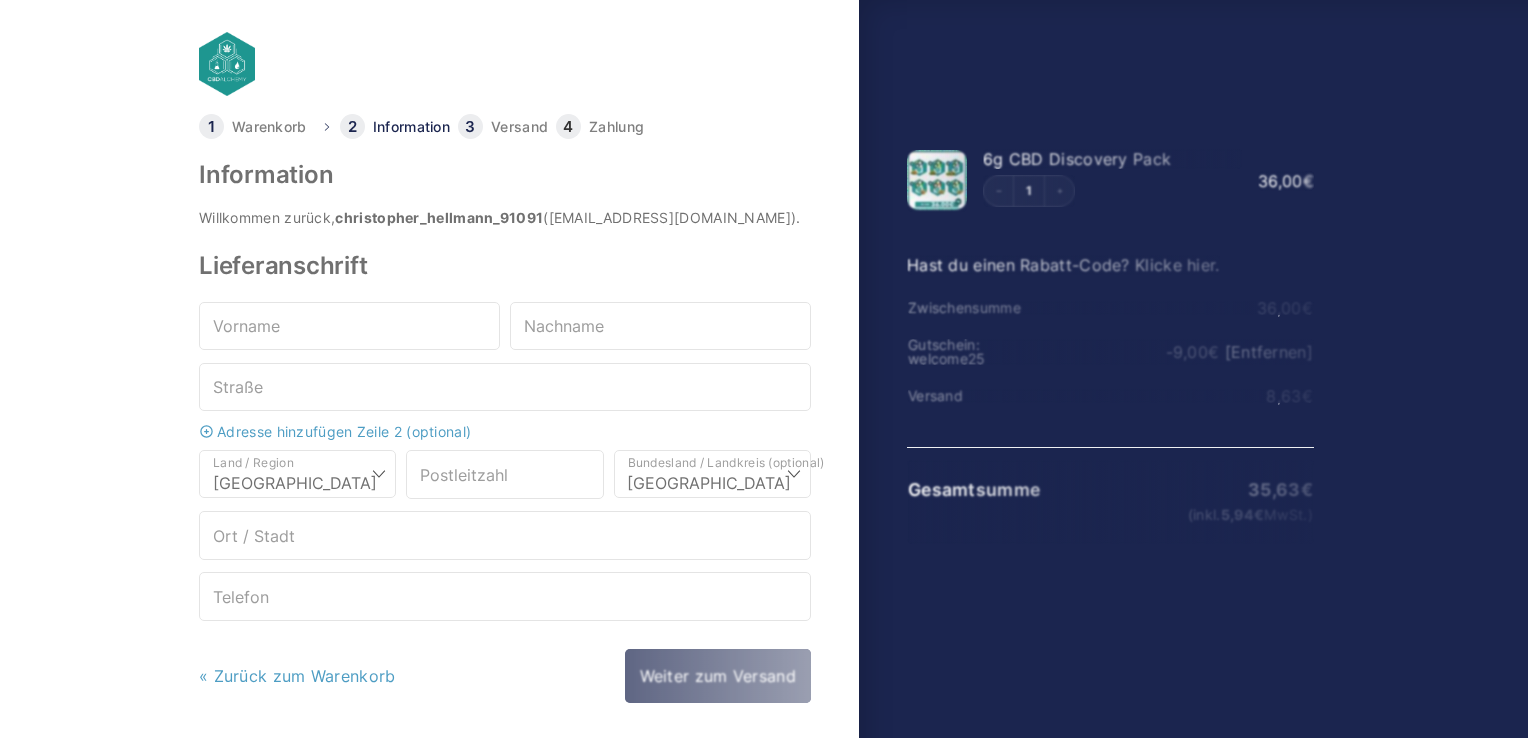 select on "DE-BE" 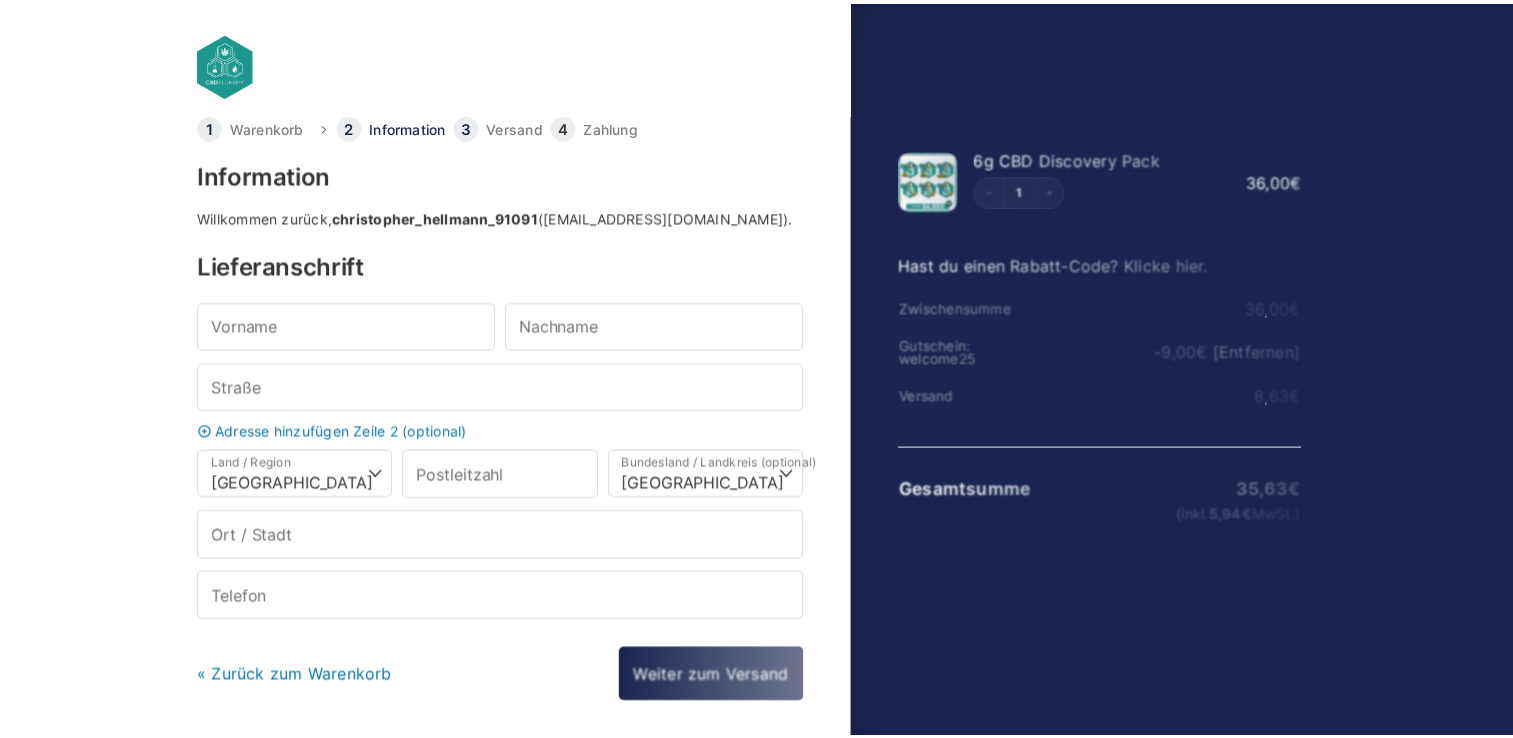 scroll, scrollTop: 0, scrollLeft: 0, axis: both 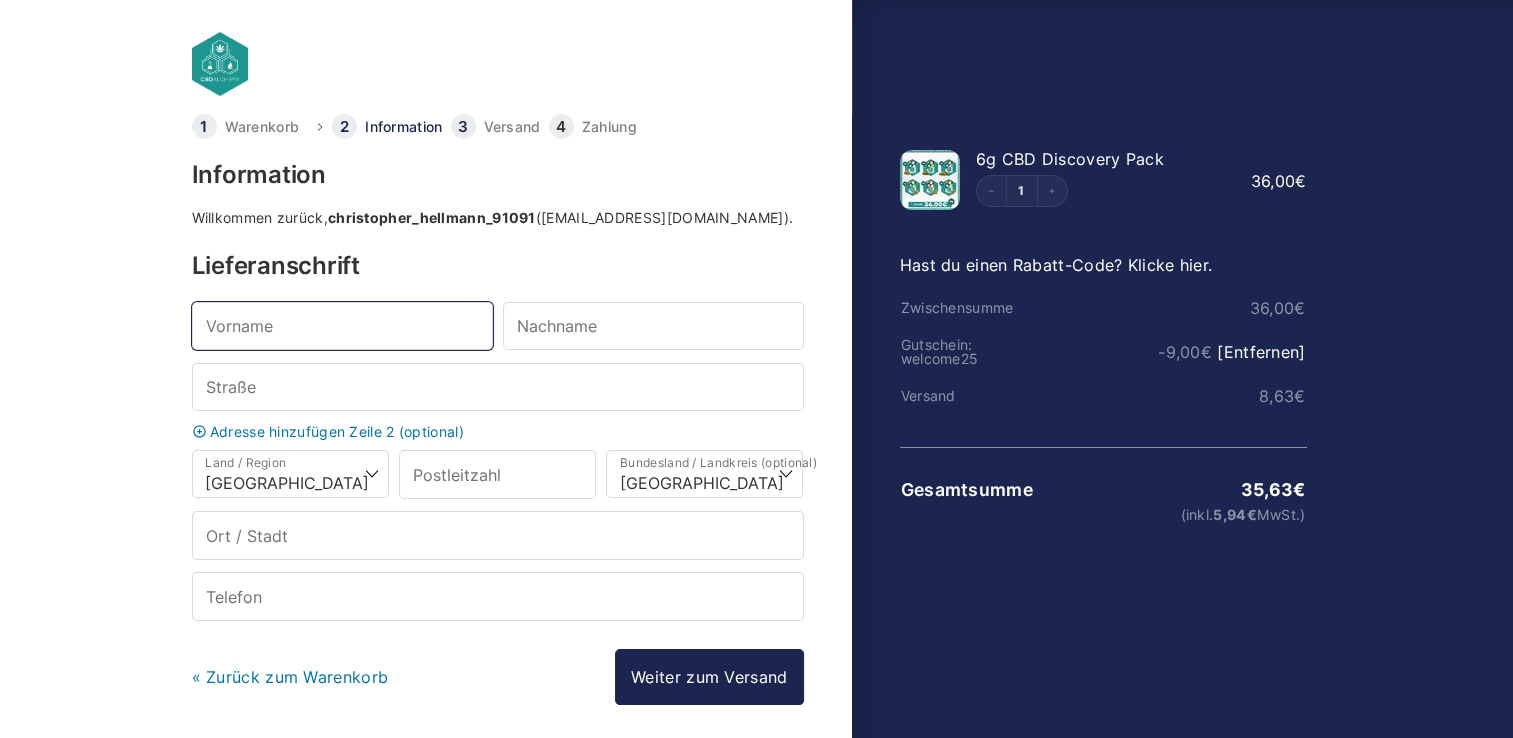 click on "Vorname  *" at bounding box center (342, 326) 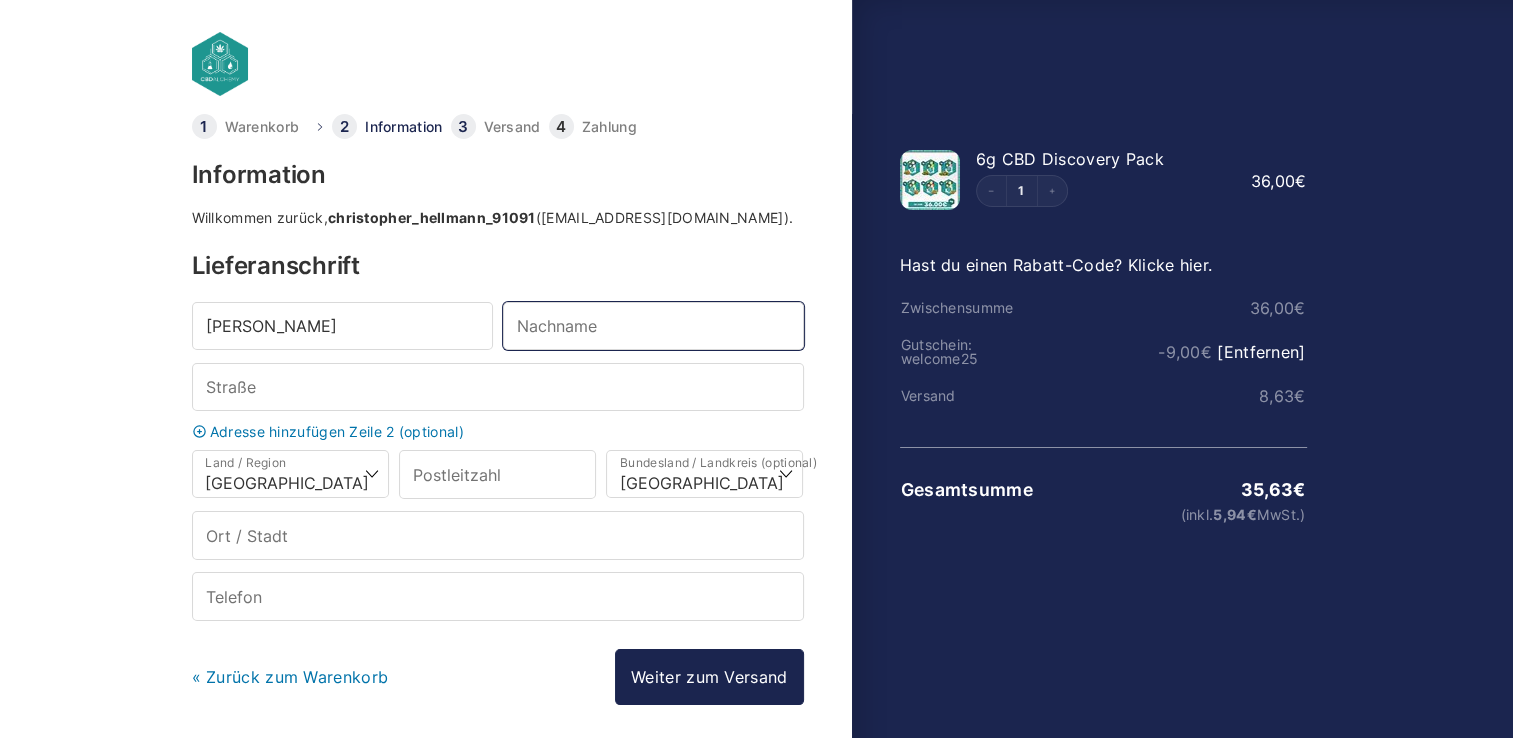 type on "Hellmann" 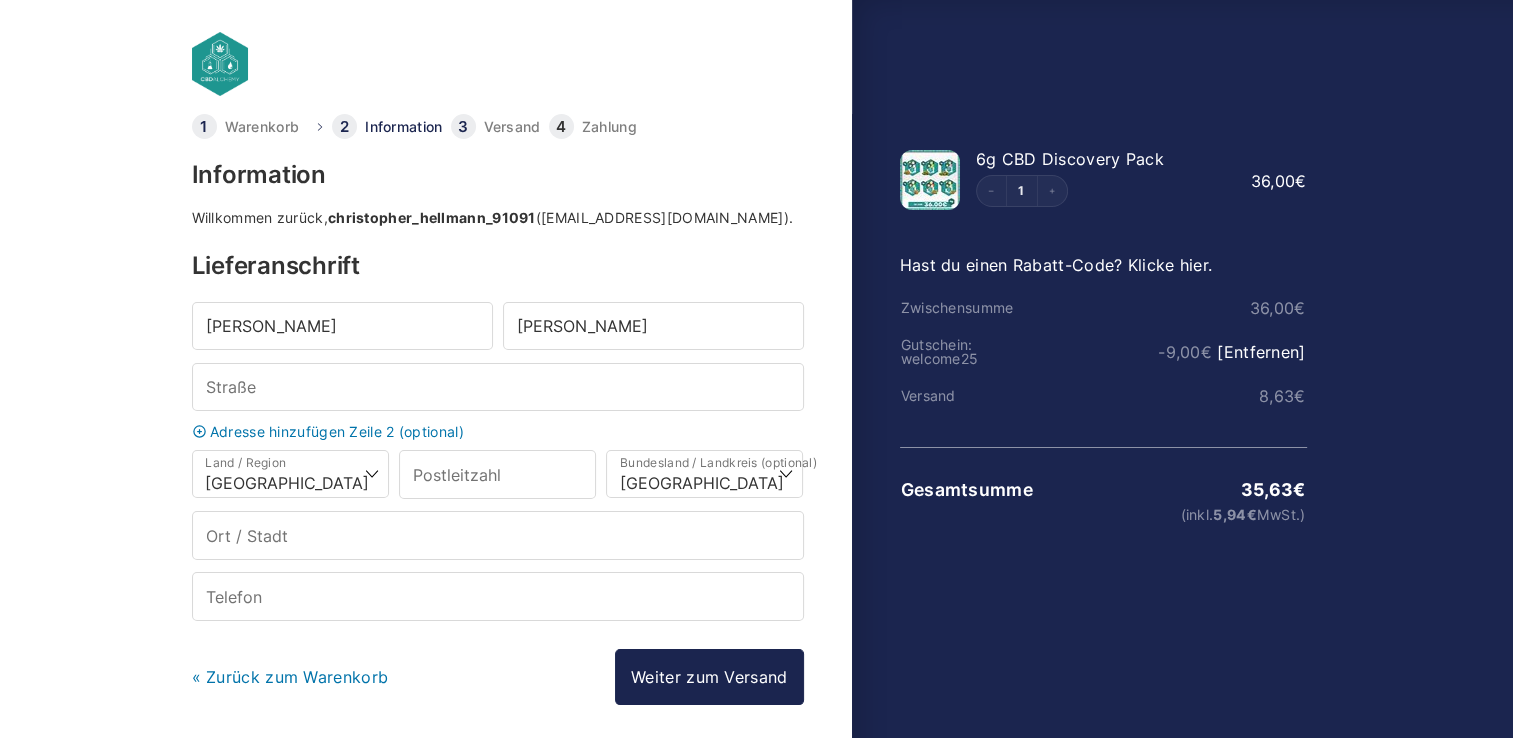 type on "In der Hut 47" 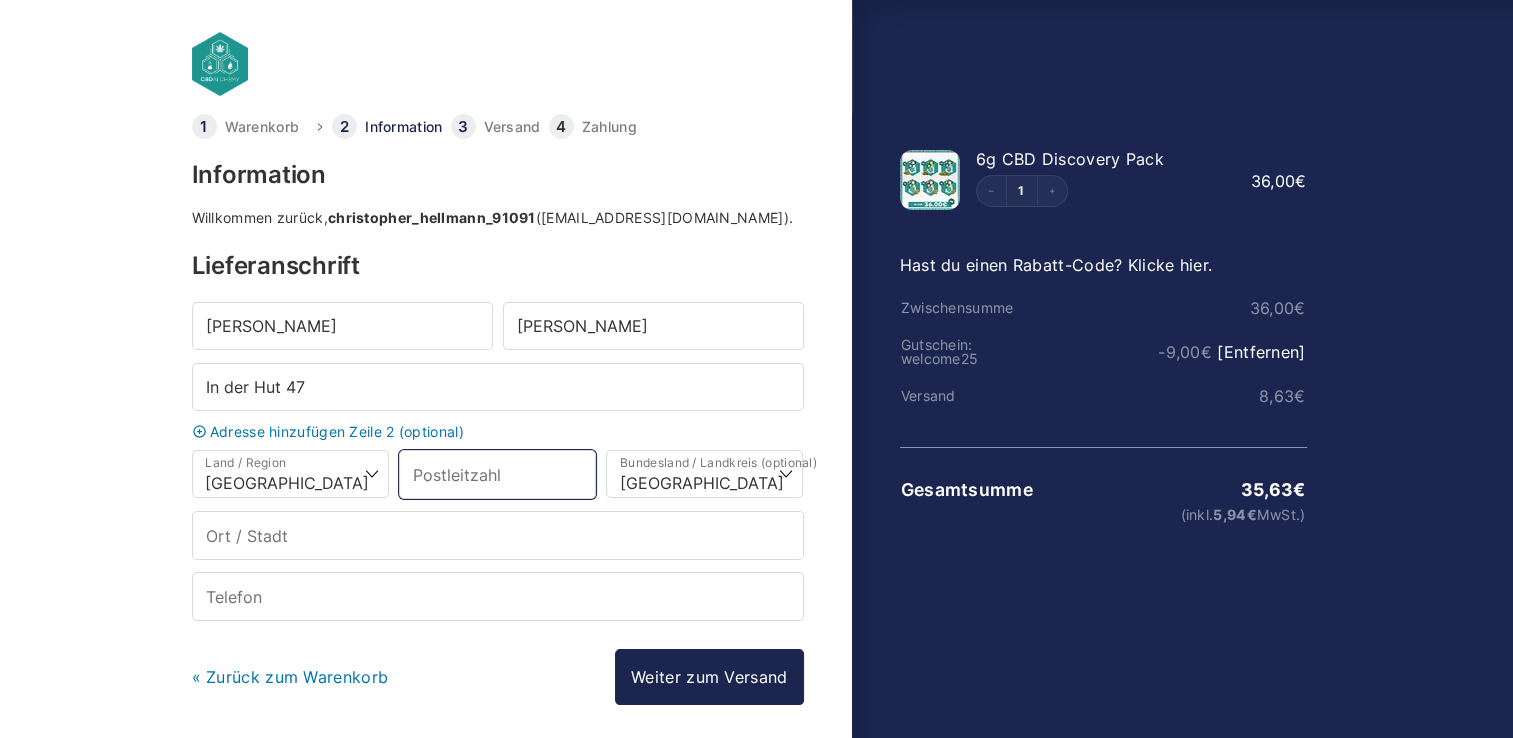 type on "91083" 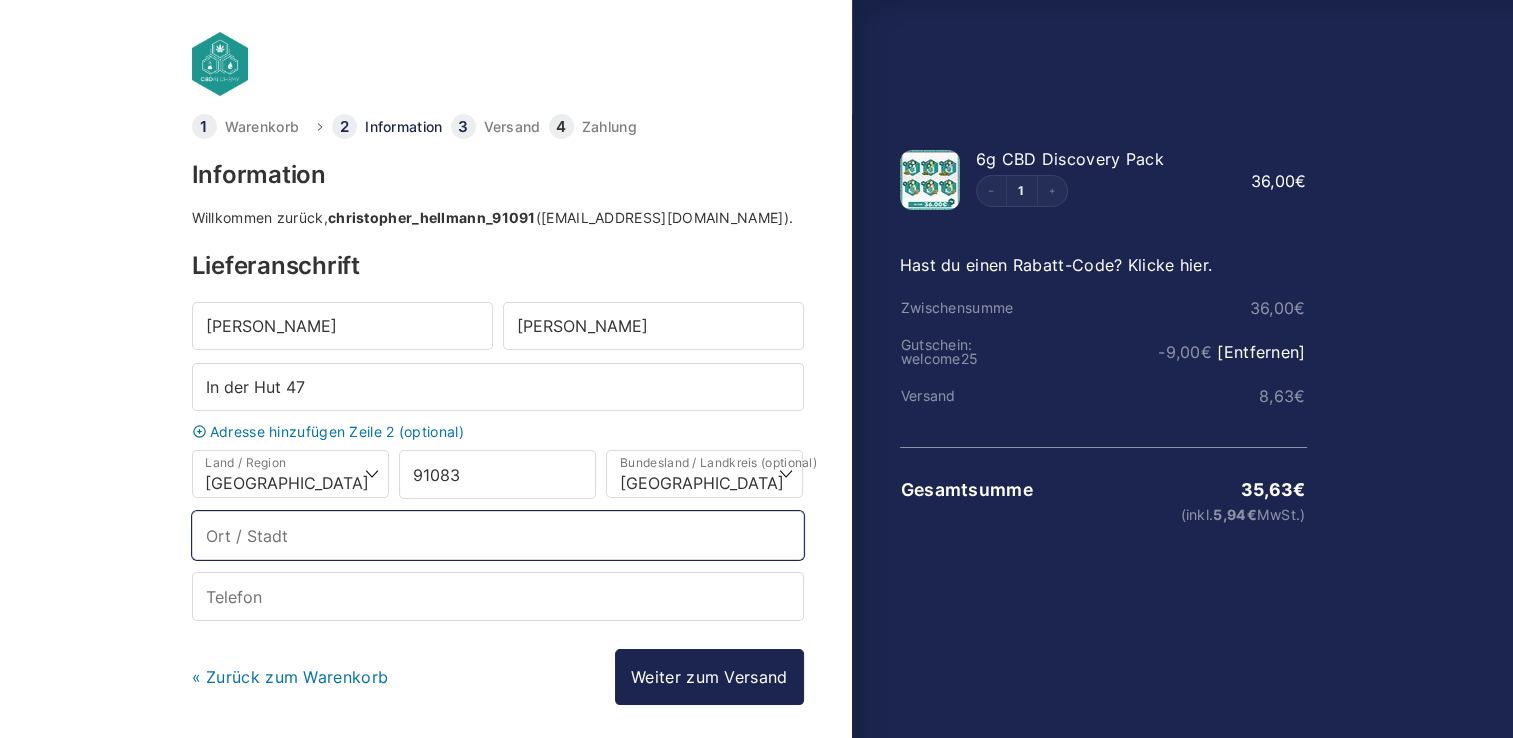 type on "Baiersdorf" 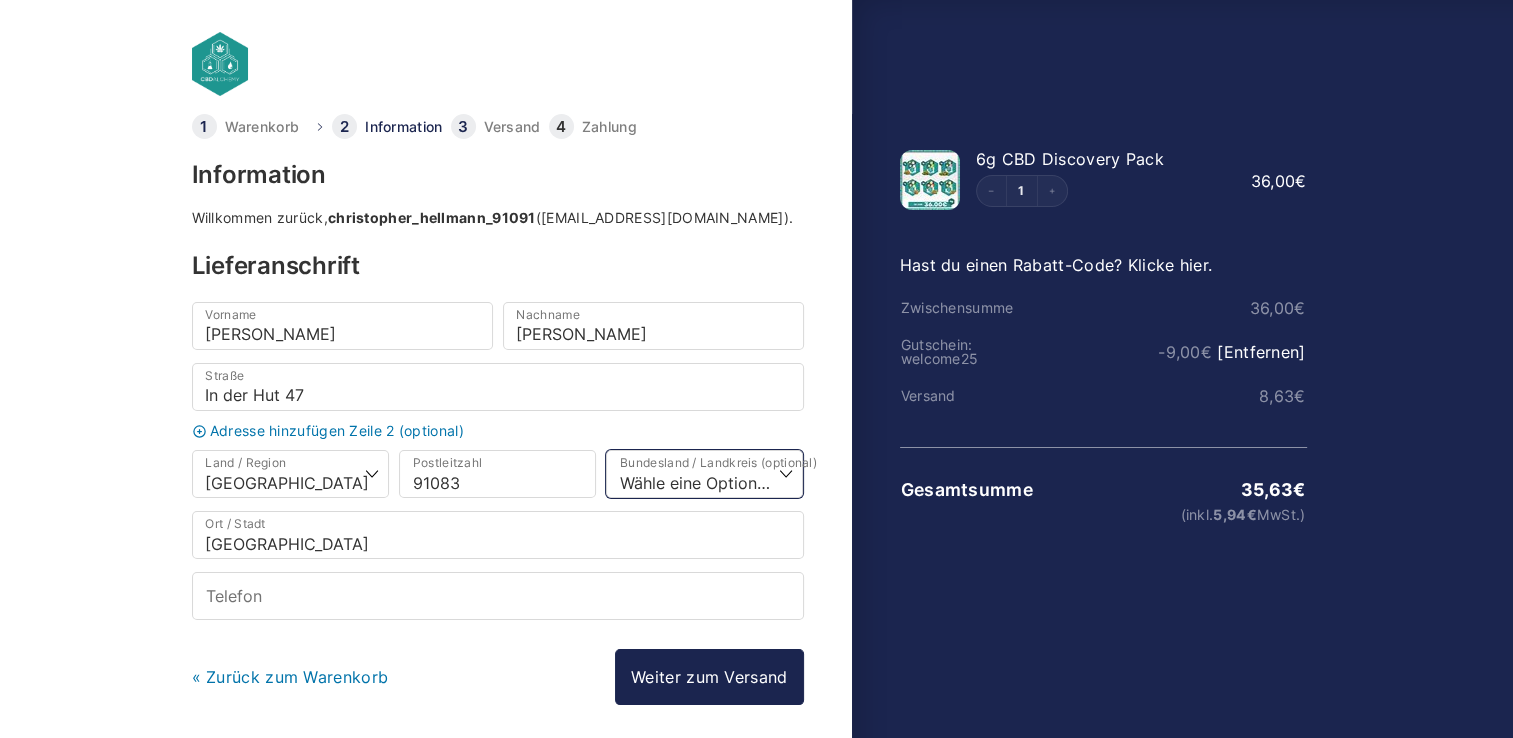 click on "Wähle eine Option… Baden-Württemberg Bayern Berlin Brandenburg Bremen Hamburg Hessen Mecklenburg-Vorpommern Niedersachsen Nordrhein-Westfalen Rheinland-Pfalz Saarland Sachsen Sachsen-Anhalt Schleswig-Holstein Thüringen" at bounding box center (704, 474) 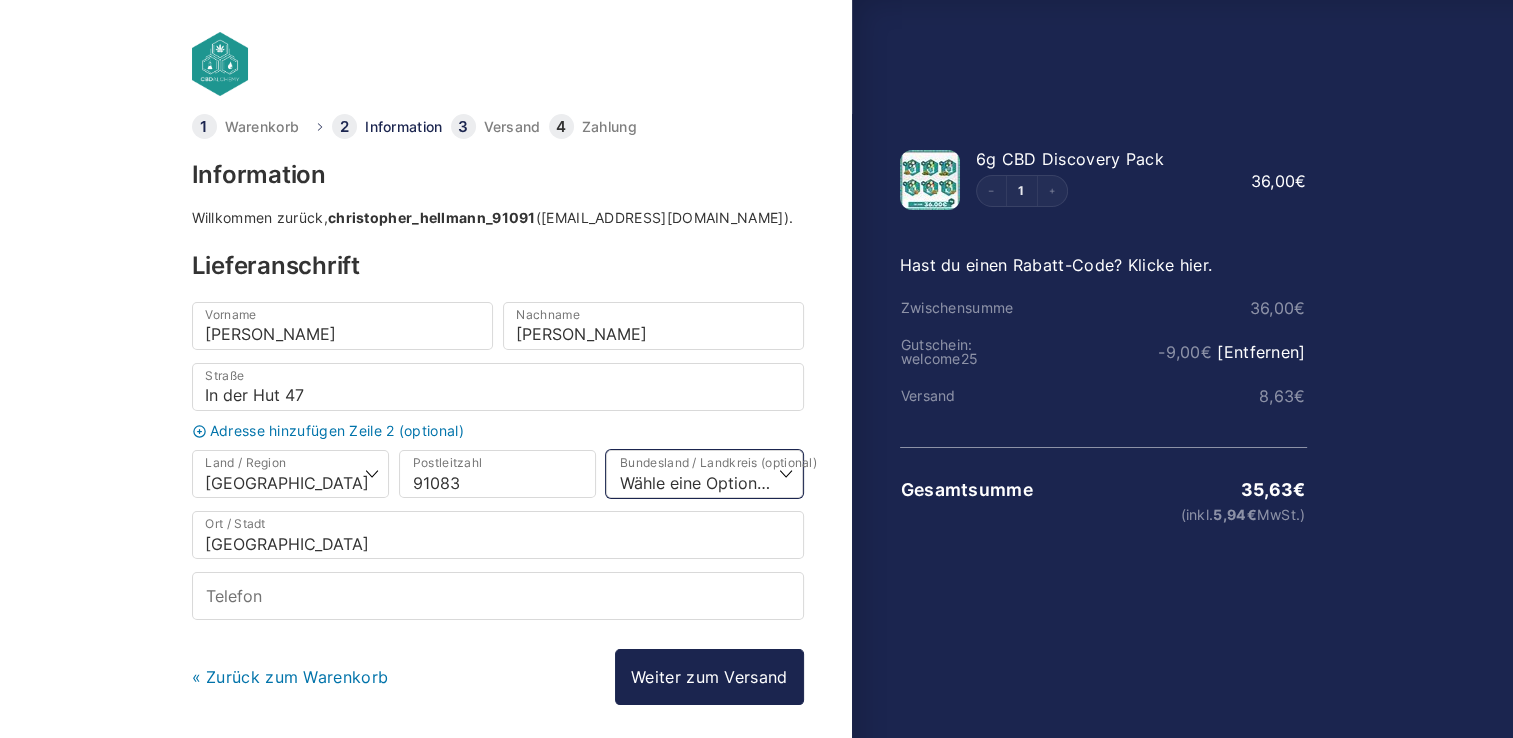 select on "DE-BY" 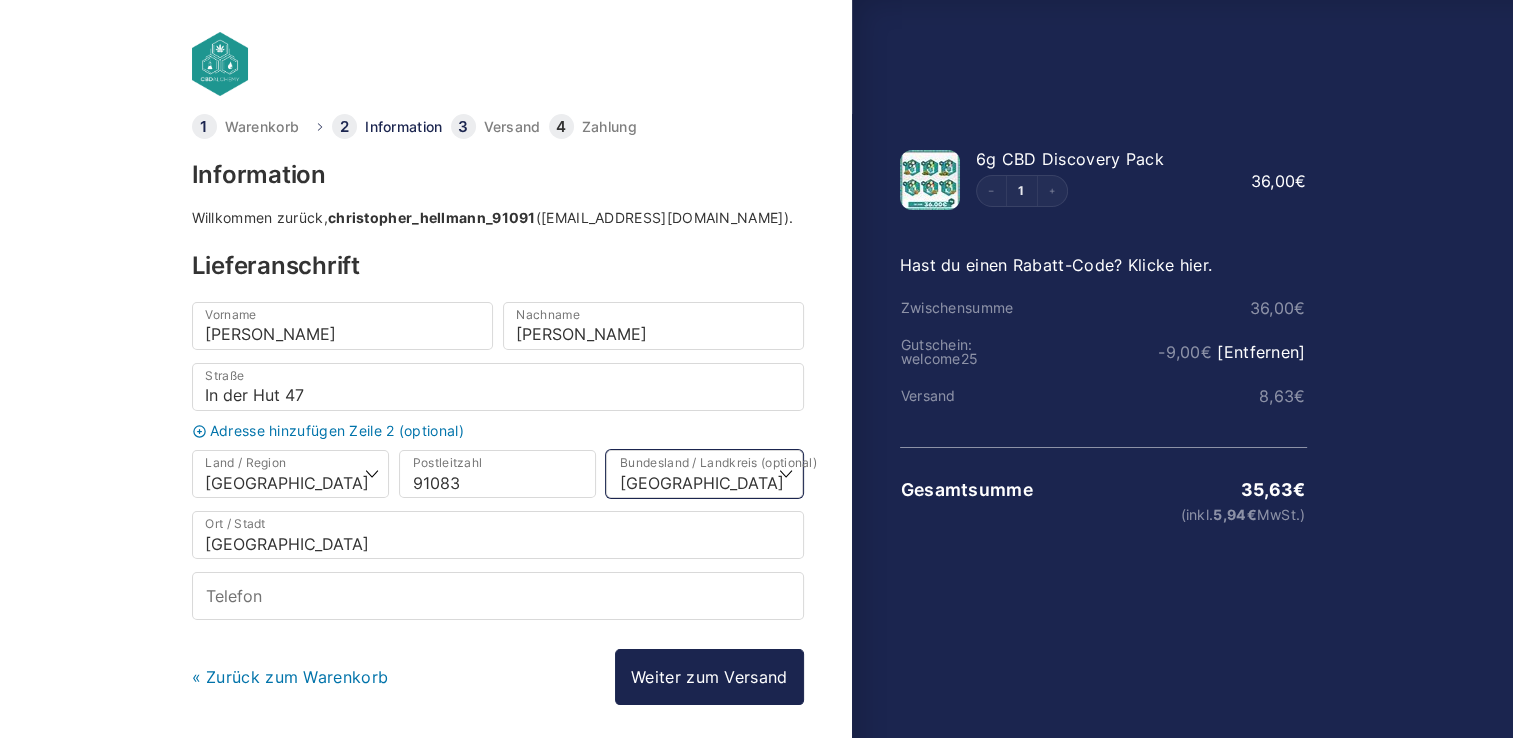 click on "Wähle eine Option… Baden-Württemberg Bayern Berlin Brandenburg Bremen Hamburg Hessen Mecklenburg-Vorpommern Niedersachsen Nordrhein-Westfalen Rheinland-Pfalz Saarland Sachsen Sachsen-Anhalt Schleswig-Holstein Thüringen" at bounding box center [704, 474] 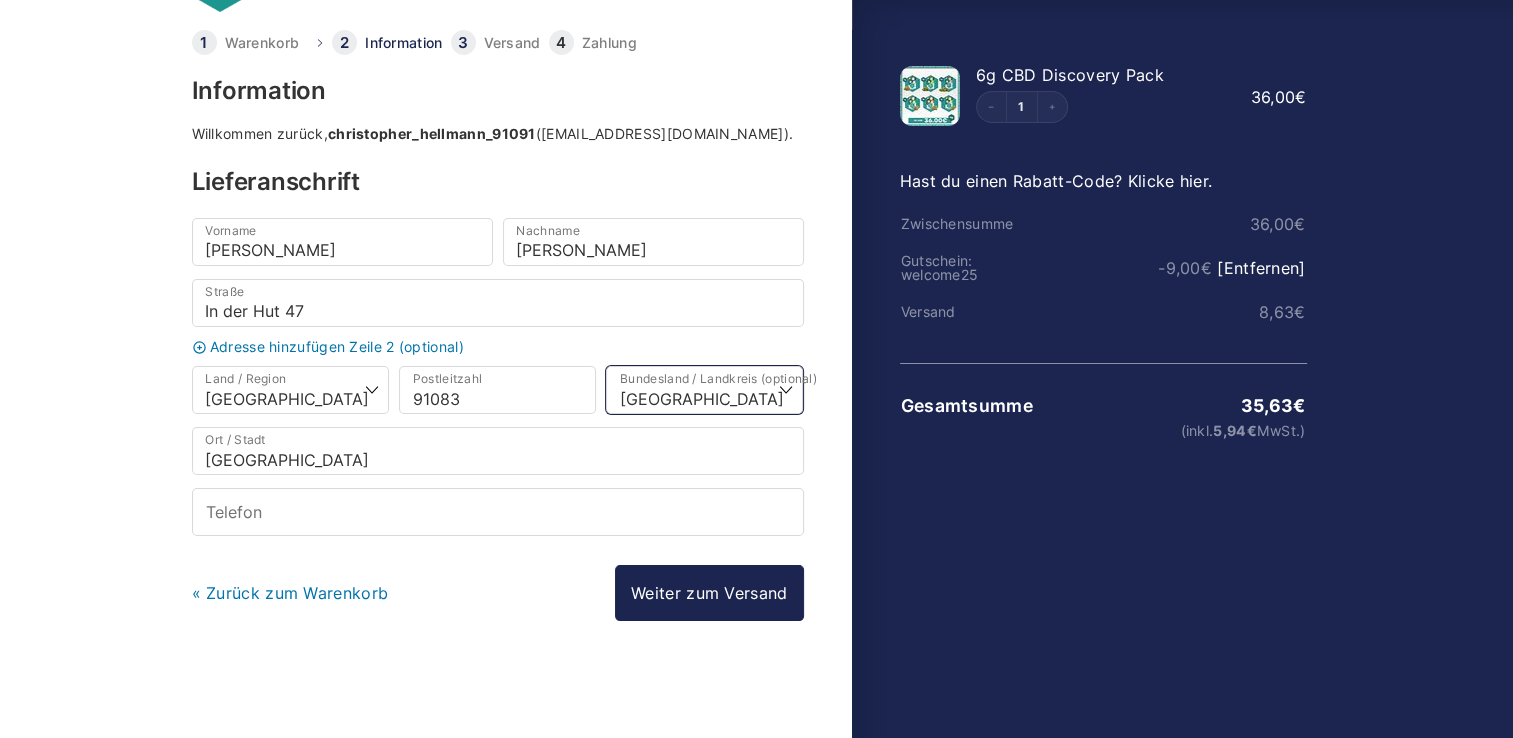 scroll, scrollTop: 91, scrollLeft: 0, axis: vertical 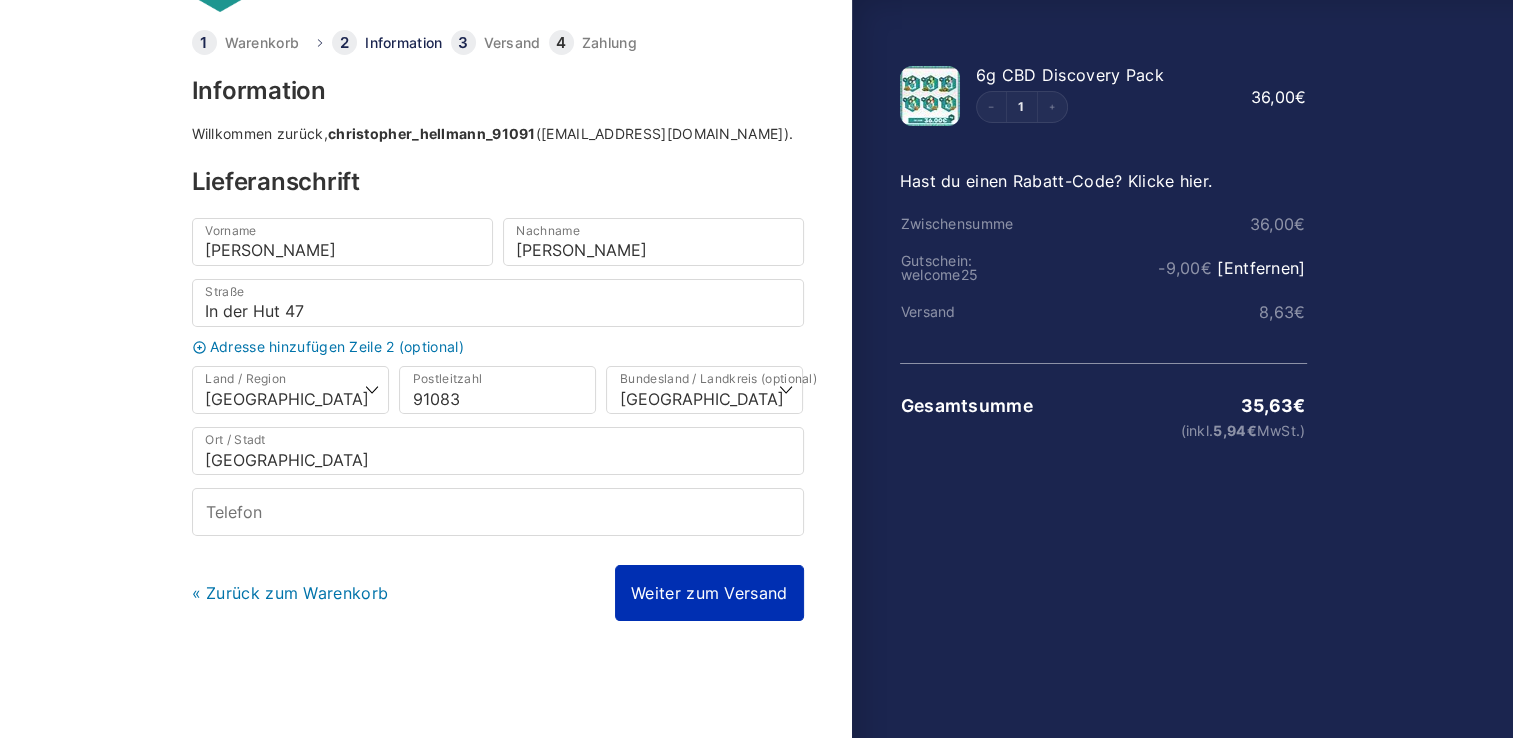 click on "Weiter zum Versand" at bounding box center (709, 593) 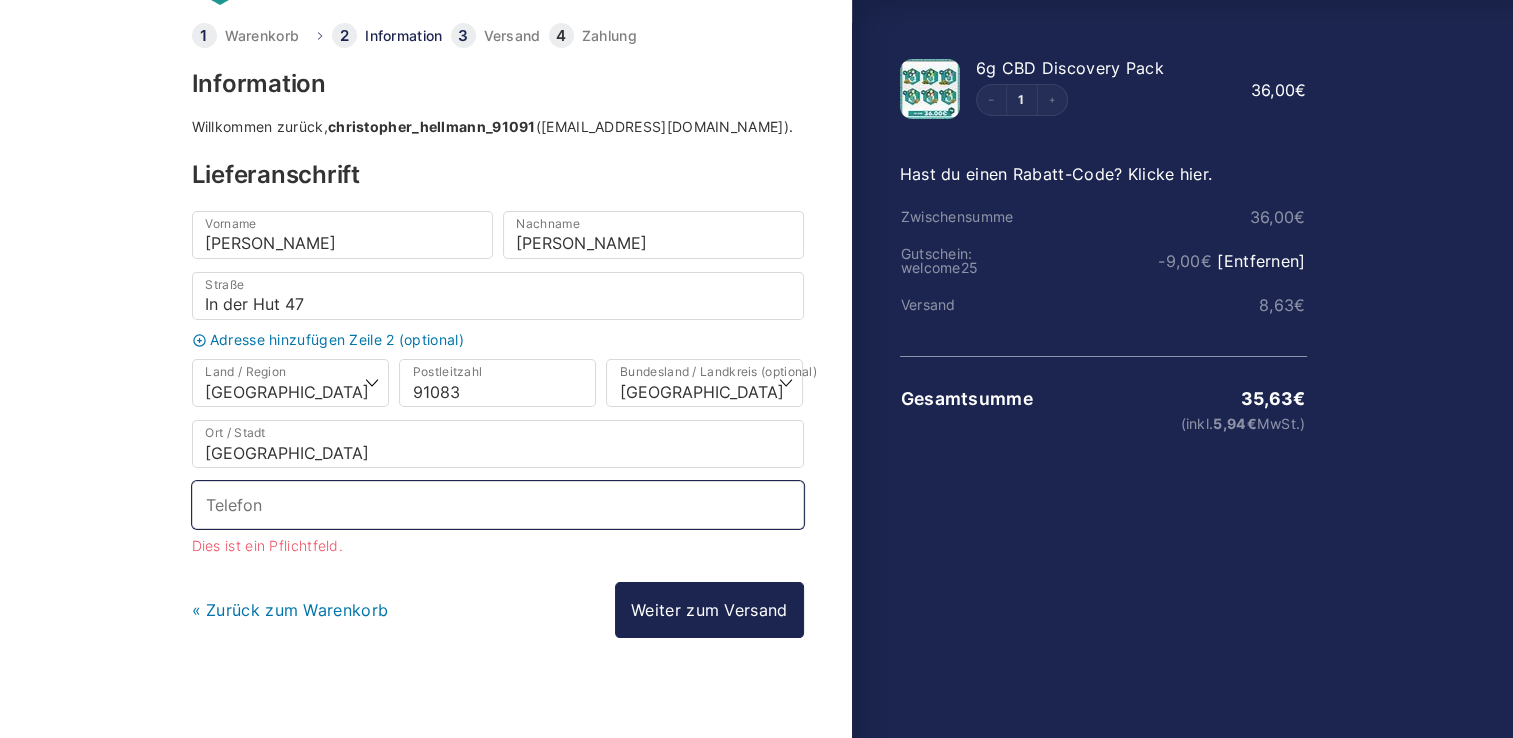 click on "Telefon  *" at bounding box center (498, 505) 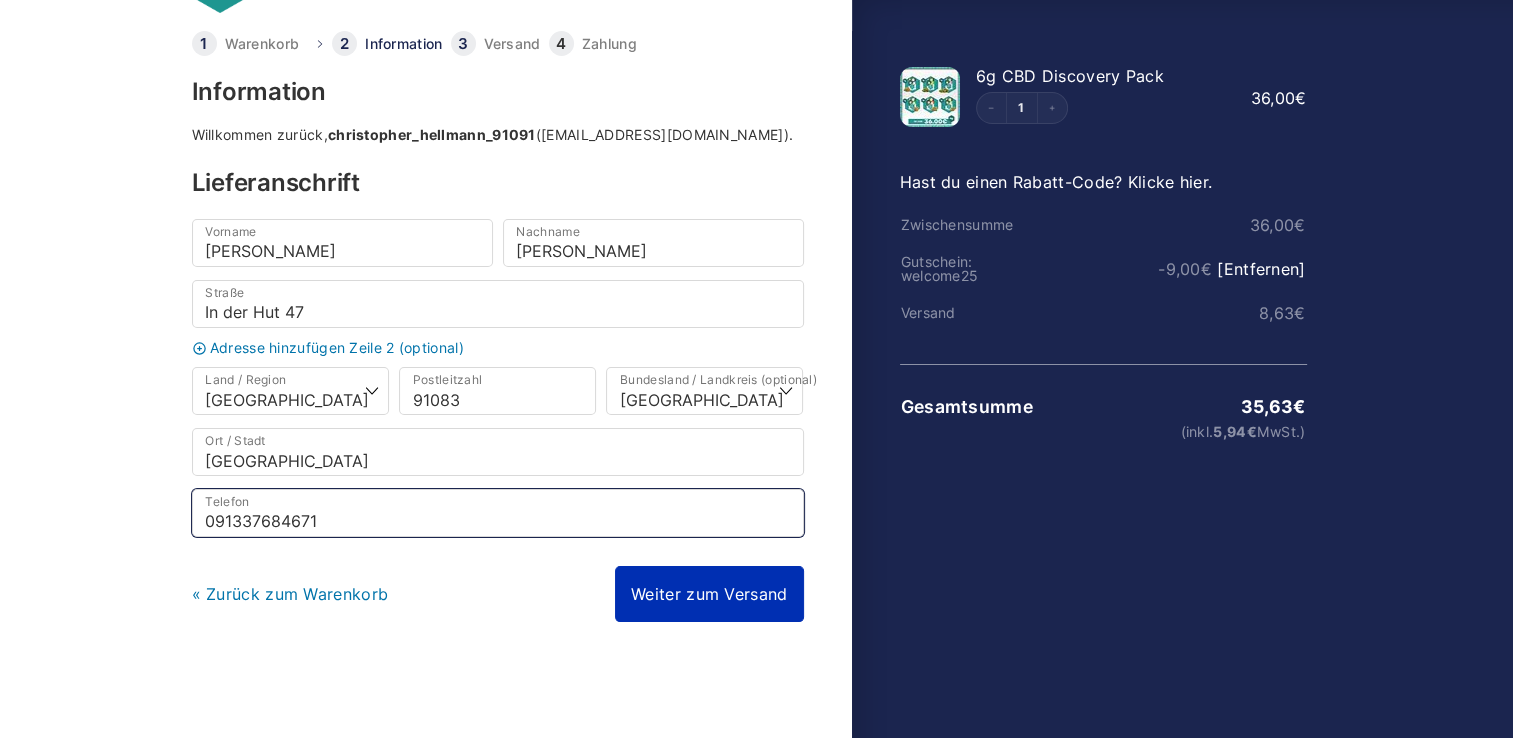 type on "091337684671" 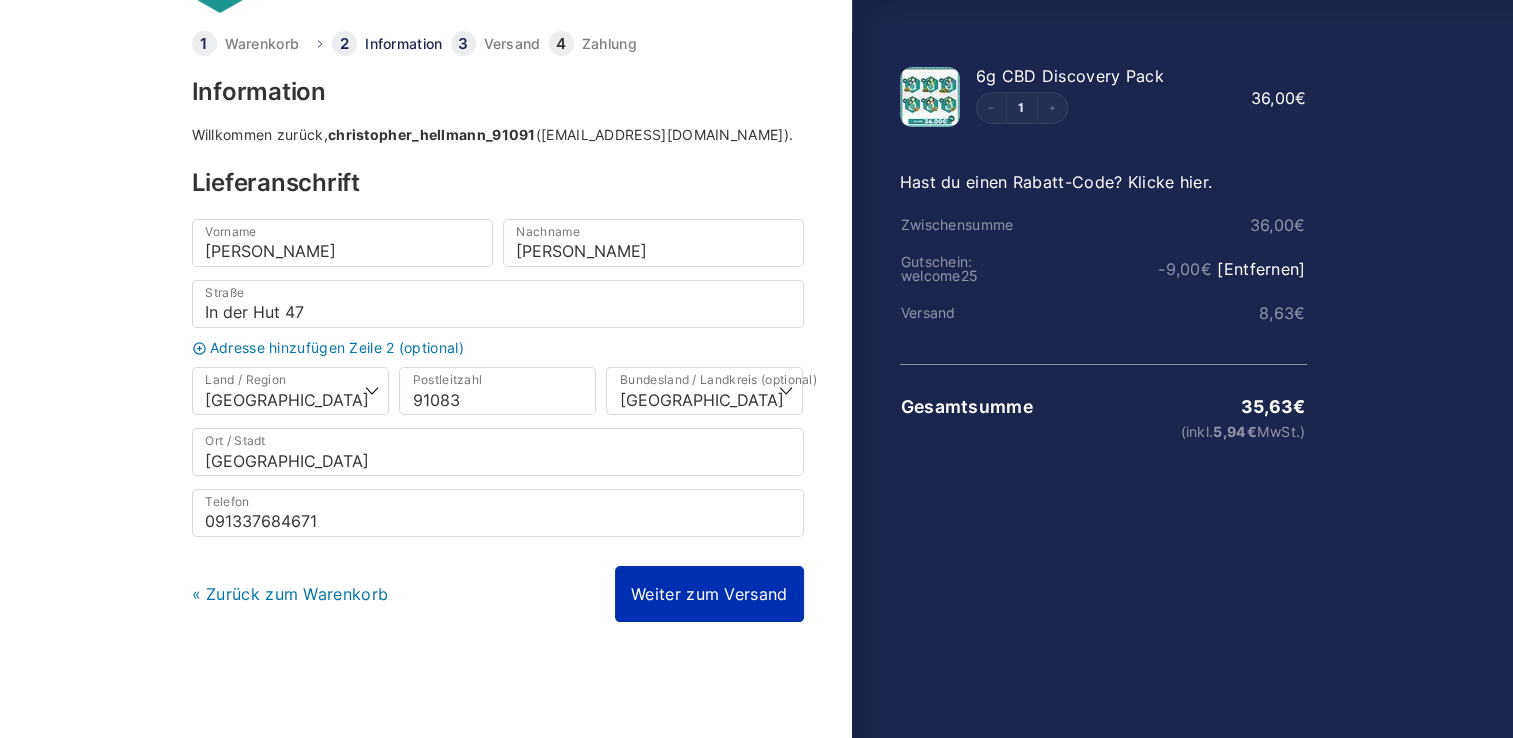 click on "Weiter zum Versand" at bounding box center [709, 594] 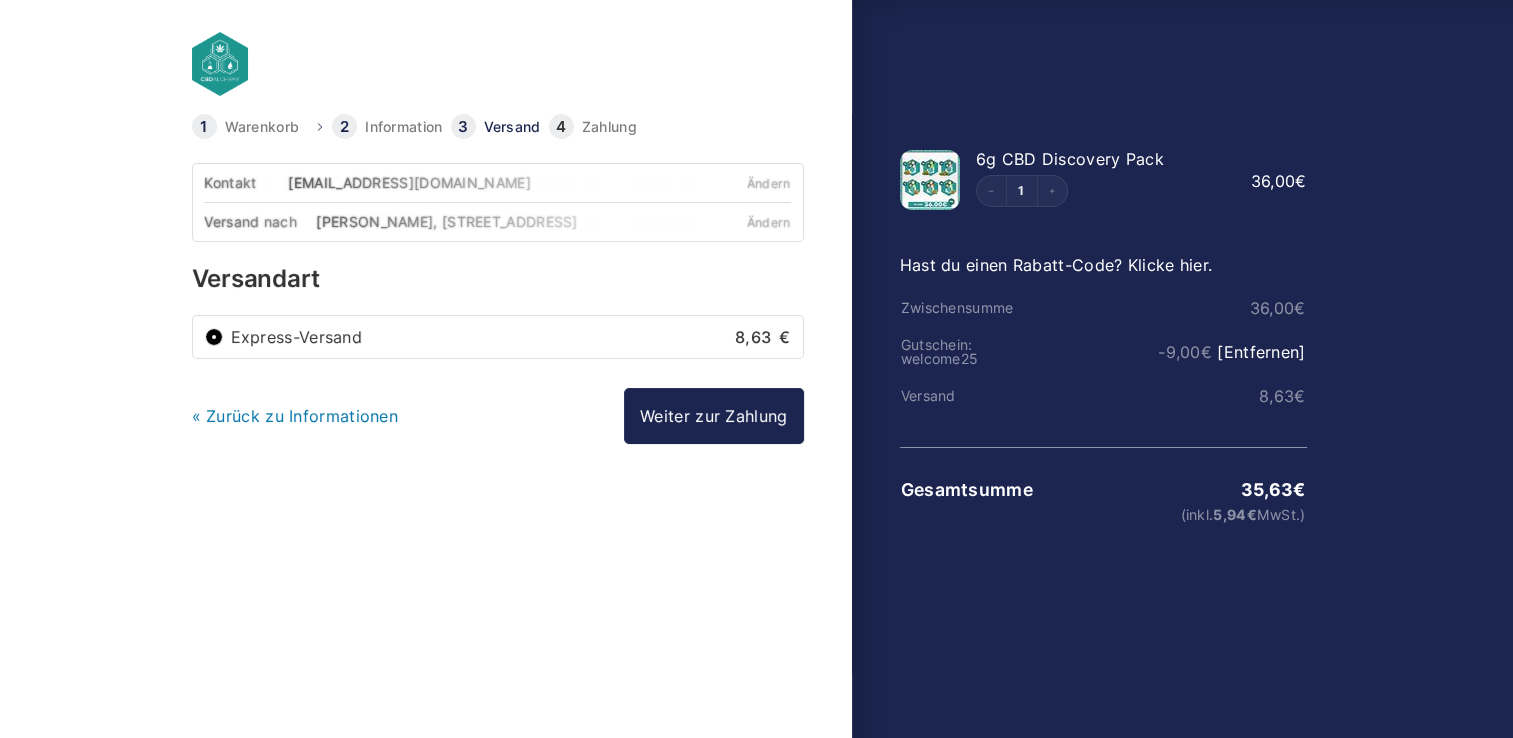 scroll, scrollTop: 0, scrollLeft: 0, axis: both 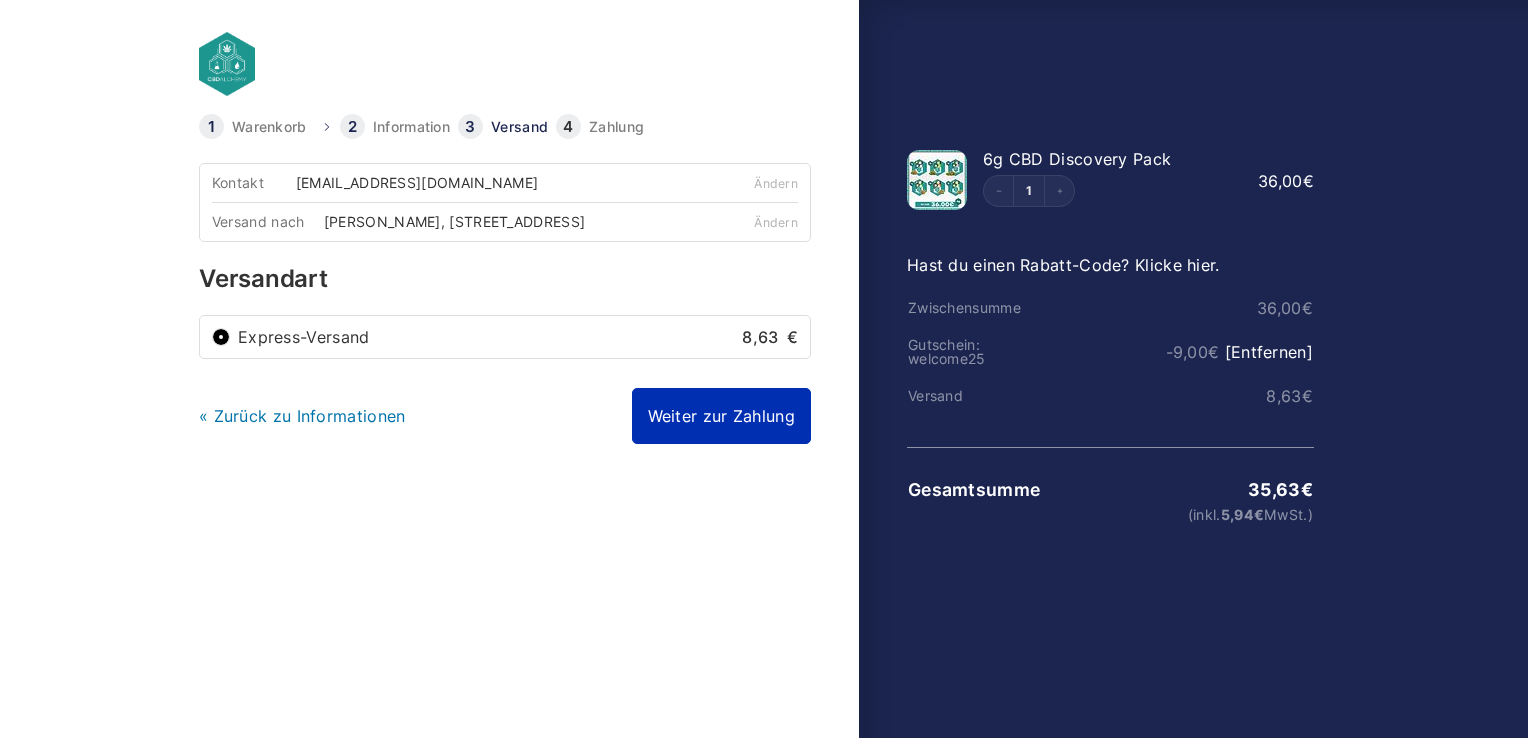 click on "Weiter zur Zahlung" at bounding box center (721, 416) 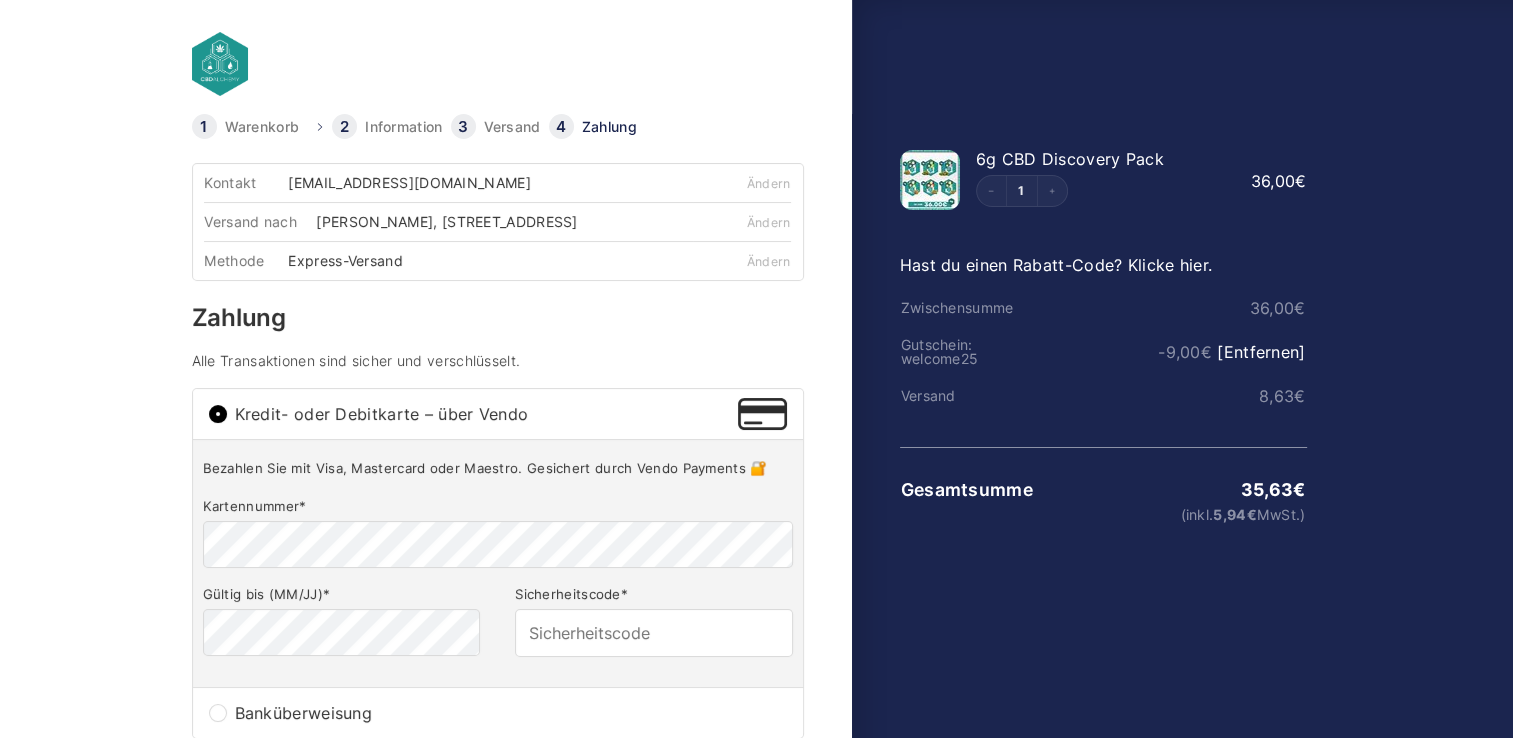 click on "Bestellübersicht anzeigen
Zusammenfassung von Bestellungen ausblenden
35,63  €   (inkl.  5,94  €  MwSt.)
6g CBD Discovery Pack 1 1 36,00  € Hast du einen Rabatt-Code? Klicke hier. Rabatt-Code Anwenden
Zwischensumme 36,00  € Gutschein: welcome25 - 9,00  €   [Entfernen] Versand 8,63  € Gesamtsumme 35,63  €   (inkl.  5,94  €  MwSt.)" at bounding box center [1089, 751] 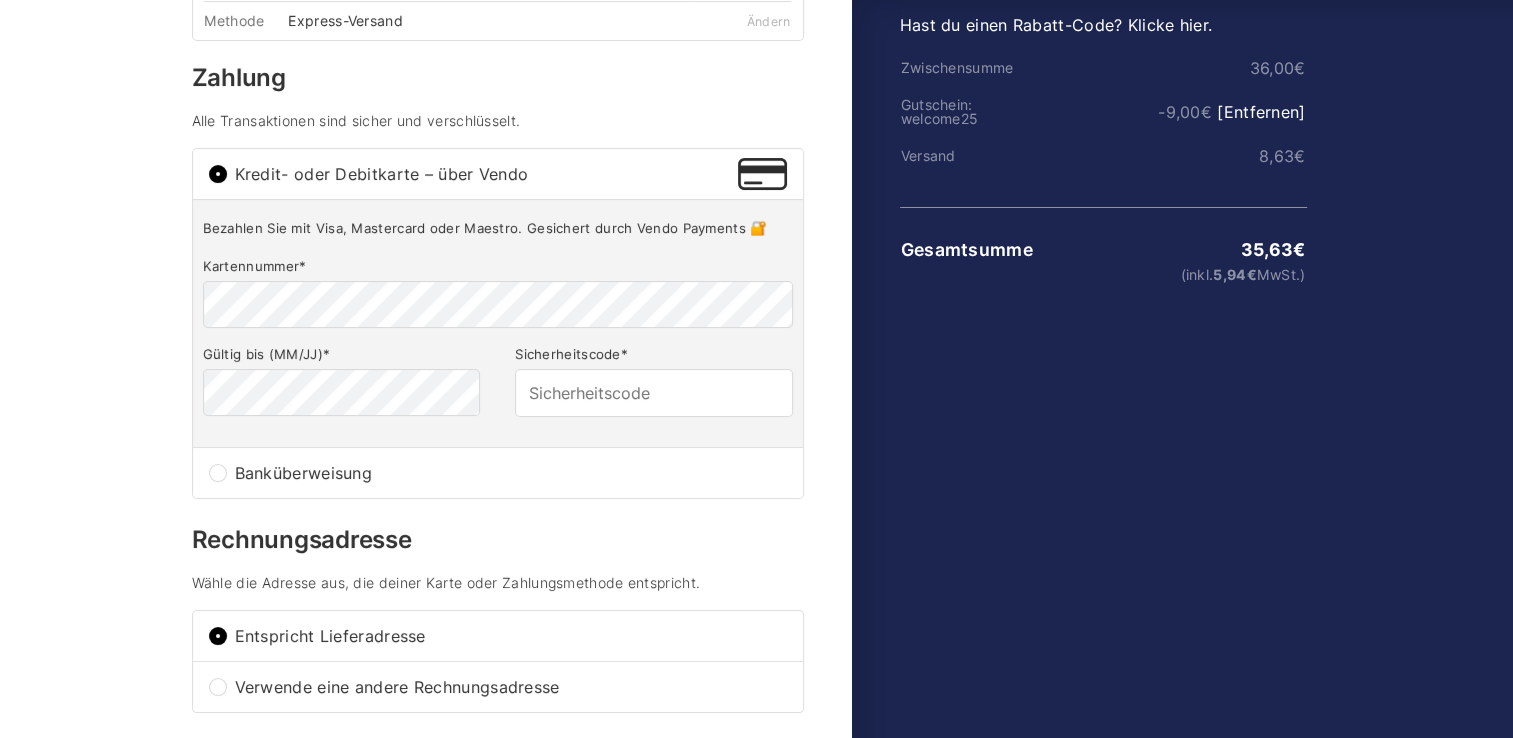 scroll, scrollTop: 243, scrollLeft: 0, axis: vertical 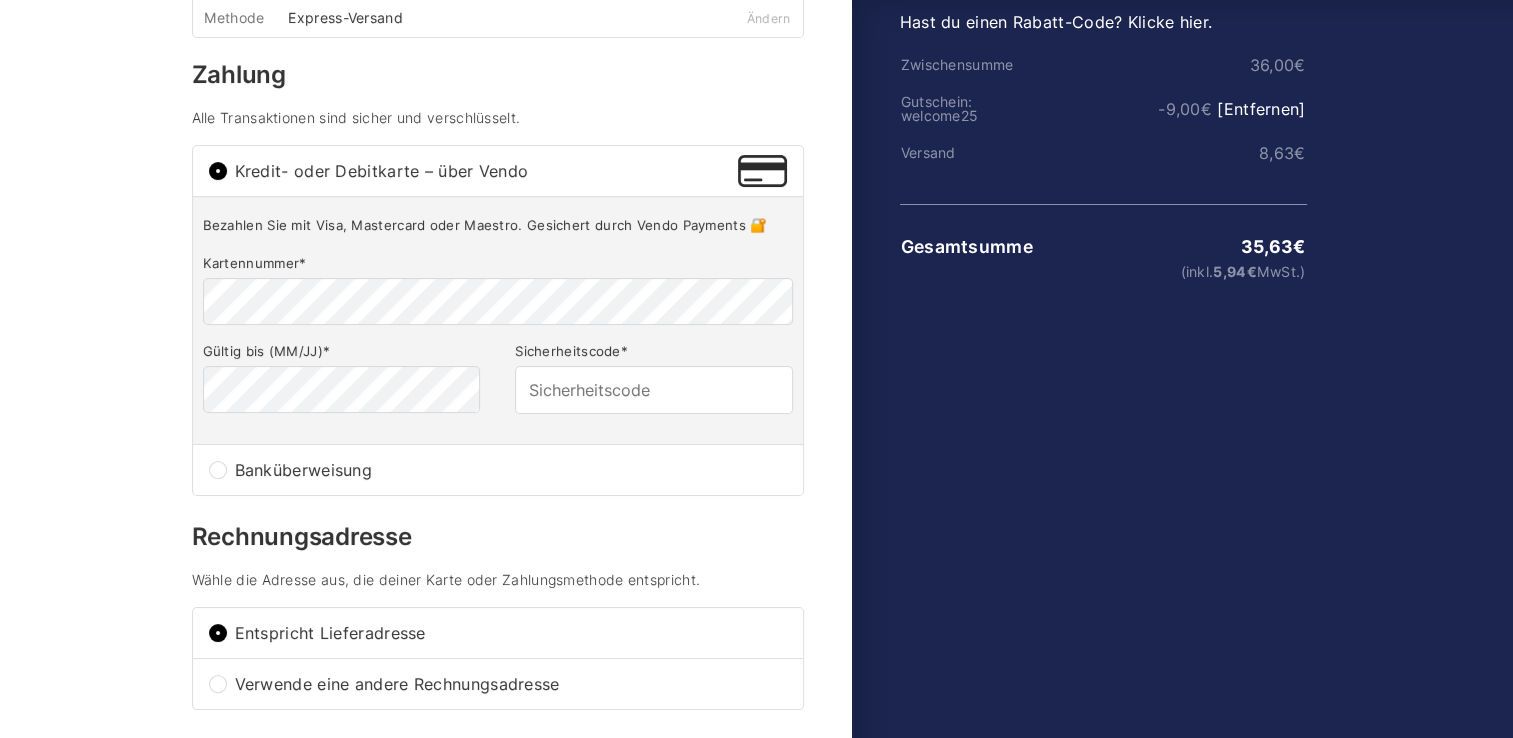 click on "Banküberweisung" at bounding box center [498, 470] 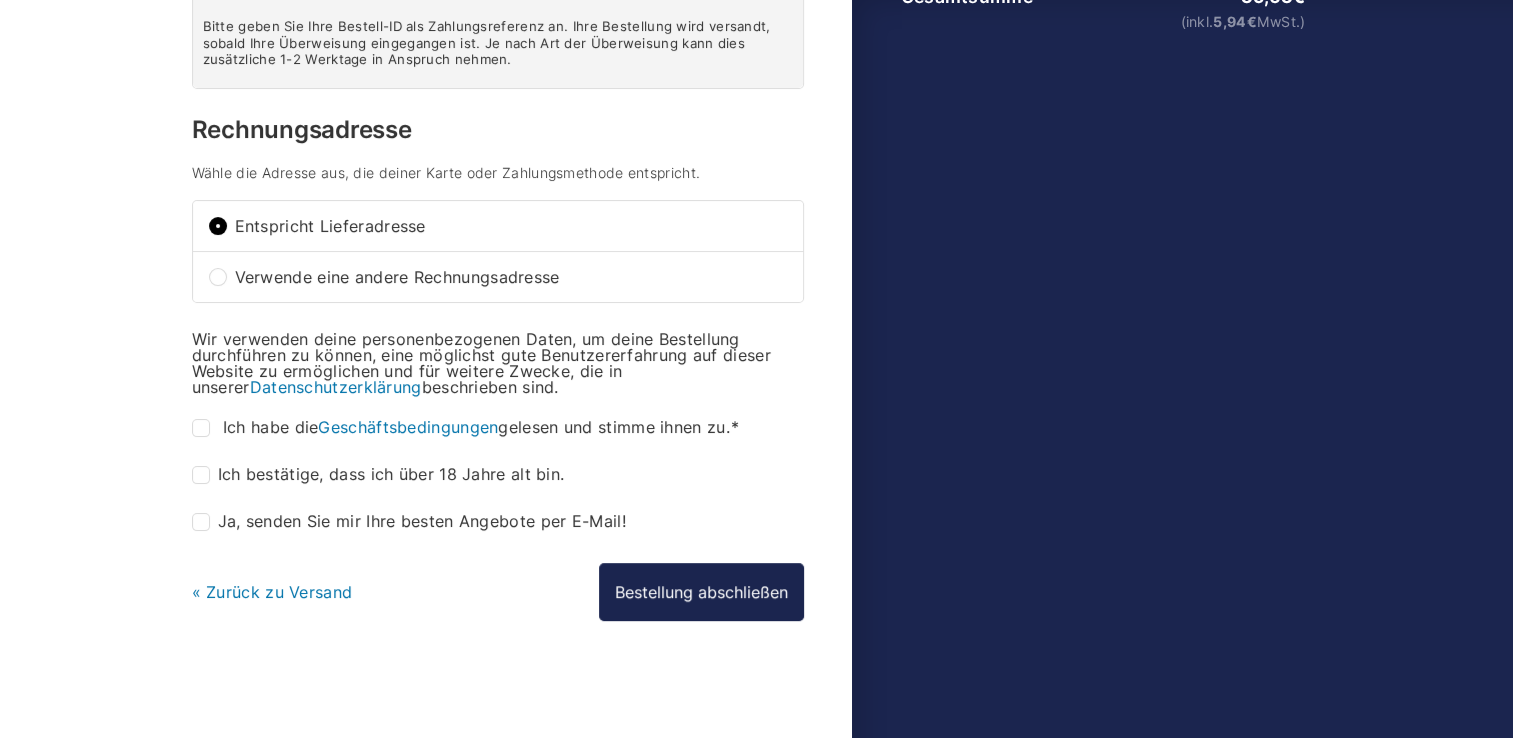scroll, scrollTop: 504, scrollLeft: 0, axis: vertical 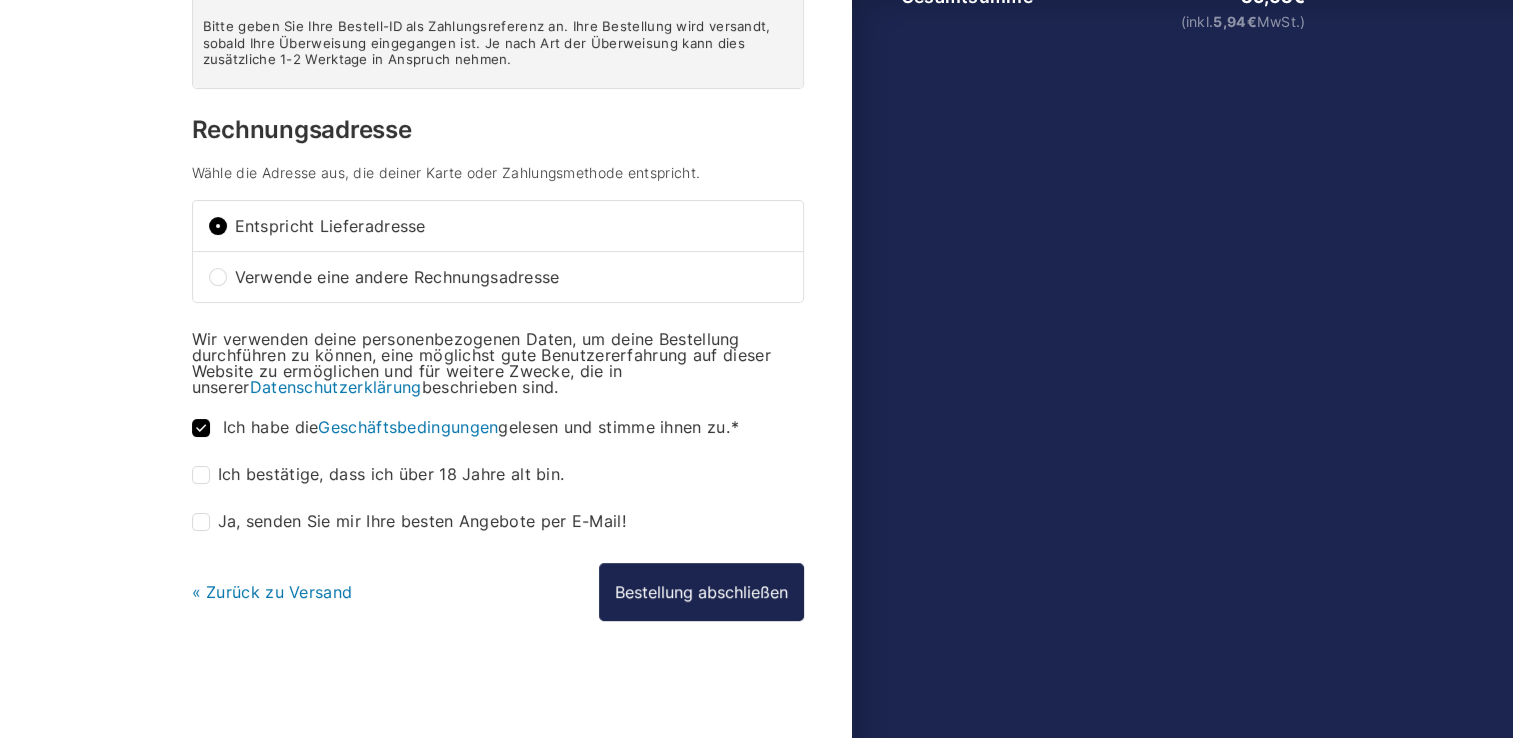 click on "Ich bestätige, dass ich über 18 Jahre alt bin.  *" at bounding box center [201, 475] 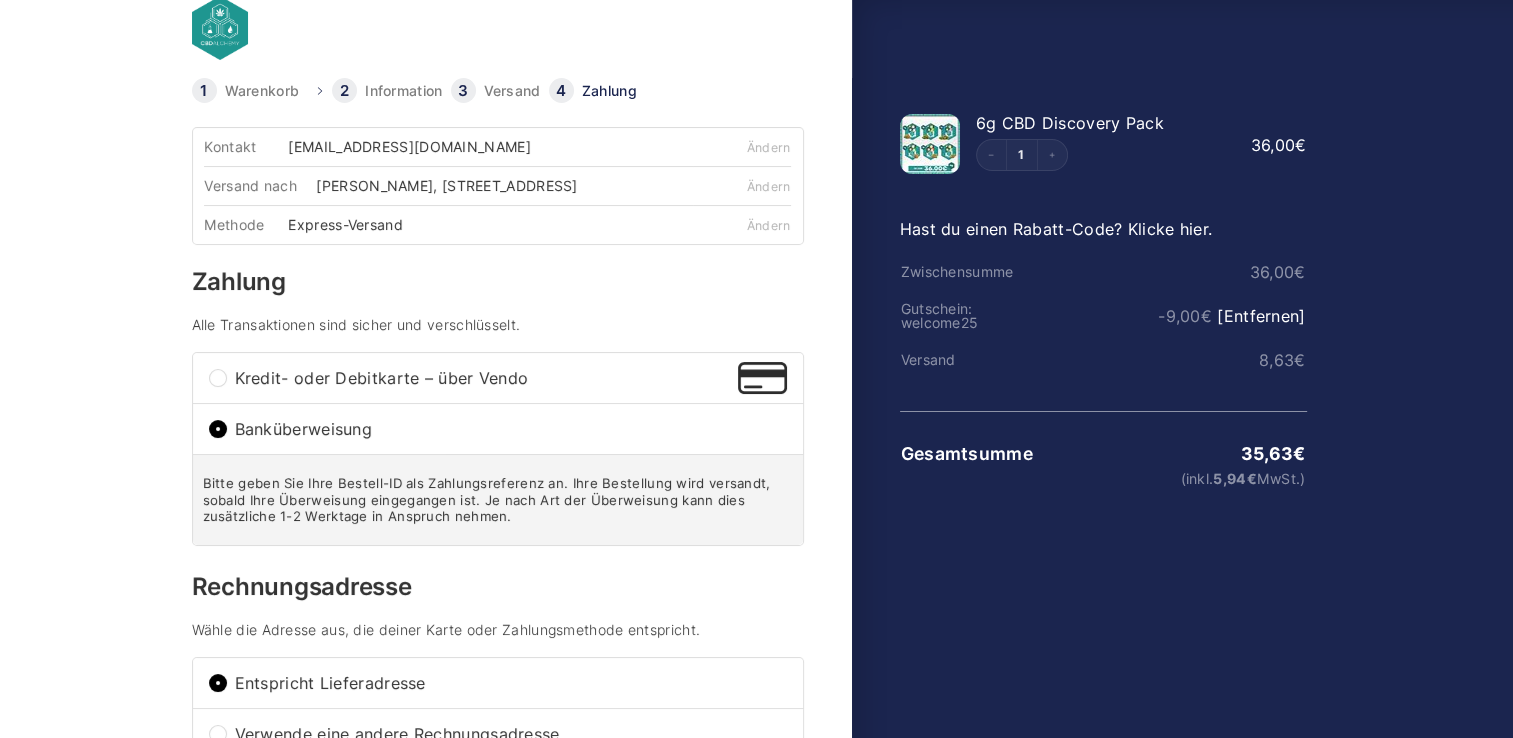 scroll, scrollTop: 0, scrollLeft: 0, axis: both 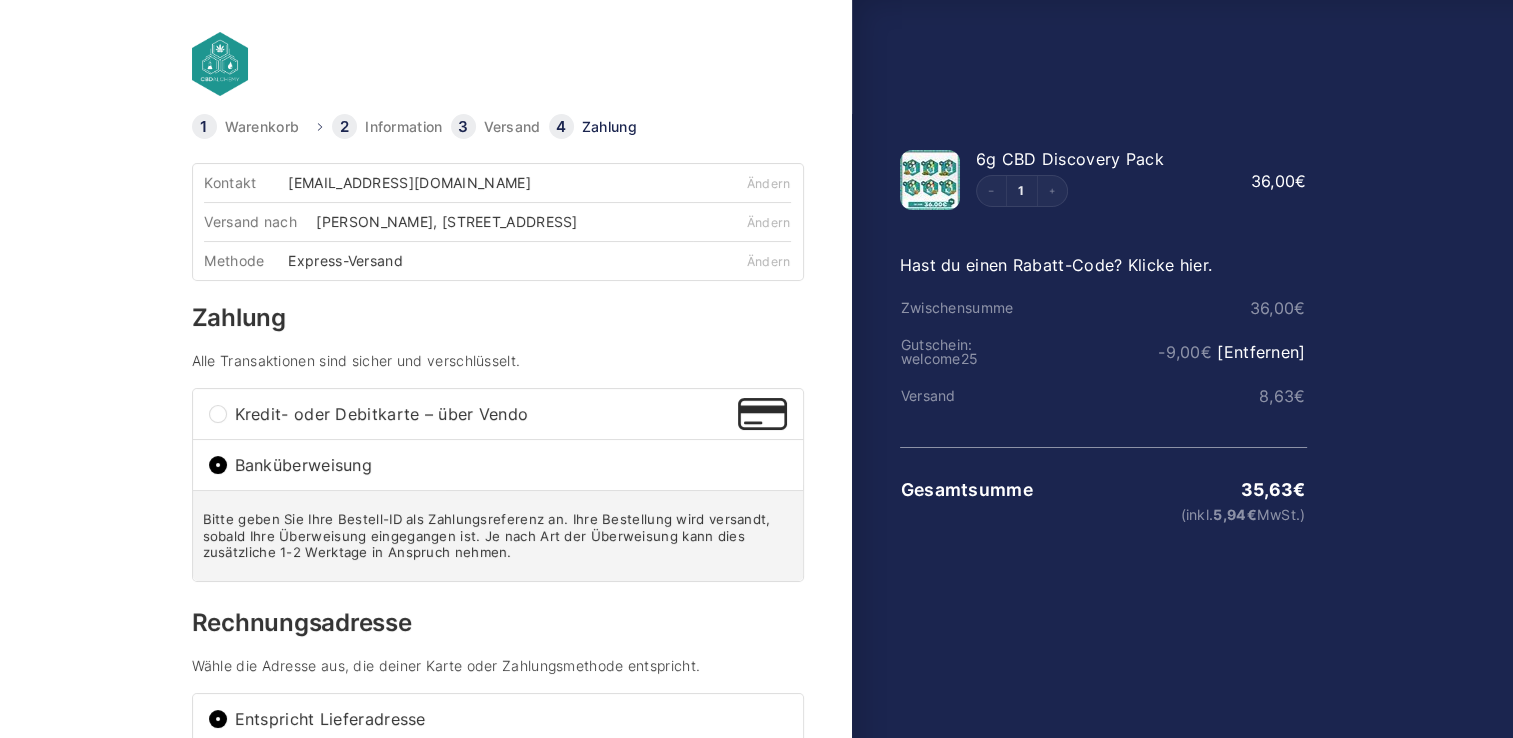 click on "Kontakt christopher_hellmann_91091@web.de Ändern Versand nach Christopher Hellmann, In der Hut 47, 91083 Baiersdorf Ändern Methode Express-Versand Ändern
Zahlung
Alle Transaktionen sind sicher und verschlüsselt.
Kredit- oder Debitkarte – über Vendo
Bezahlen Sie mit Visa, Mastercard oder Maestro. Gesichert durch Vendo Payments 🔐
Kartennummer  *
Gültig bis (MM/JJ)  *
Sicherheitscode  *
Banküberweisung" at bounding box center [498, 670] 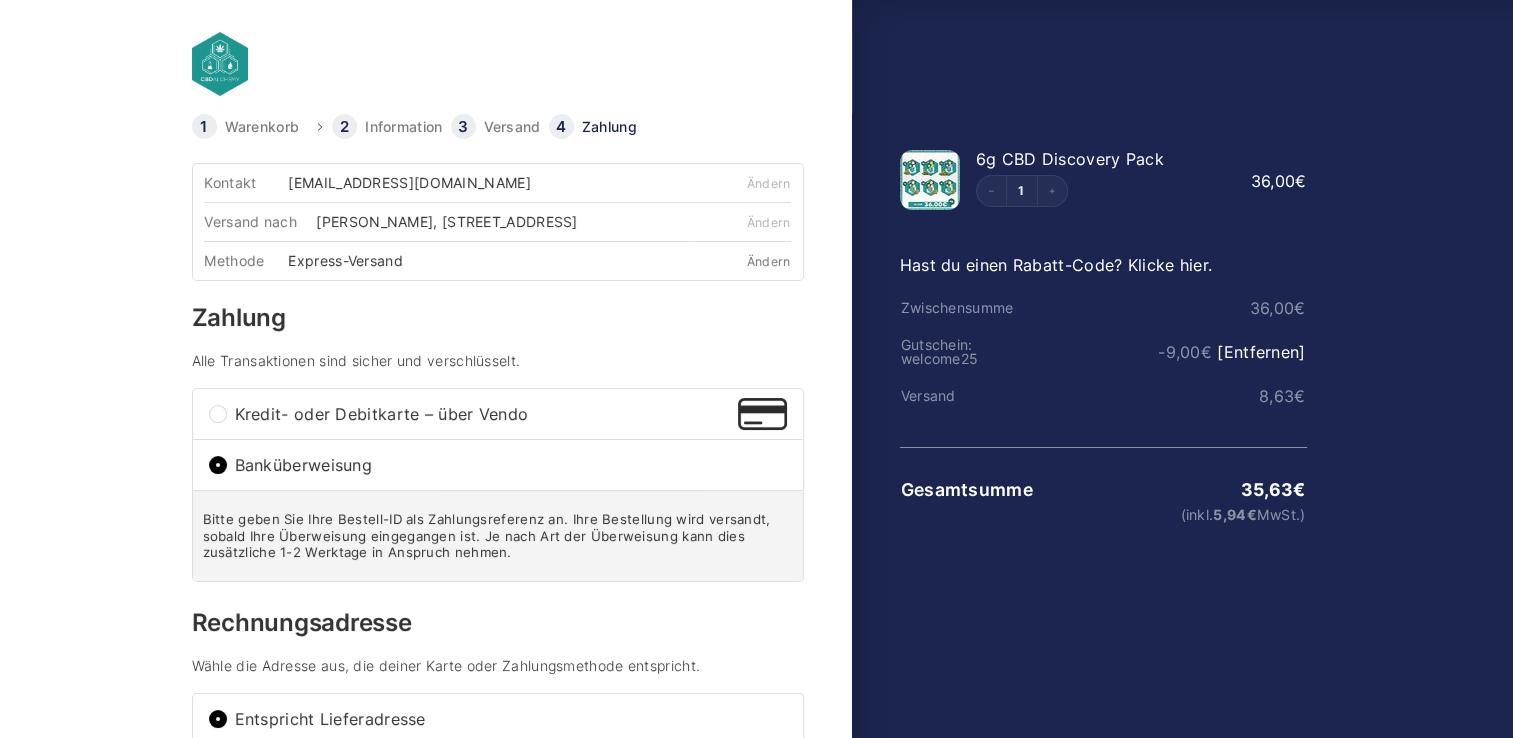 click on "Ändern" at bounding box center [769, 261] 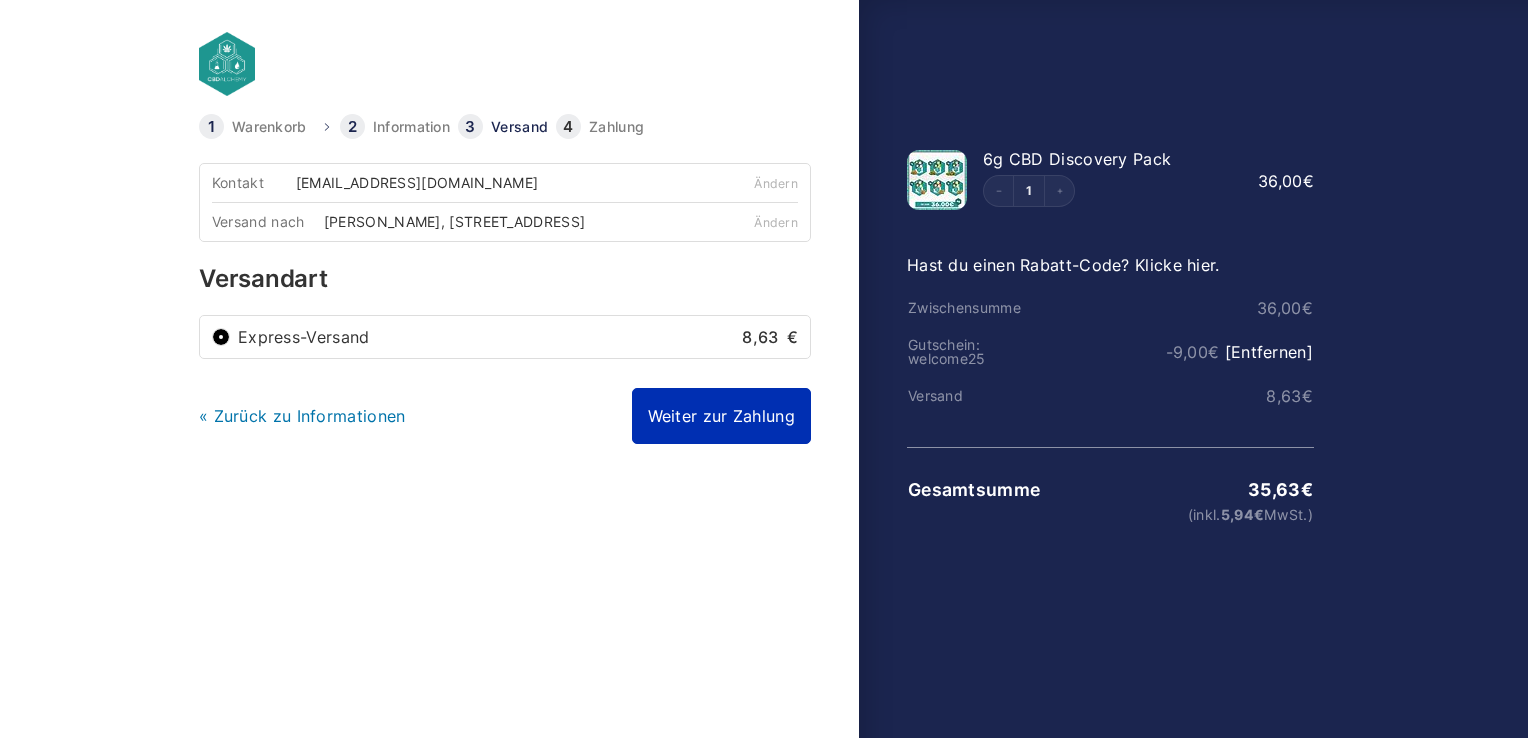 click on "Weiter zur Zahlung" at bounding box center [721, 416] 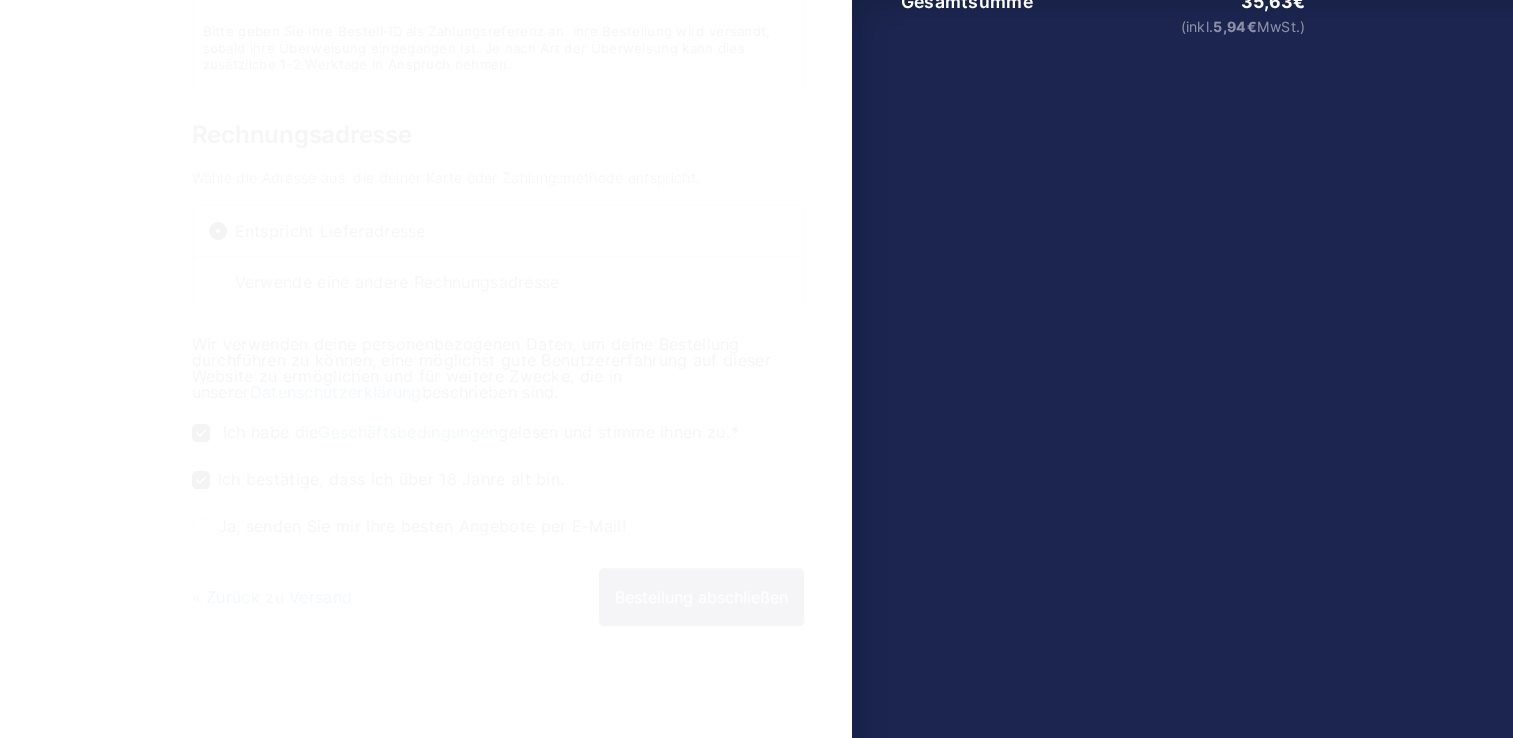 scroll, scrollTop: 504, scrollLeft: 0, axis: vertical 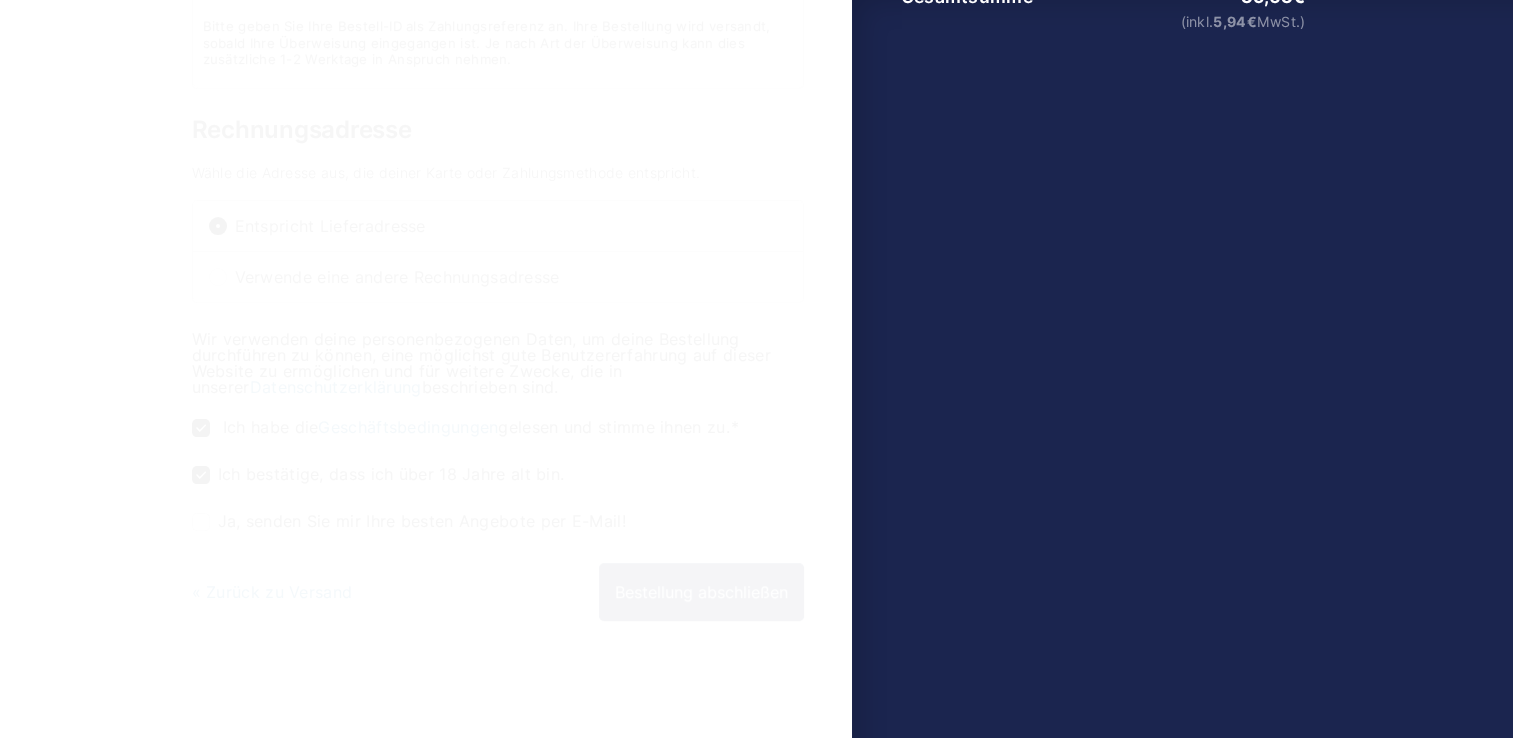 click on "« Zurück zu Informationen
« Zurück zu Versand
Bestellung abschließen" at bounding box center [498, 592] 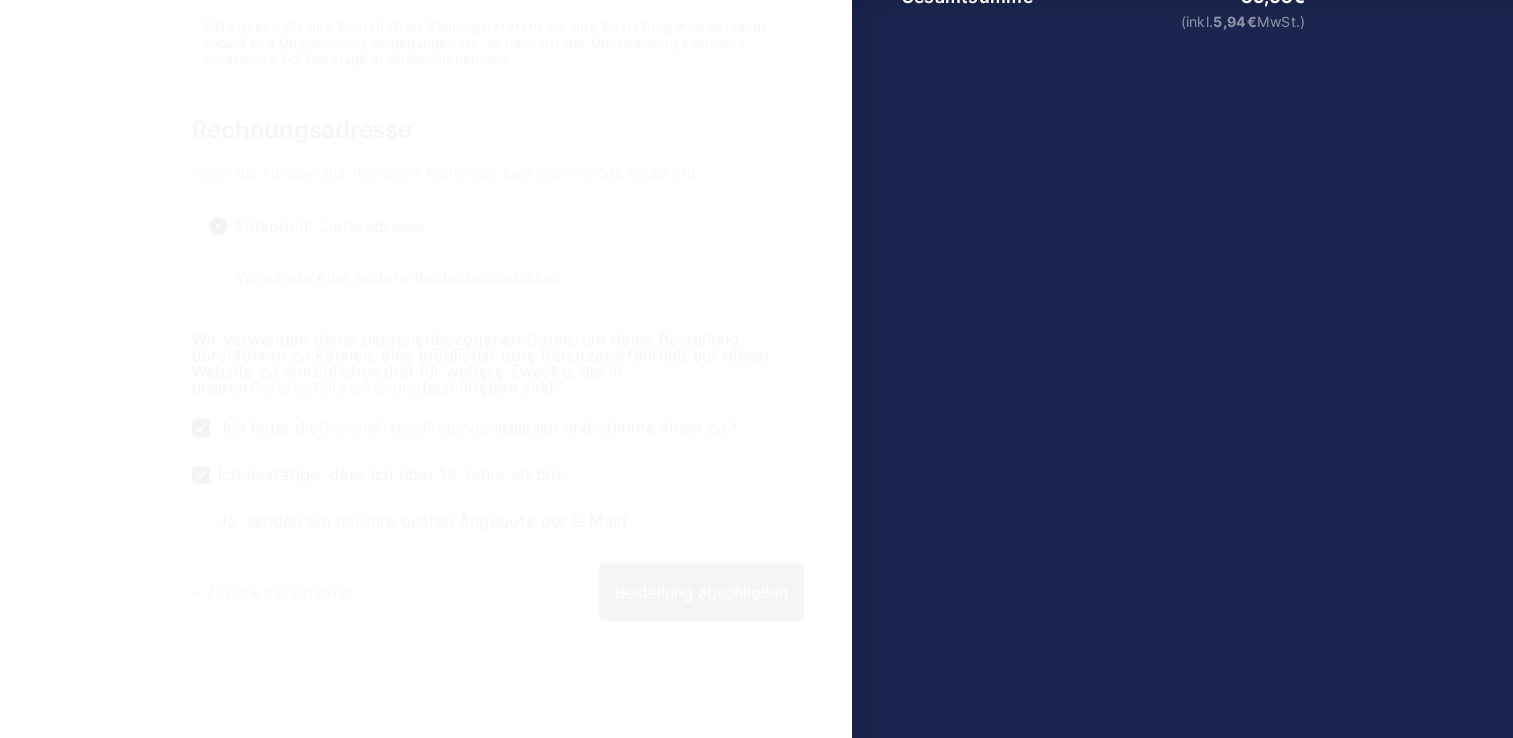 click on "« Zurück zu Informationen
« Zurück zu Versand
Bestellung abschließen" at bounding box center (498, 592) 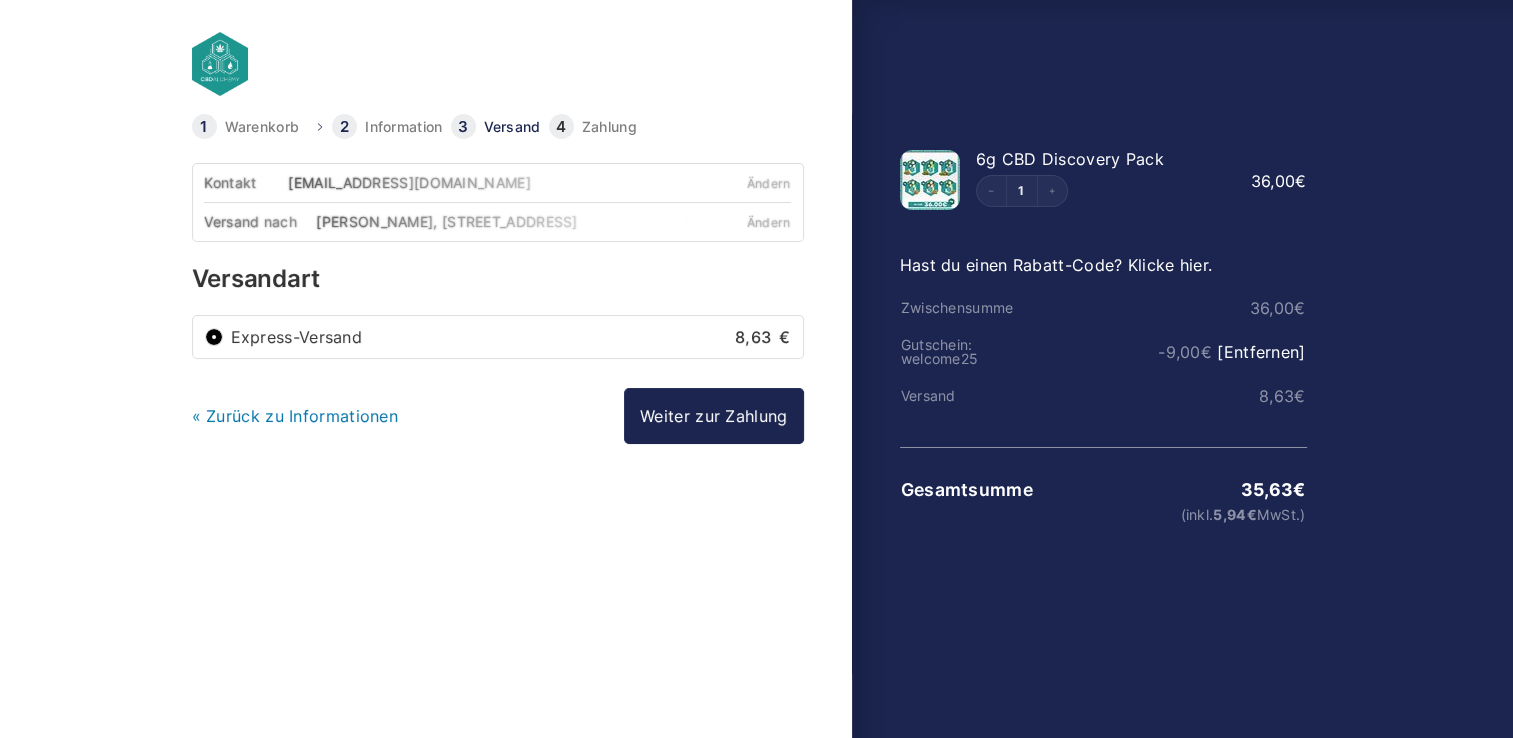 scroll, scrollTop: 0, scrollLeft: 0, axis: both 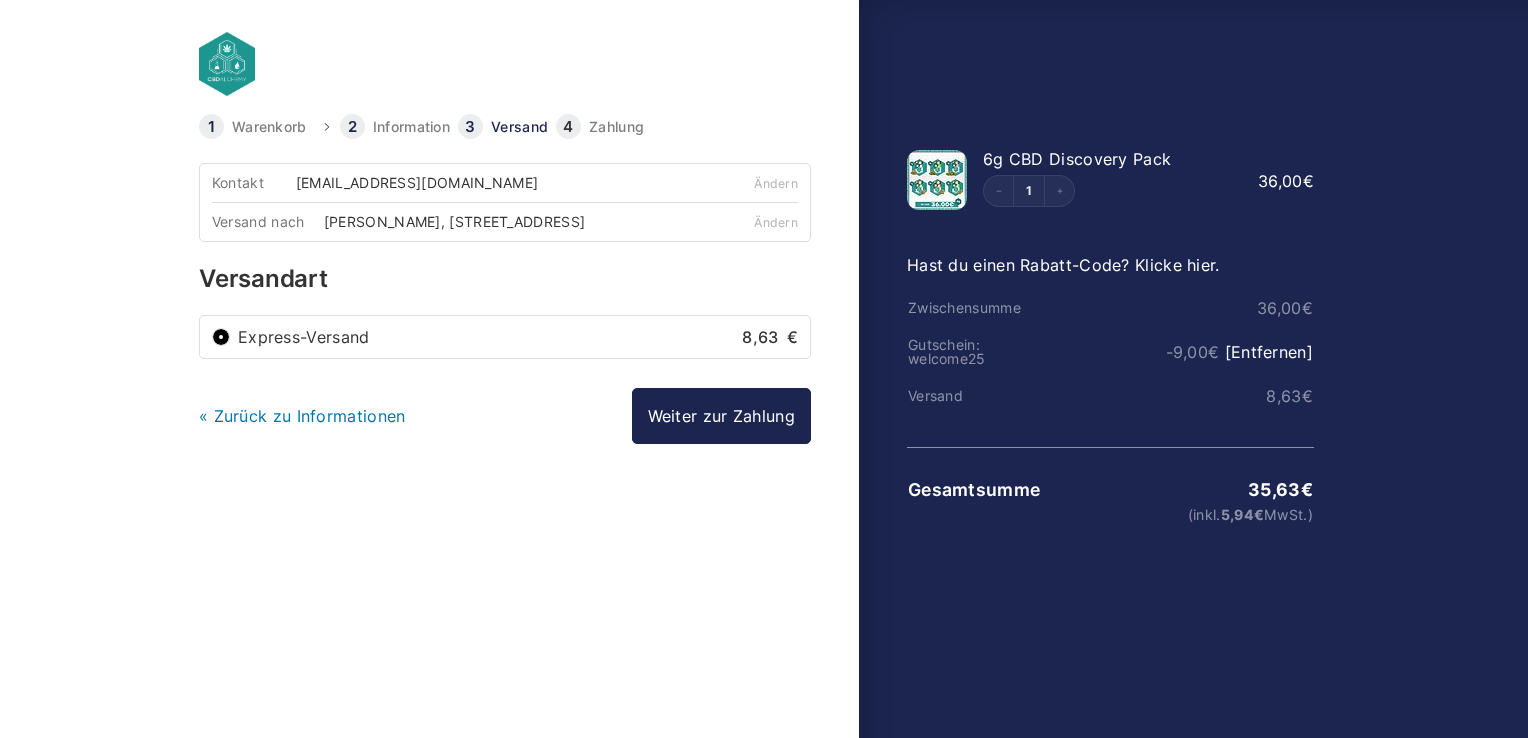 click on "« Zurück zu Informationen
Weiter zur Zahlung" at bounding box center (505, 416) 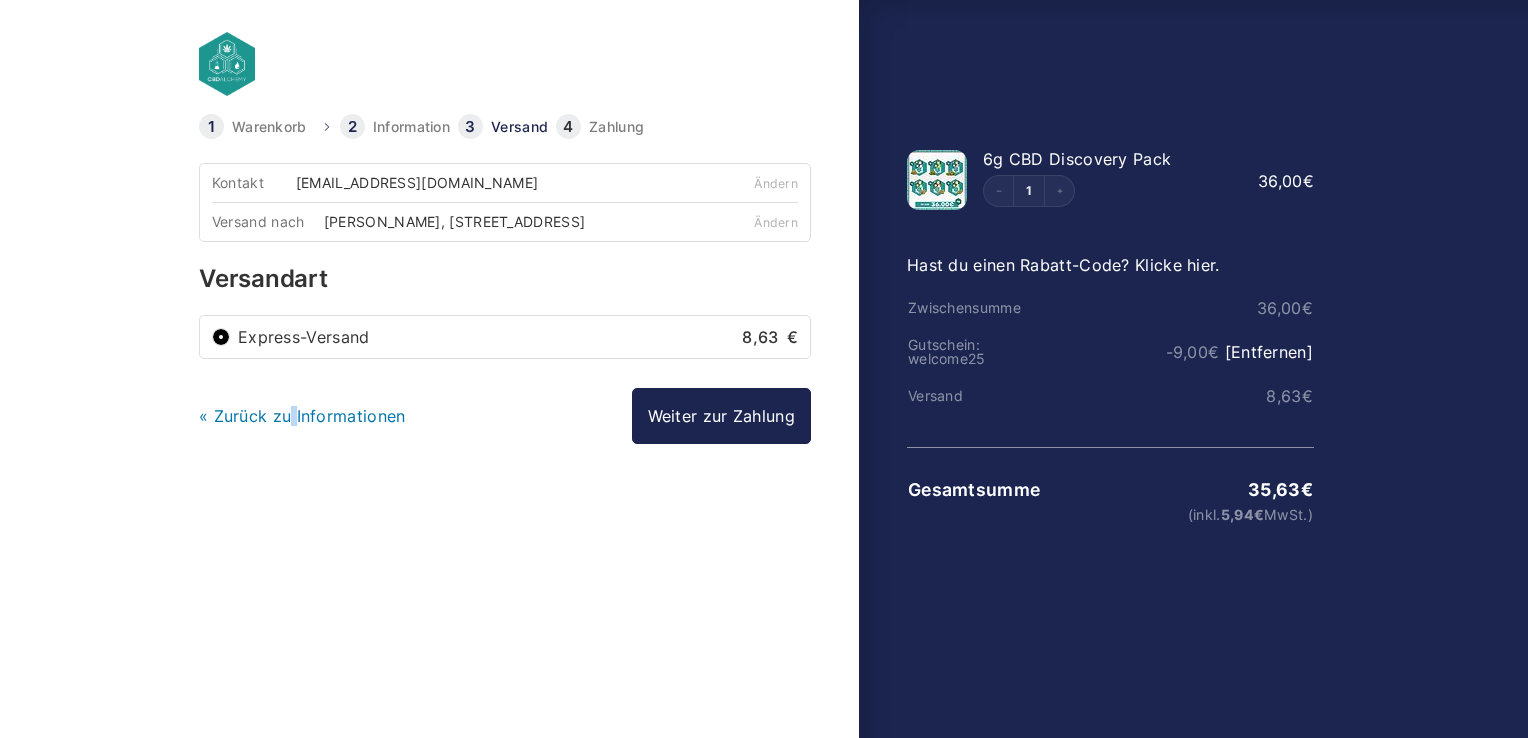 click on "« Zurück zu Informationen
Weiter zur Zahlung" at bounding box center [505, 416] 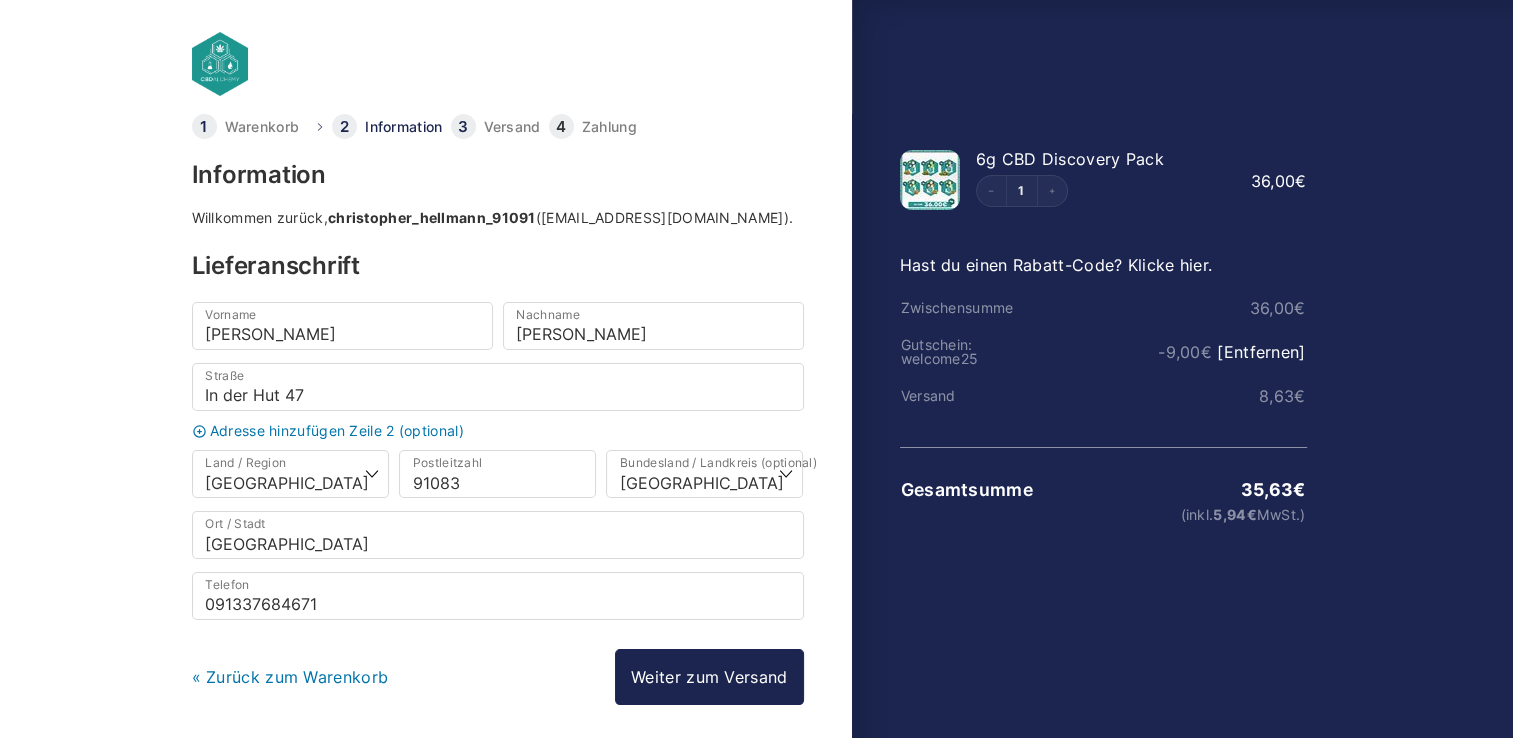 click on "« Zurück zum Warenkorb
Weiter zum Versand 		 Weiter zur Zahlung" at bounding box center [498, 677] 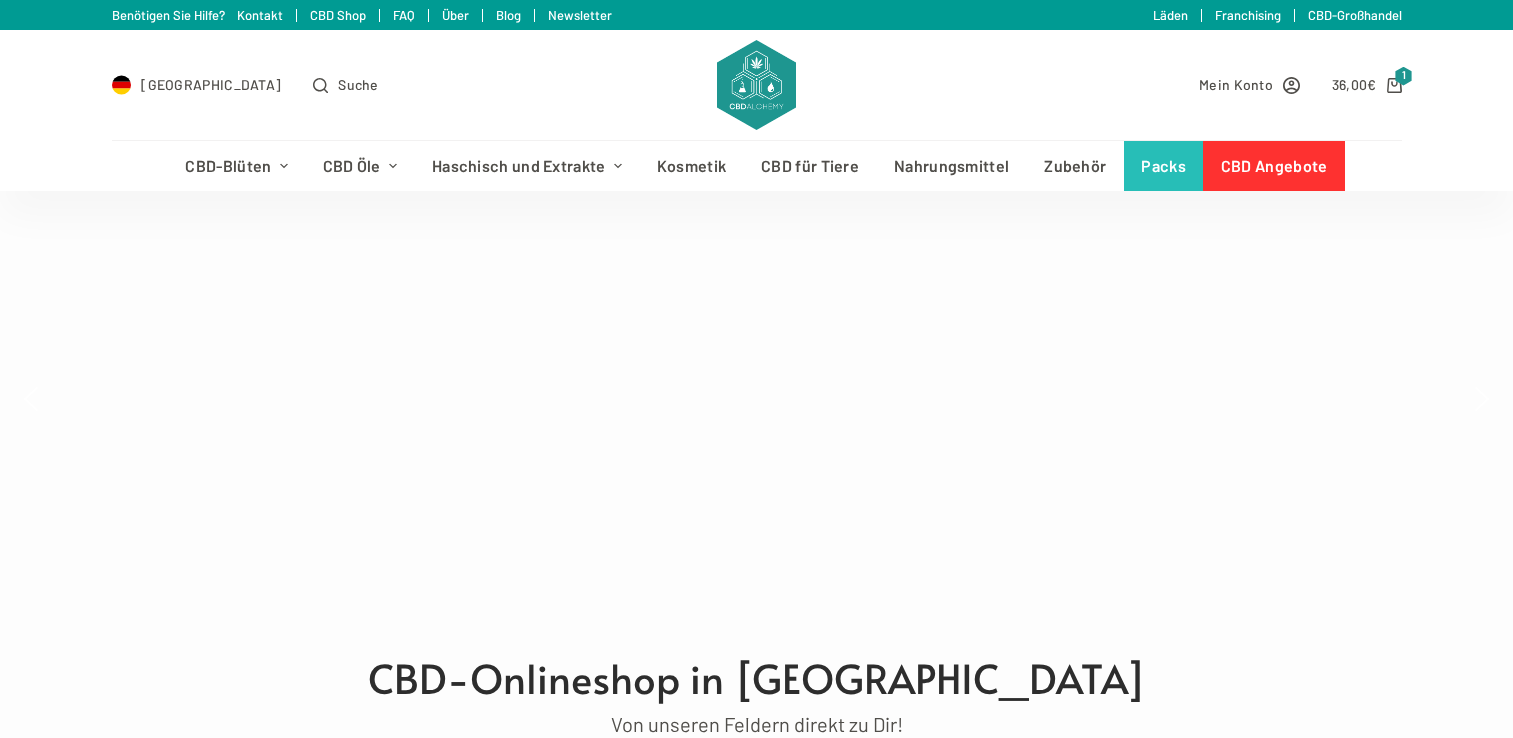 scroll, scrollTop: 0, scrollLeft: 0, axis: both 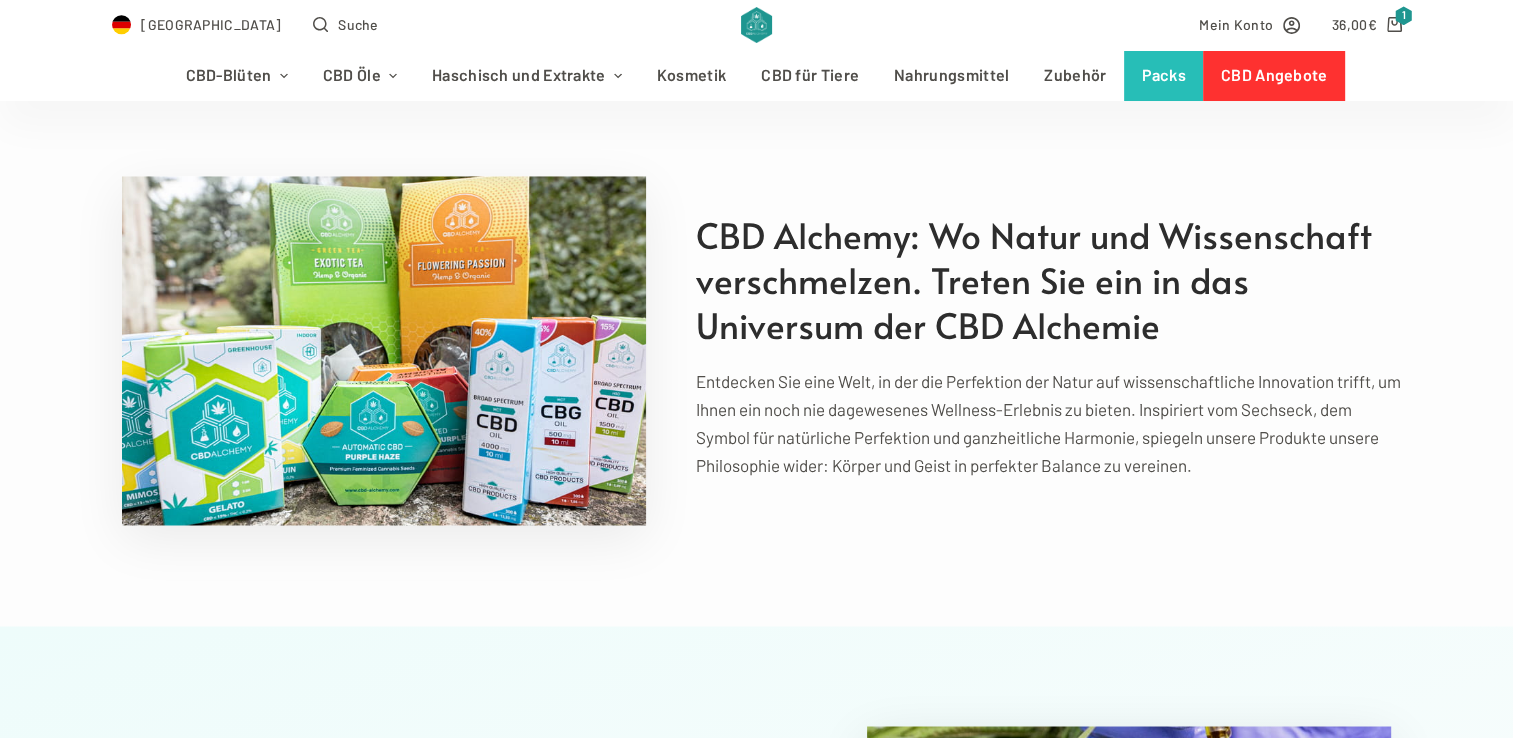 click at bounding box center (384, 350) 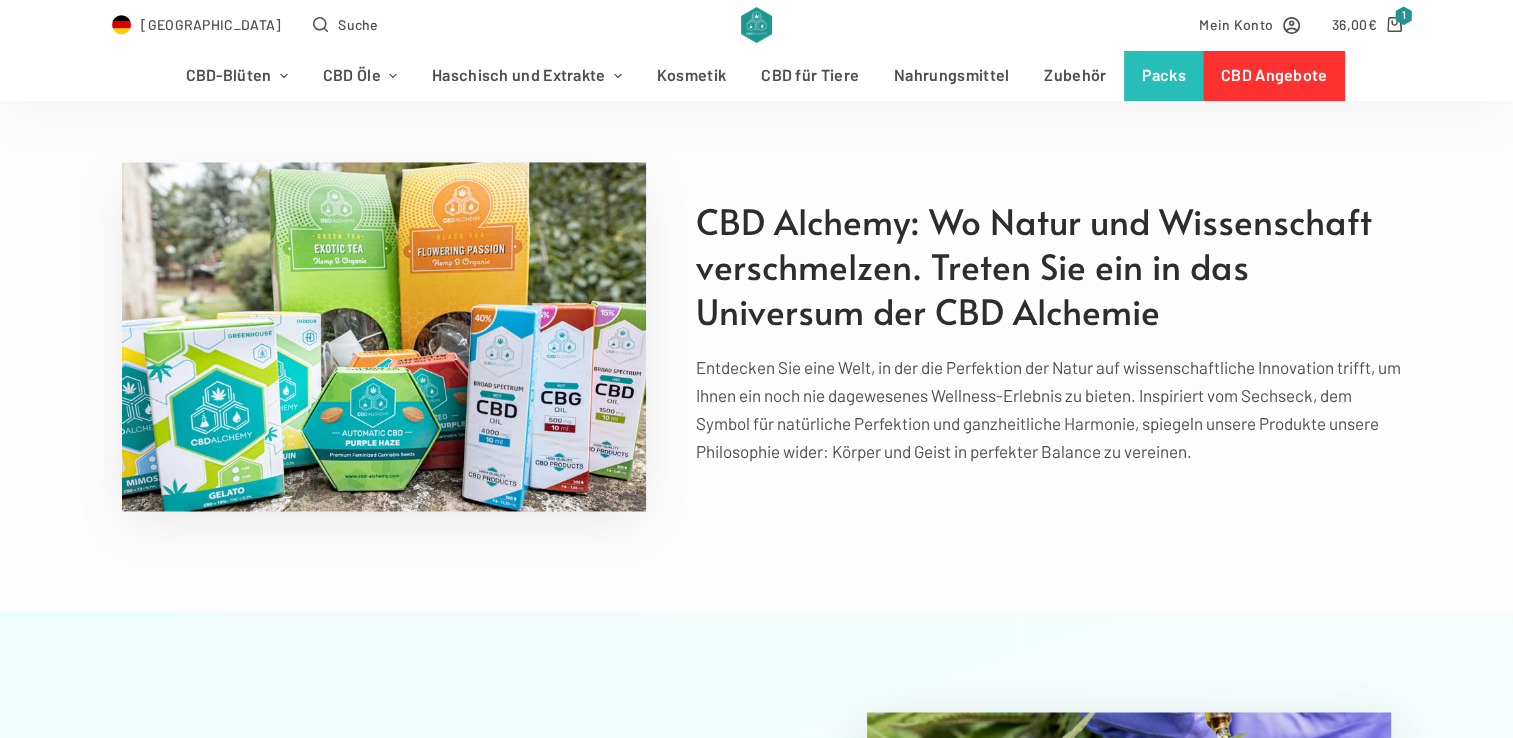 scroll, scrollTop: 3194, scrollLeft: 0, axis: vertical 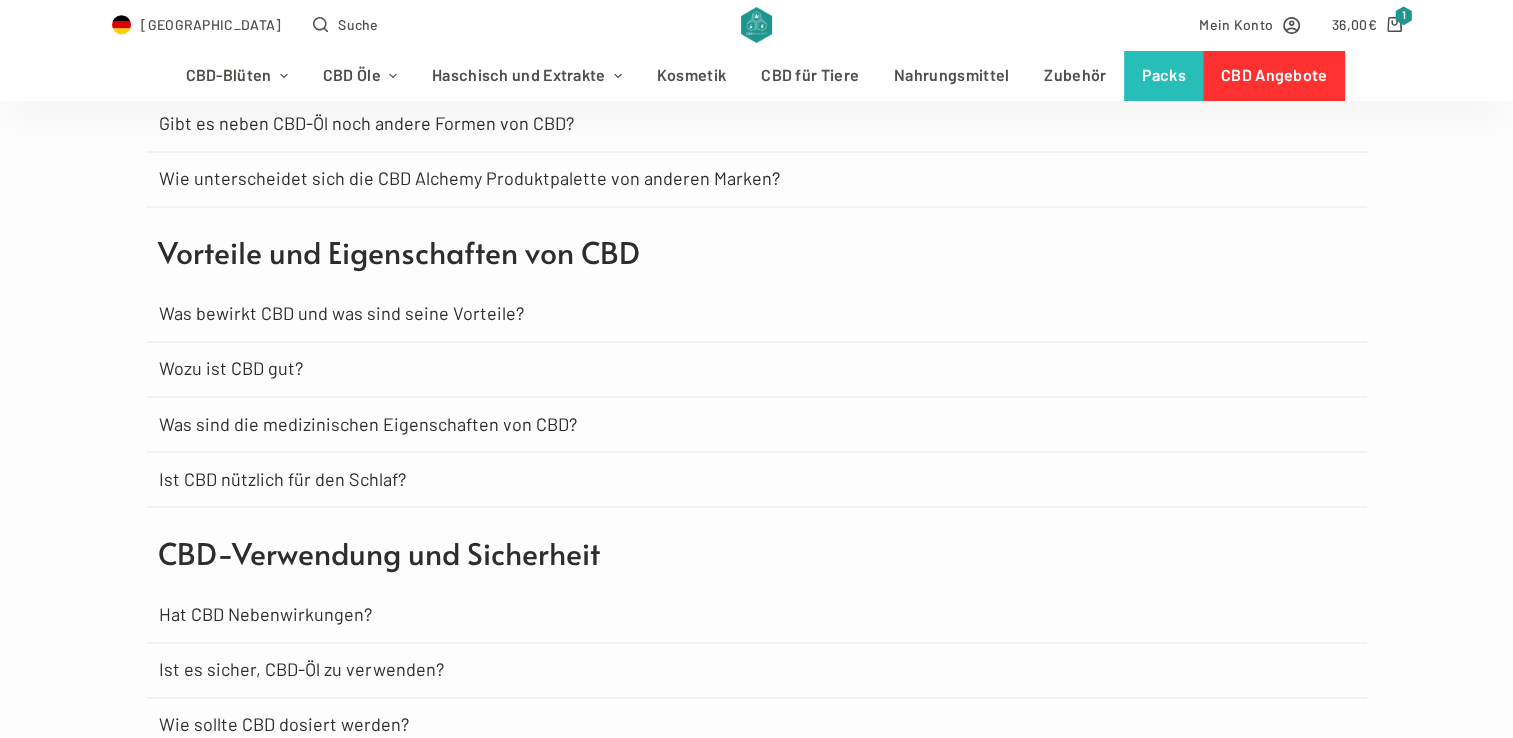 click on "Wozu ist CBD gut?" at bounding box center (757, 369) 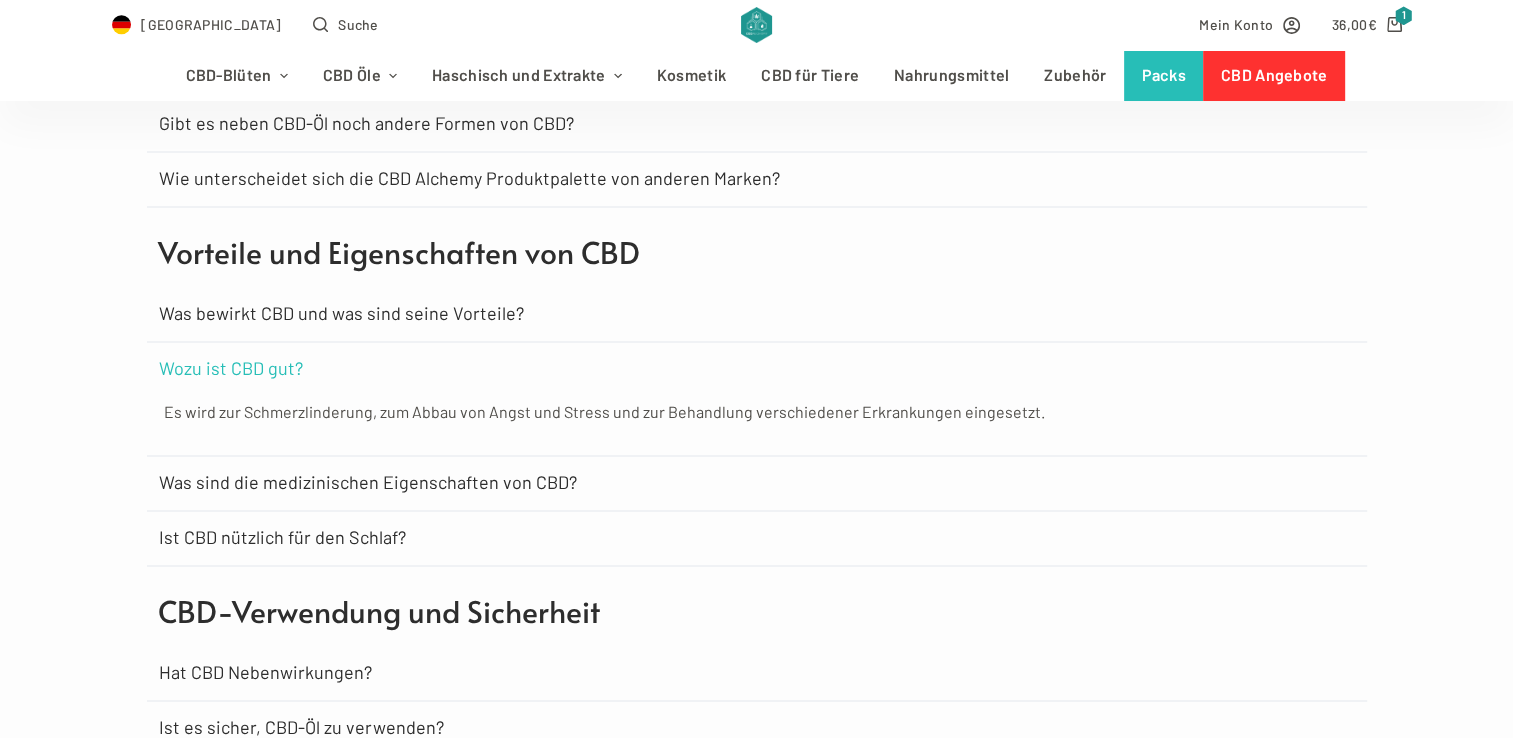 click on "Wozu ist CBD gut?" at bounding box center [231, 369] 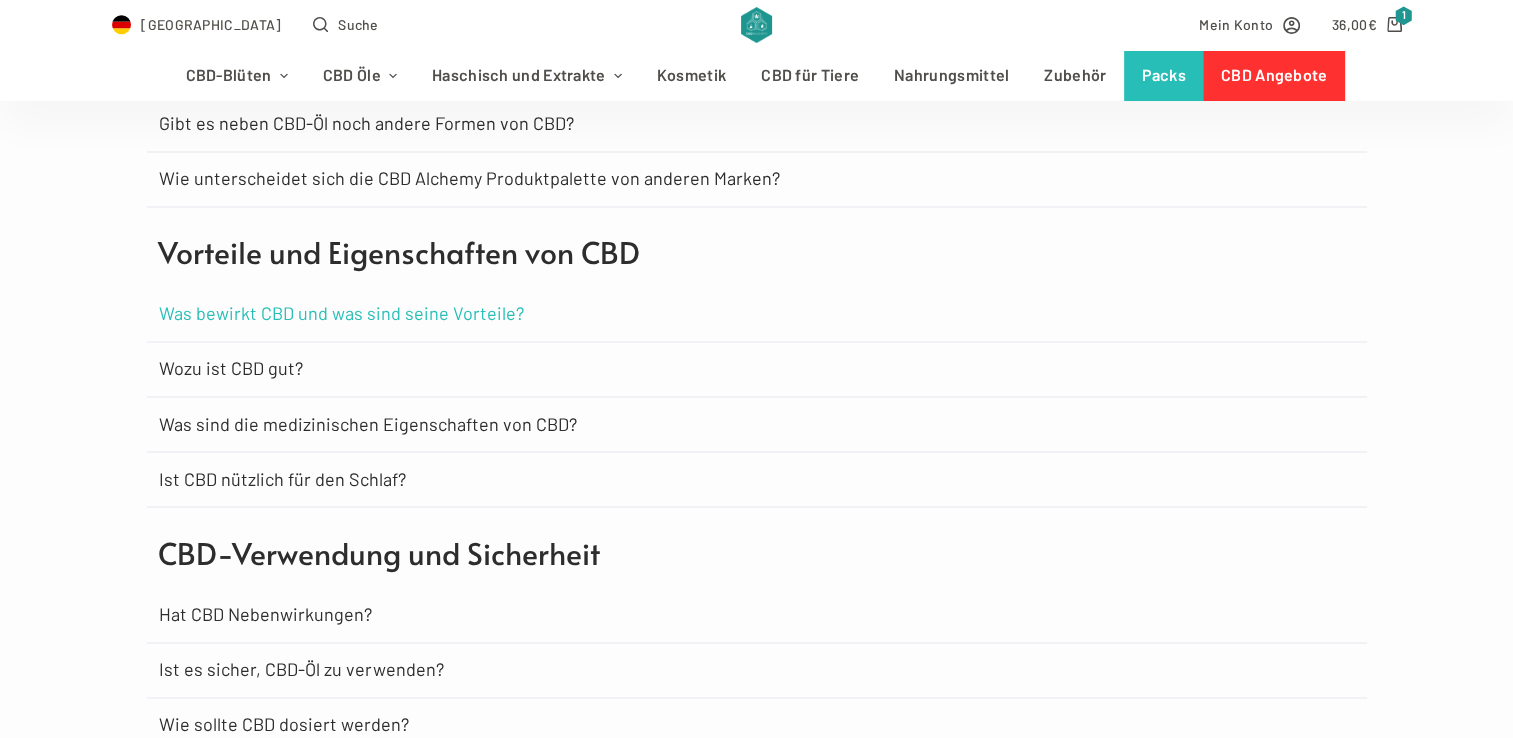 click on "Was bewirkt CBD und was sind seine Vorteile?" at bounding box center [341, 314] 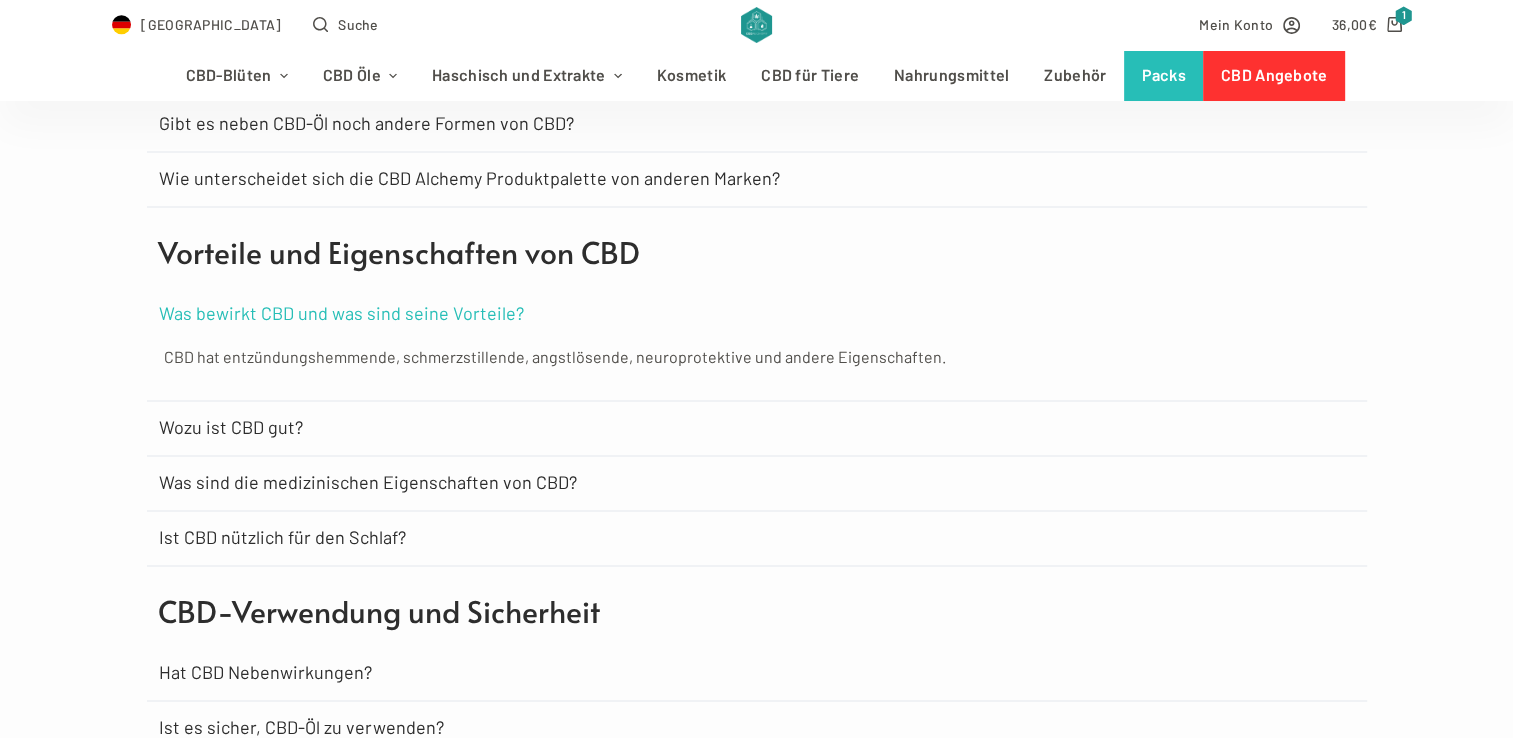 click on "Was bewirkt CBD und was sind seine Vorteile?" at bounding box center (341, 314) 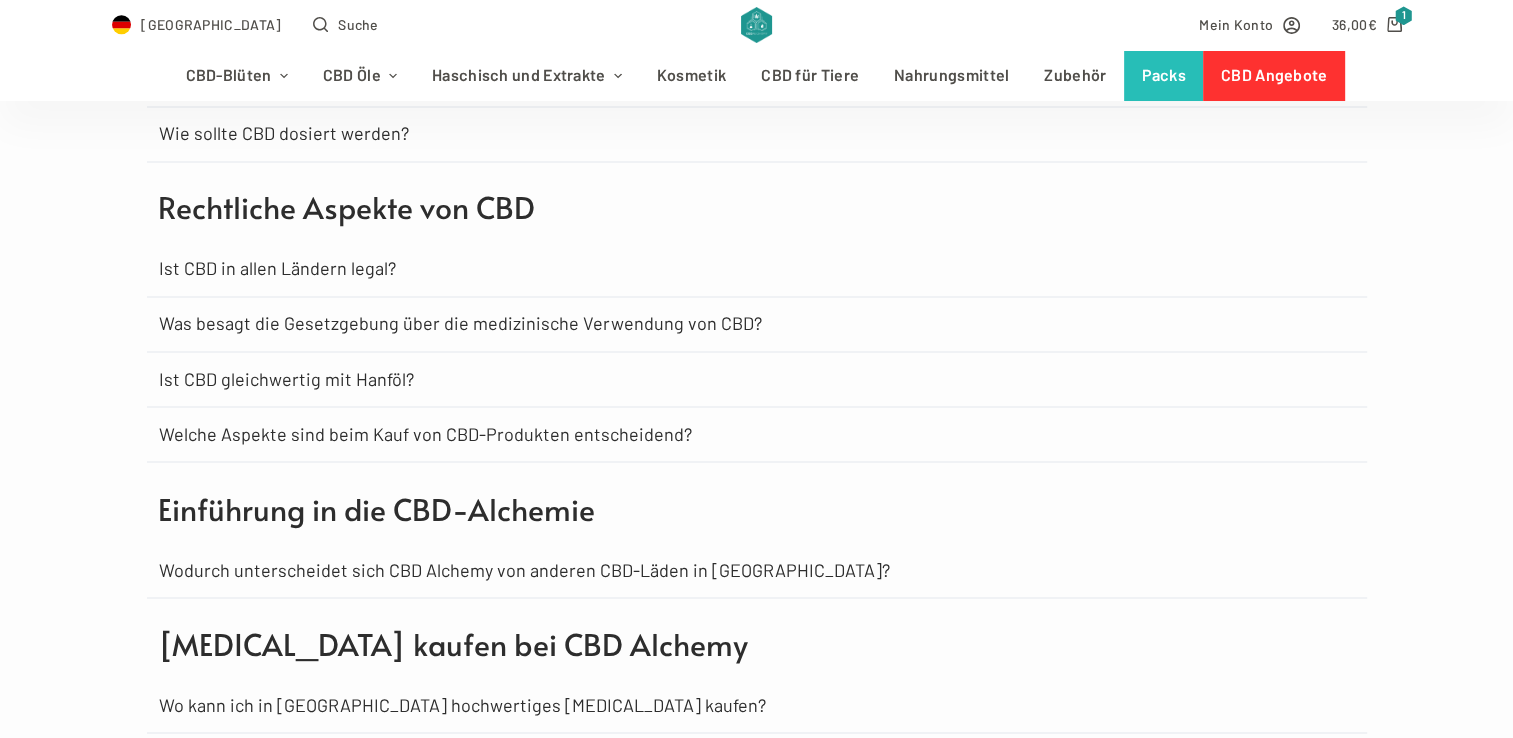 scroll, scrollTop: 10897, scrollLeft: 0, axis: vertical 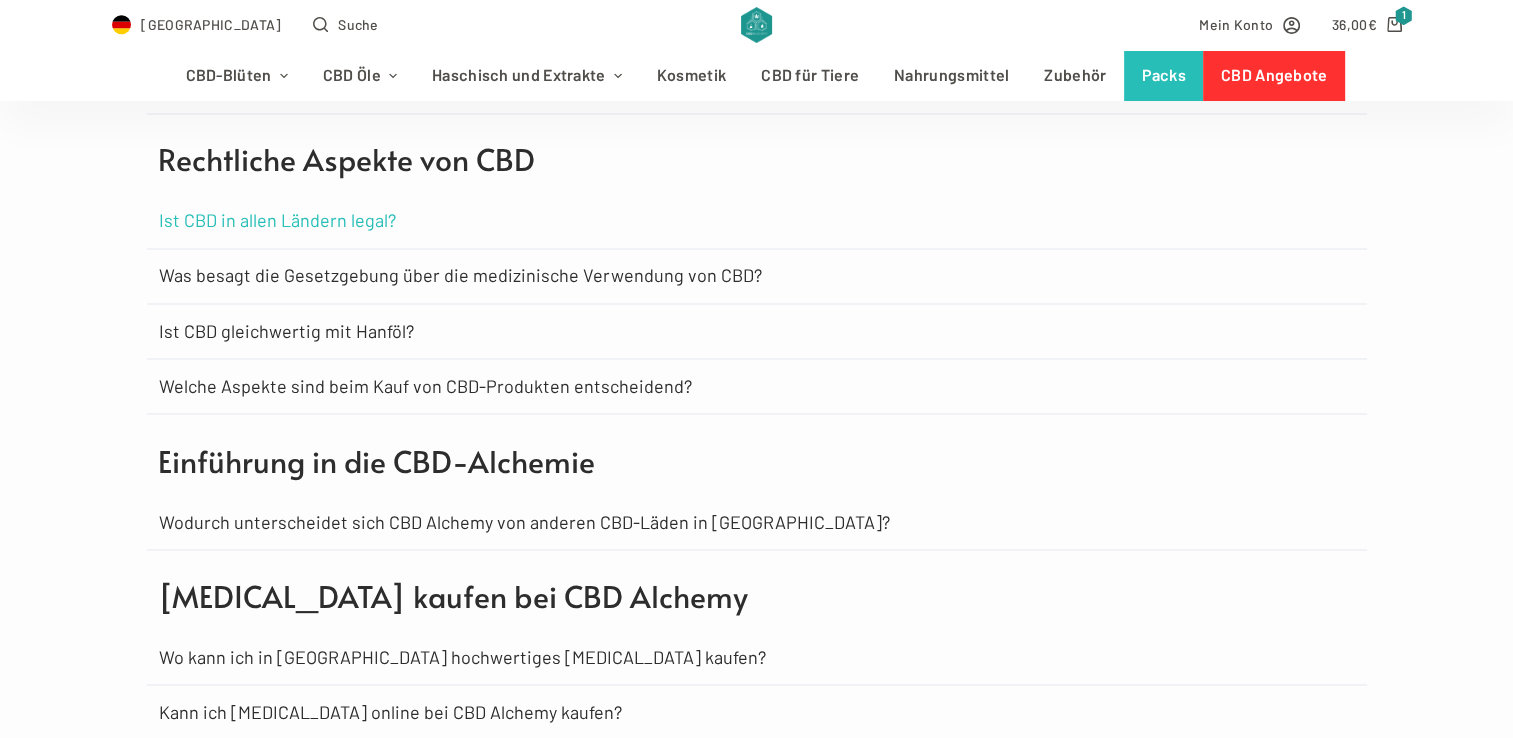 click on "Ist CBD in allen Ländern legal?" at bounding box center (277, 221) 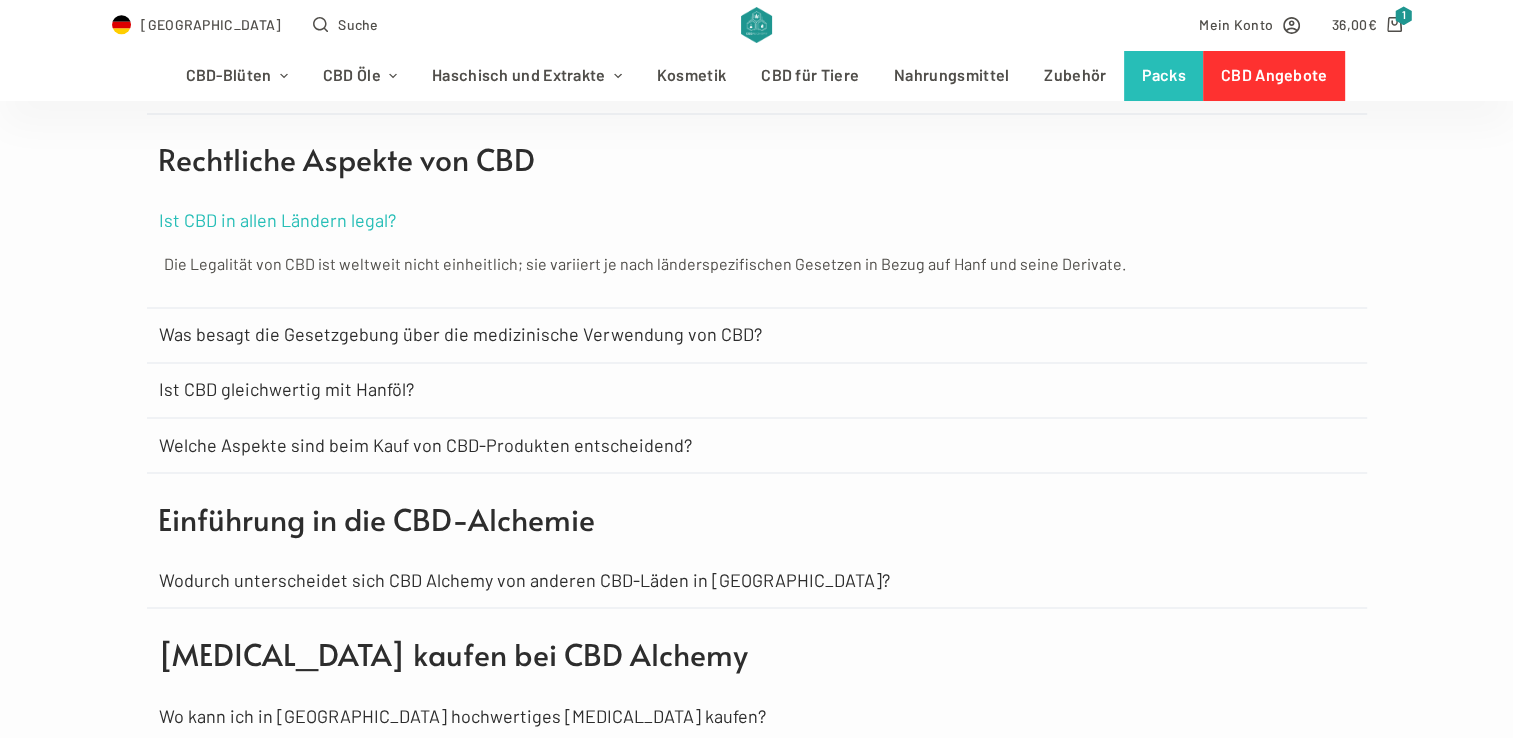 click on "Ist CBD in allen Ländern legal?" at bounding box center (277, 221) 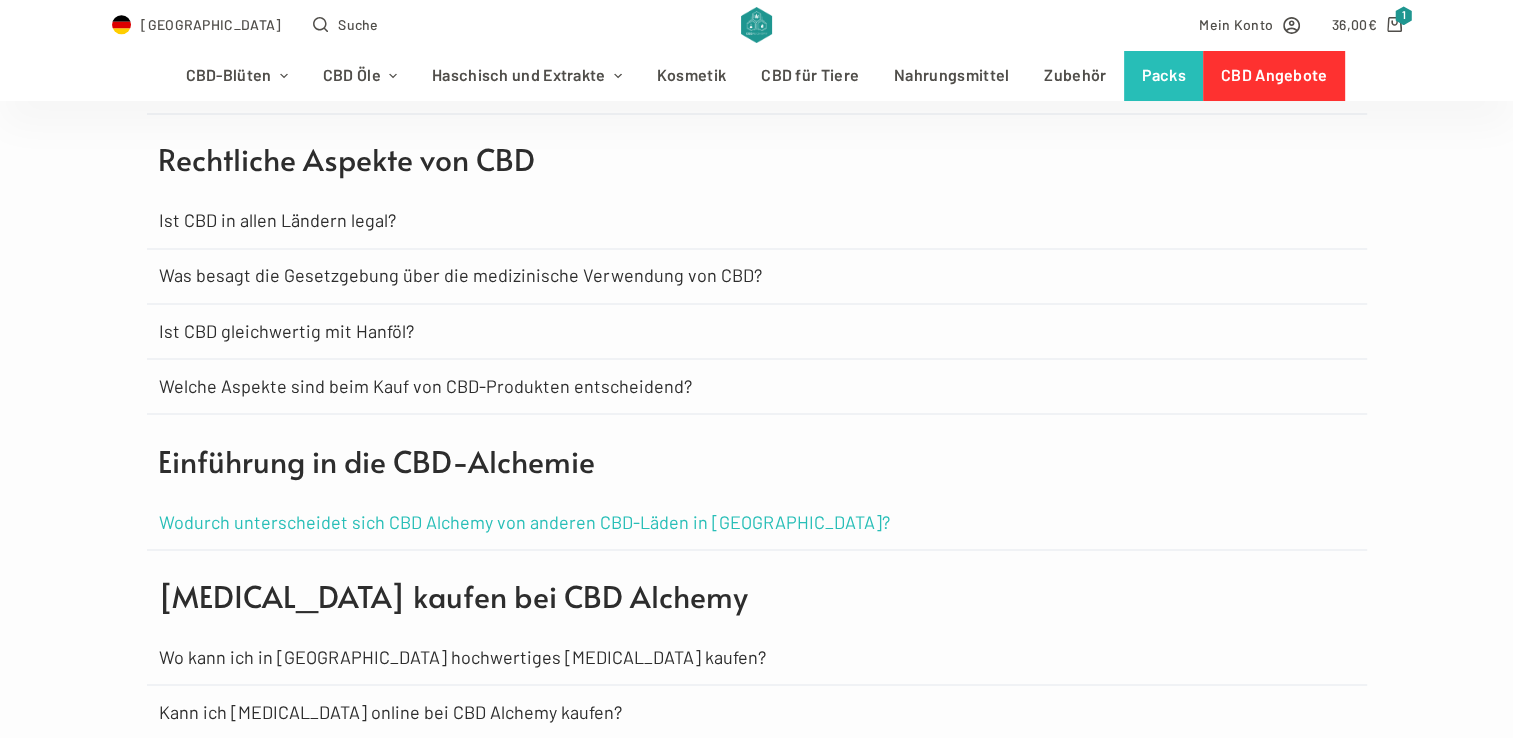 click on "Wodurch unterscheidet sich CBD Alchemy von anderen CBD-Läden in [GEOGRAPHIC_DATA]?" at bounding box center (524, 522) 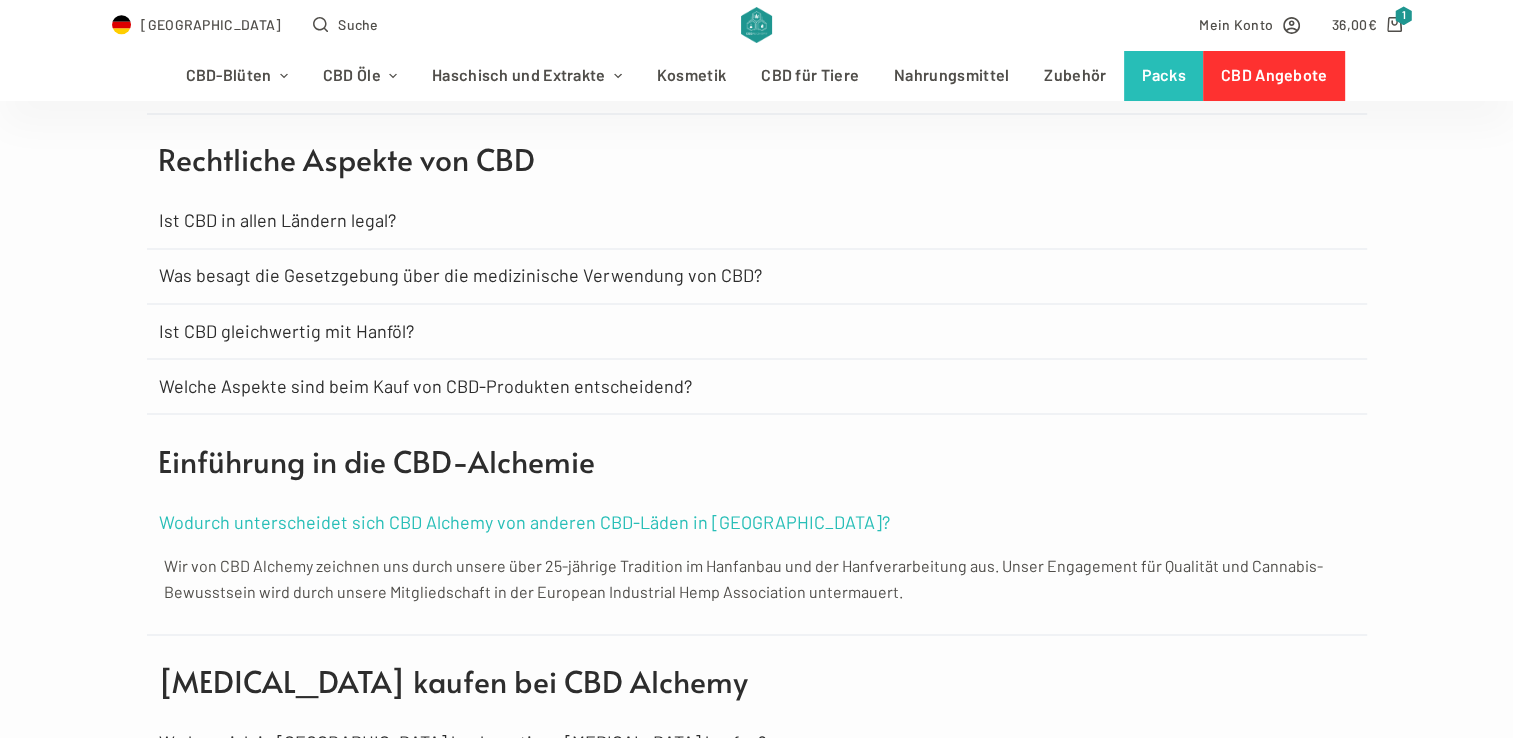 click on "Wodurch unterscheidet sich CBD Alchemy von anderen CBD-Läden in [GEOGRAPHIC_DATA]?" at bounding box center (524, 522) 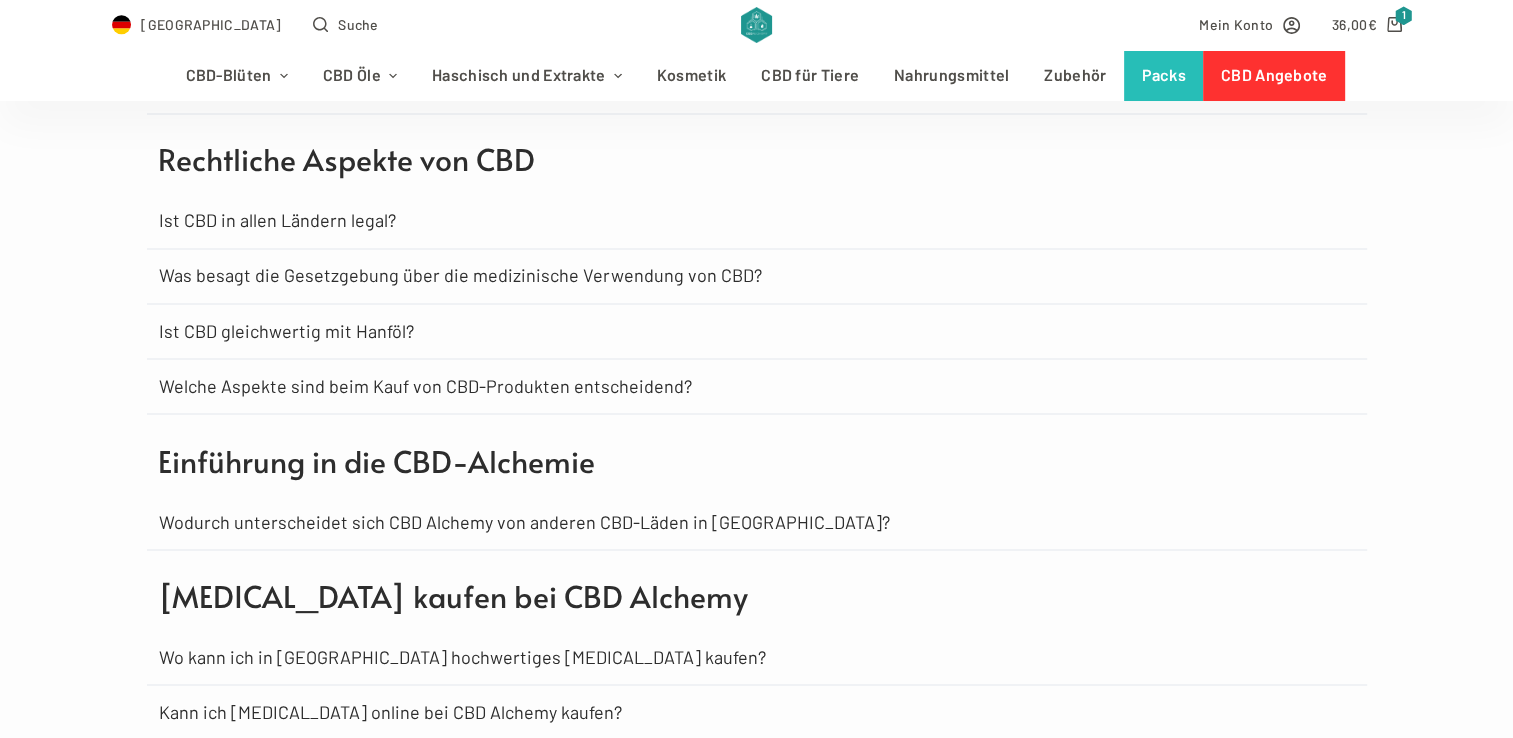 scroll, scrollTop: 1677, scrollLeft: 0, axis: vertical 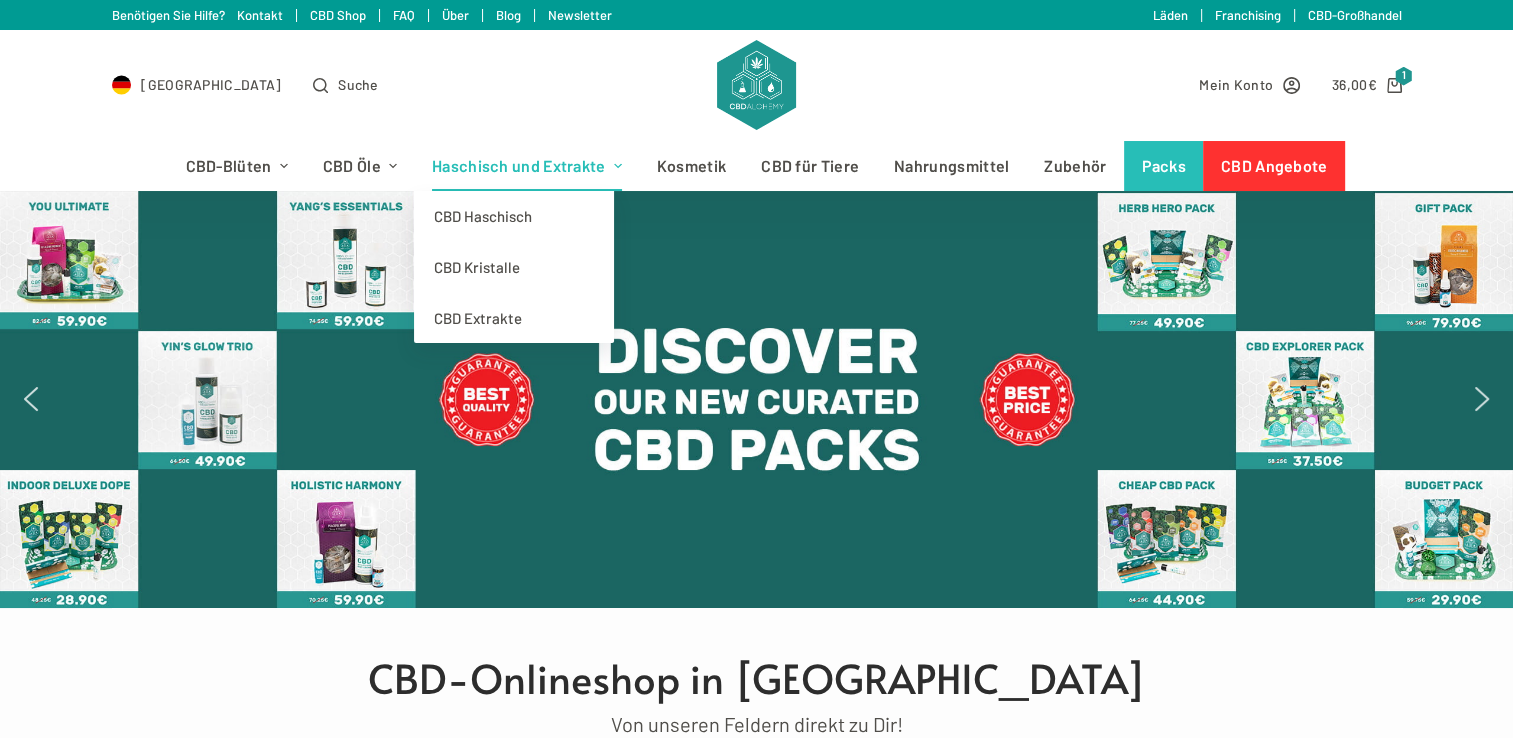 click on "Haschisch und Extrakte" at bounding box center [526, 166] 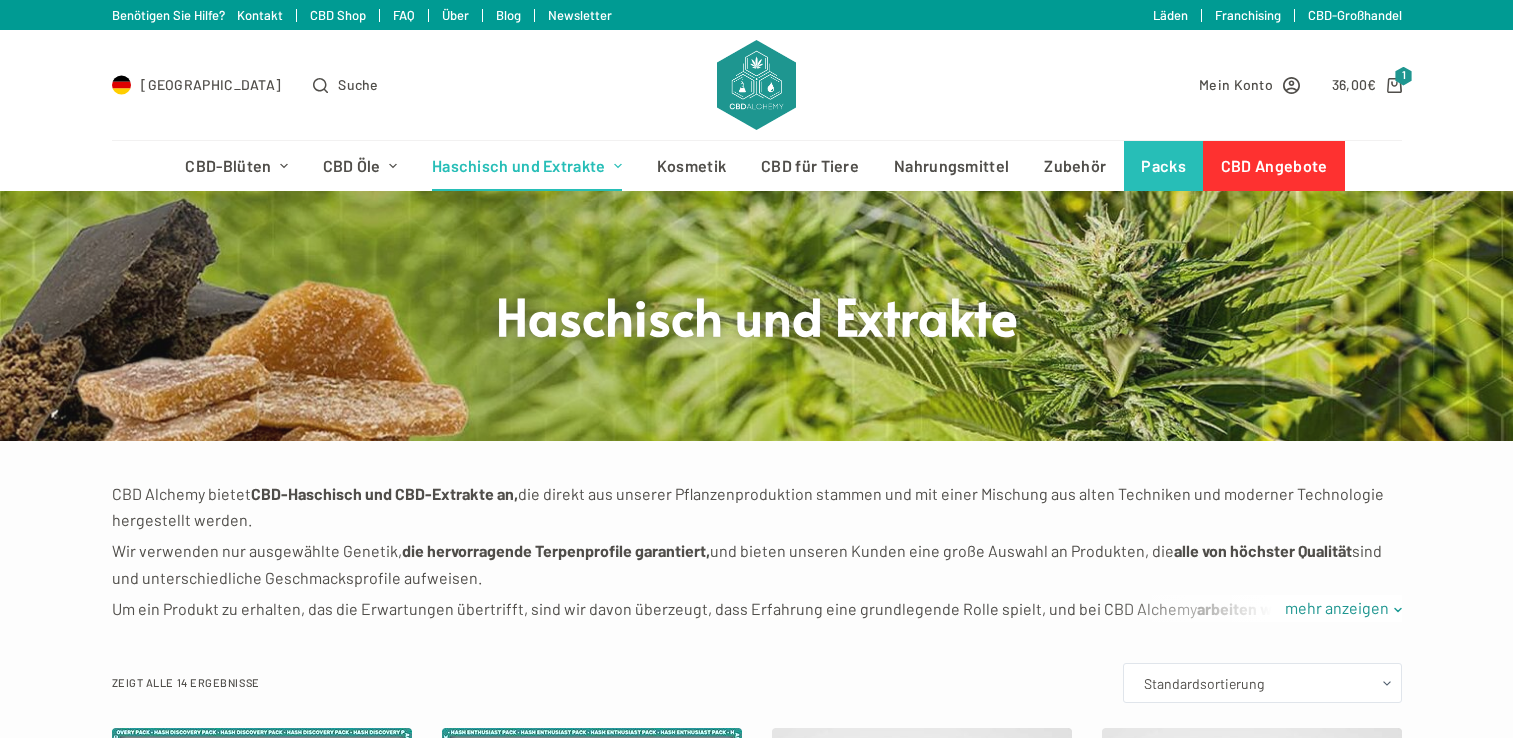 scroll, scrollTop: 0, scrollLeft: 0, axis: both 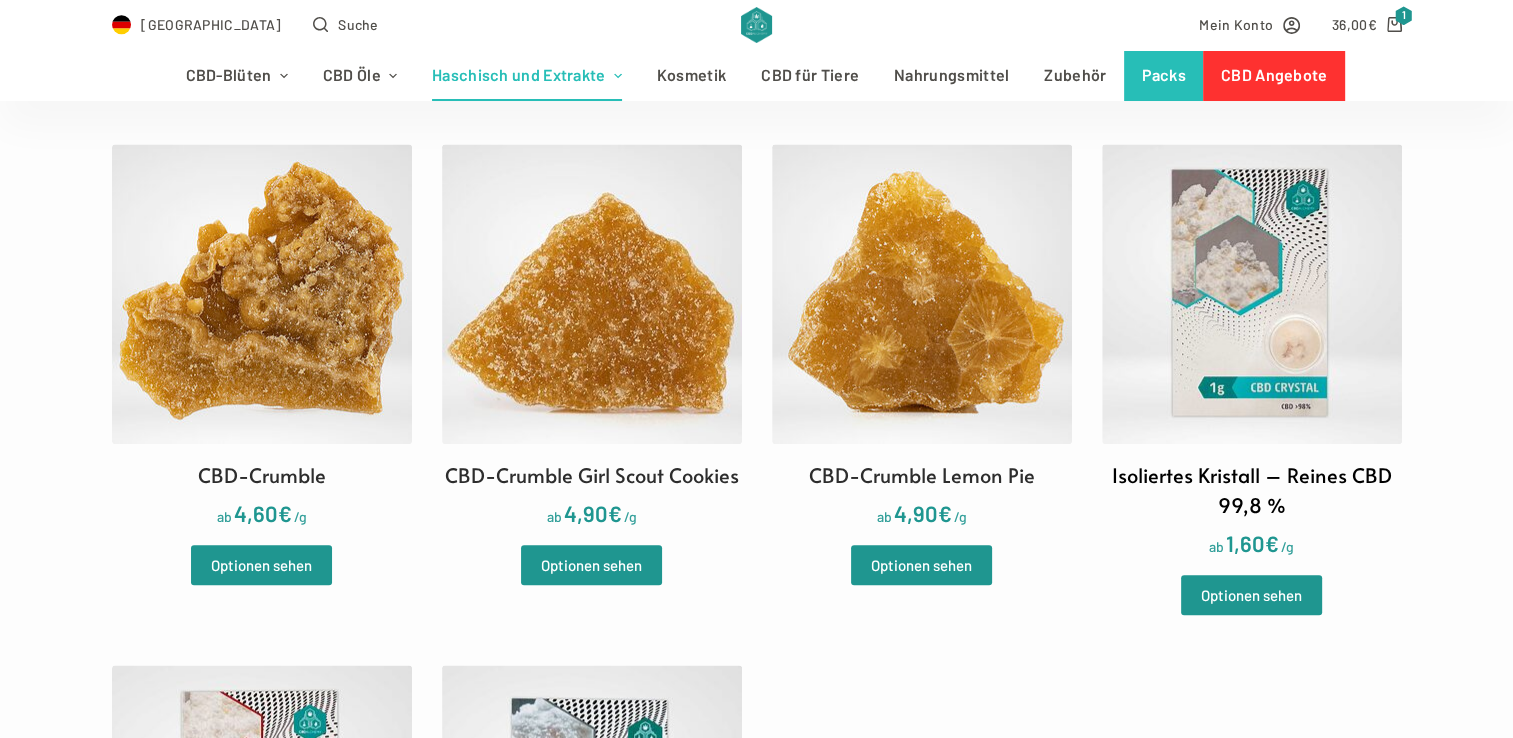 click at bounding box center [1252, 294] 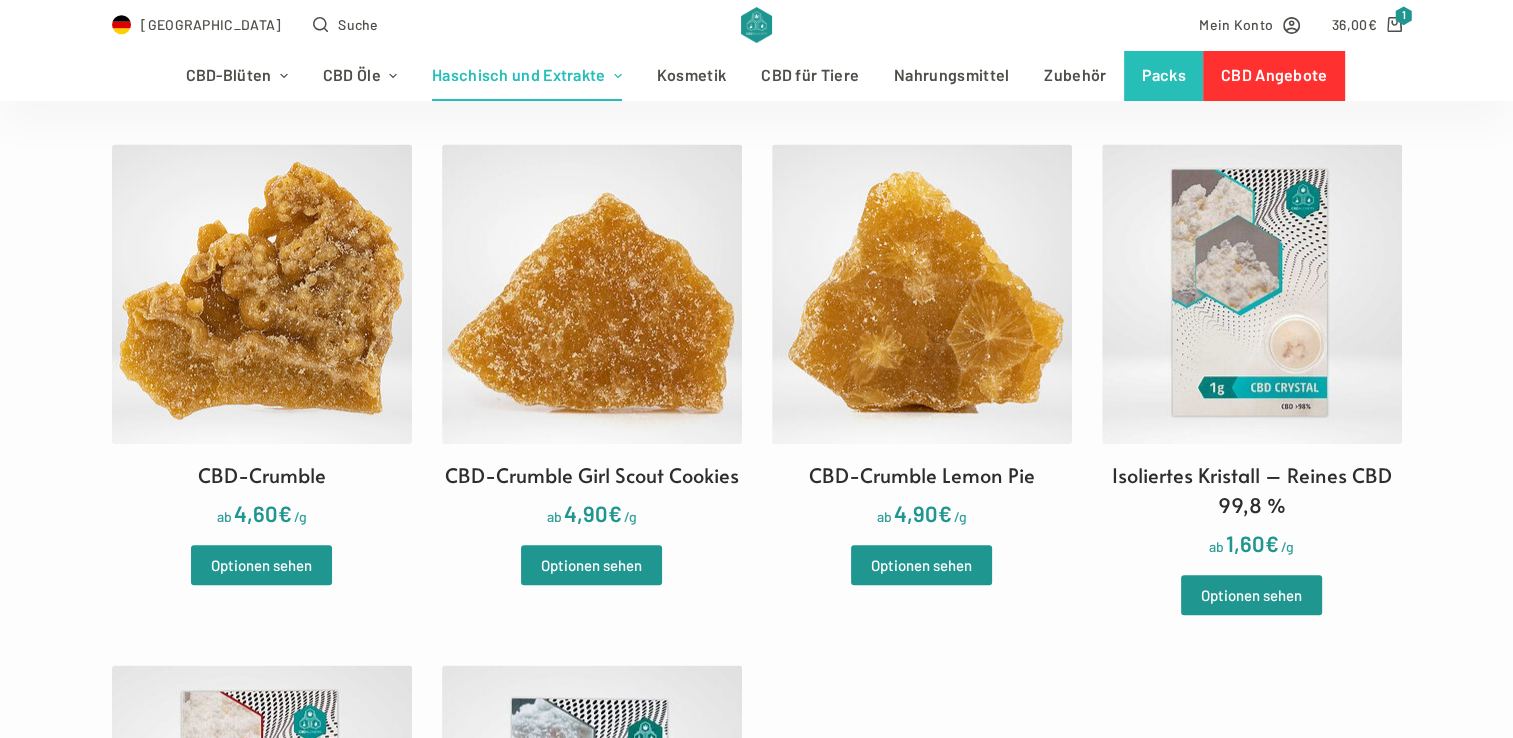 click on "Haschisch und Extrakte
CBD Alchemy bietet  CBD-Haschisch und CBD-Extrakte an,  die direkt aus unserer Pflanzenproduktion stammen und mit einer Mischung aus alten Techniken und moderner Technologie hergestellt werden.
Wir verwenden nur ausgewählte Genetik,  die hervorragende Terpenprofile garantiert,  und bieten unseren Kunden eine große Auswahl an Produkten, die  alle von höchster Qualität  sind und unterschiedliche Geschmacksprofile aufweisen.
Um ein Produkt zu erhalten, das die Erwartungen übertrifft, sind wir davon überzeugt, dass Erfahrung eine grundlegende Rolle spielt, und bei CBD Alchemy  arbeiten wir seit 1997 mit Cannabis.
mehr anzeigen
Filter
Zeigt alle 14 Ergebnisse
Standardsortierung
Nach Beliebtheit sortiert
Sortieren nach neuesten
Nach Preis sortiert: niedrig nach hoch
Nach Preis sortiert: hoch nach niedrig
5g Hash Discovery Pack
36,00  €
Add to cart
89,00  €" at bounding box center [756, -126] 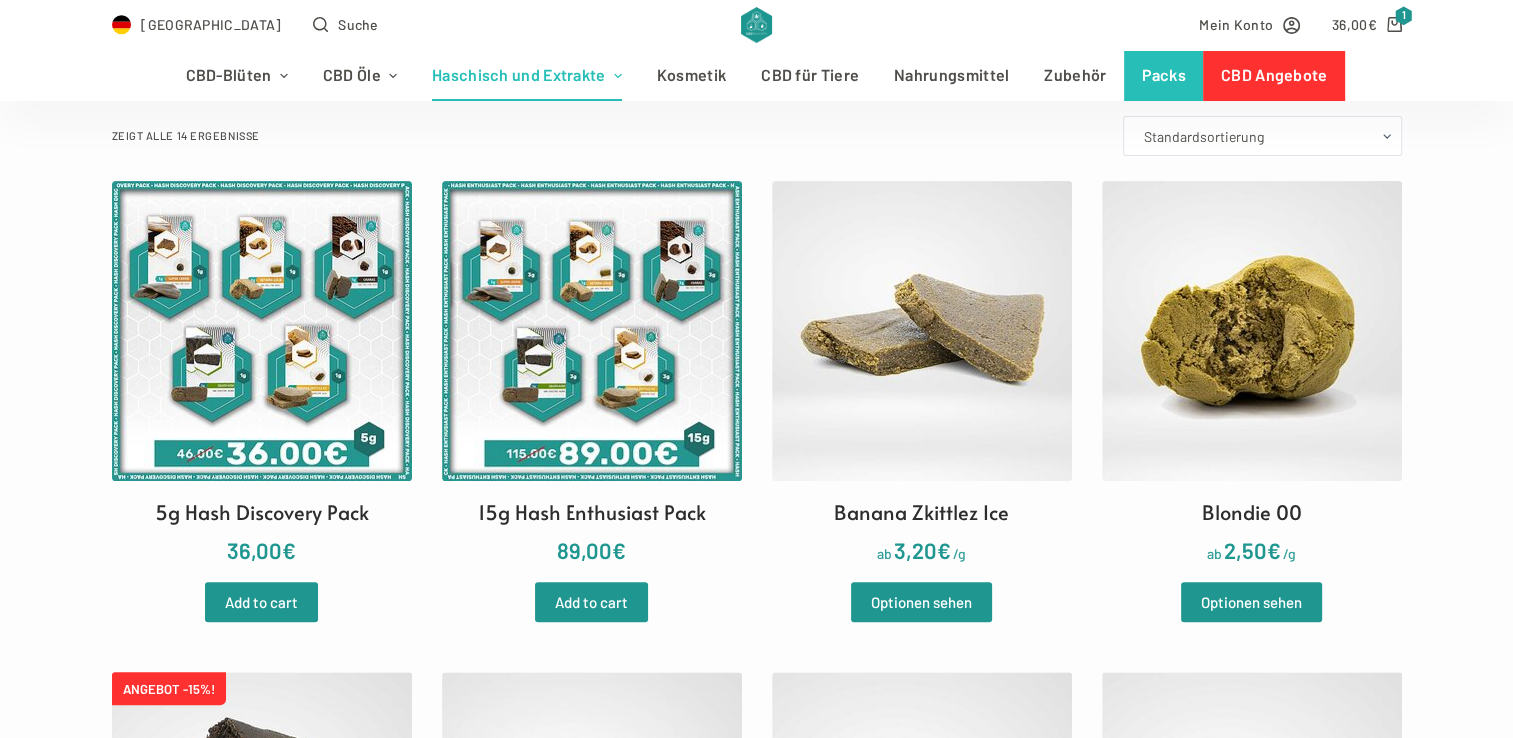 scroll, scrollTop: 552, scrollLeft: 0, axis: vertical 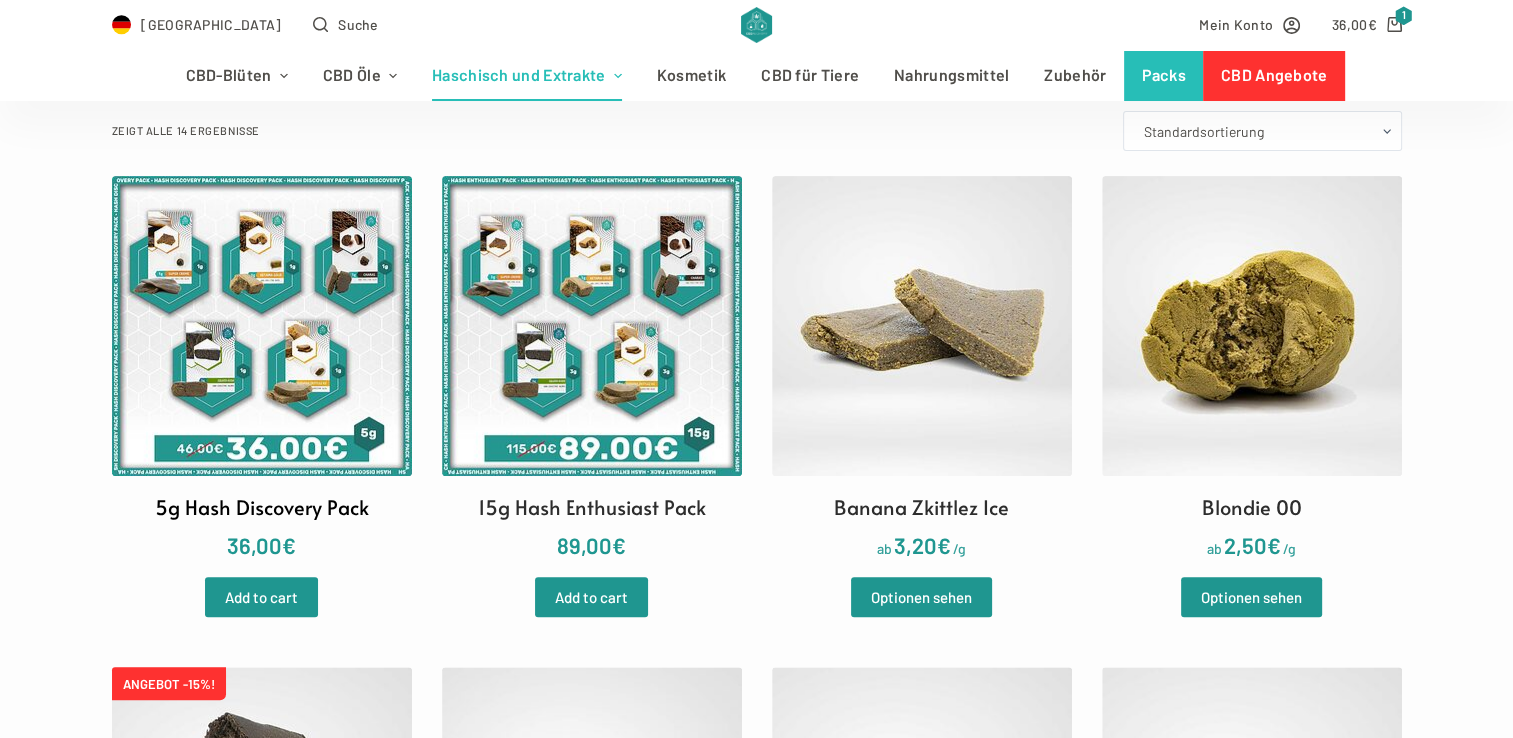 click at bounding box center [262, 326] 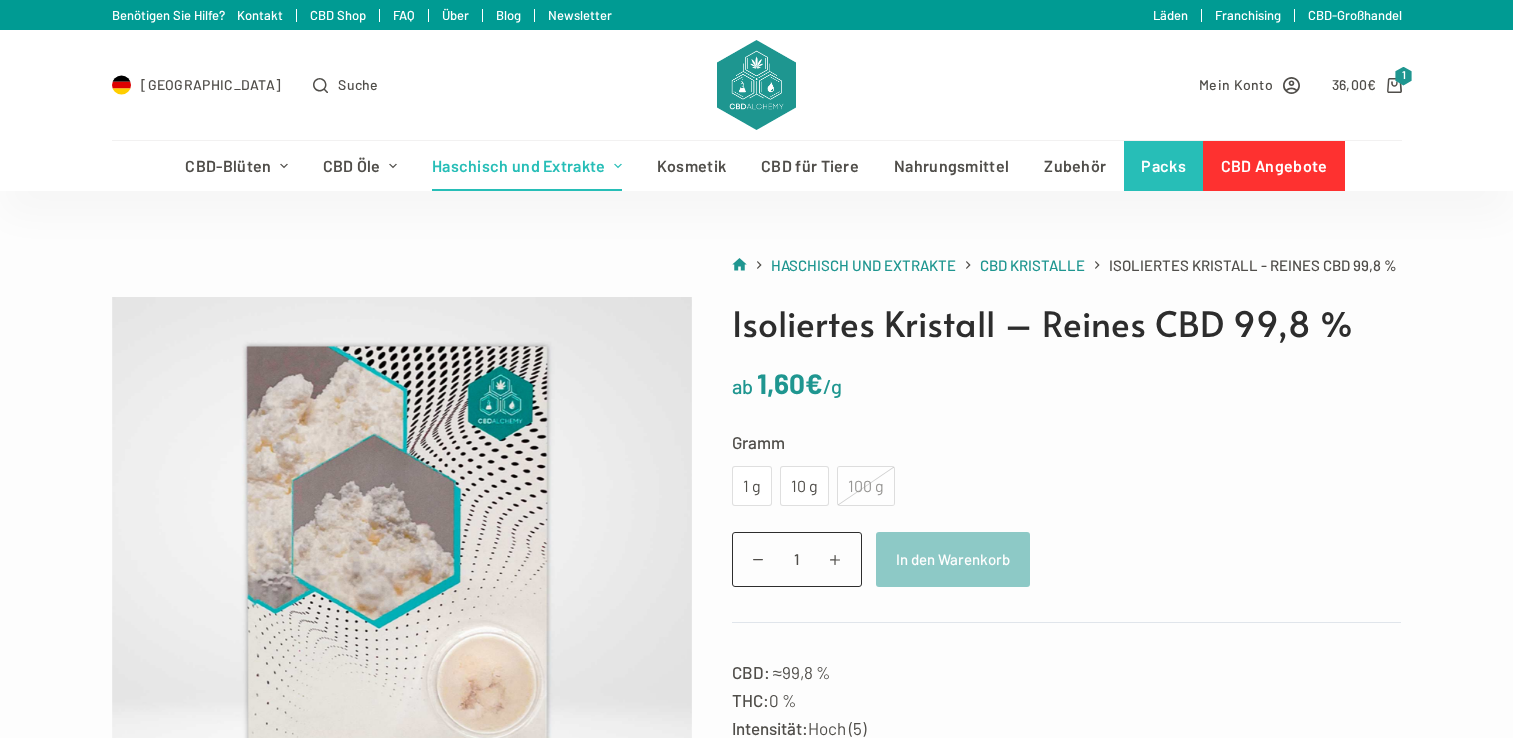scroll, scrollTop: 0, scrollLeft: 0, axis: both 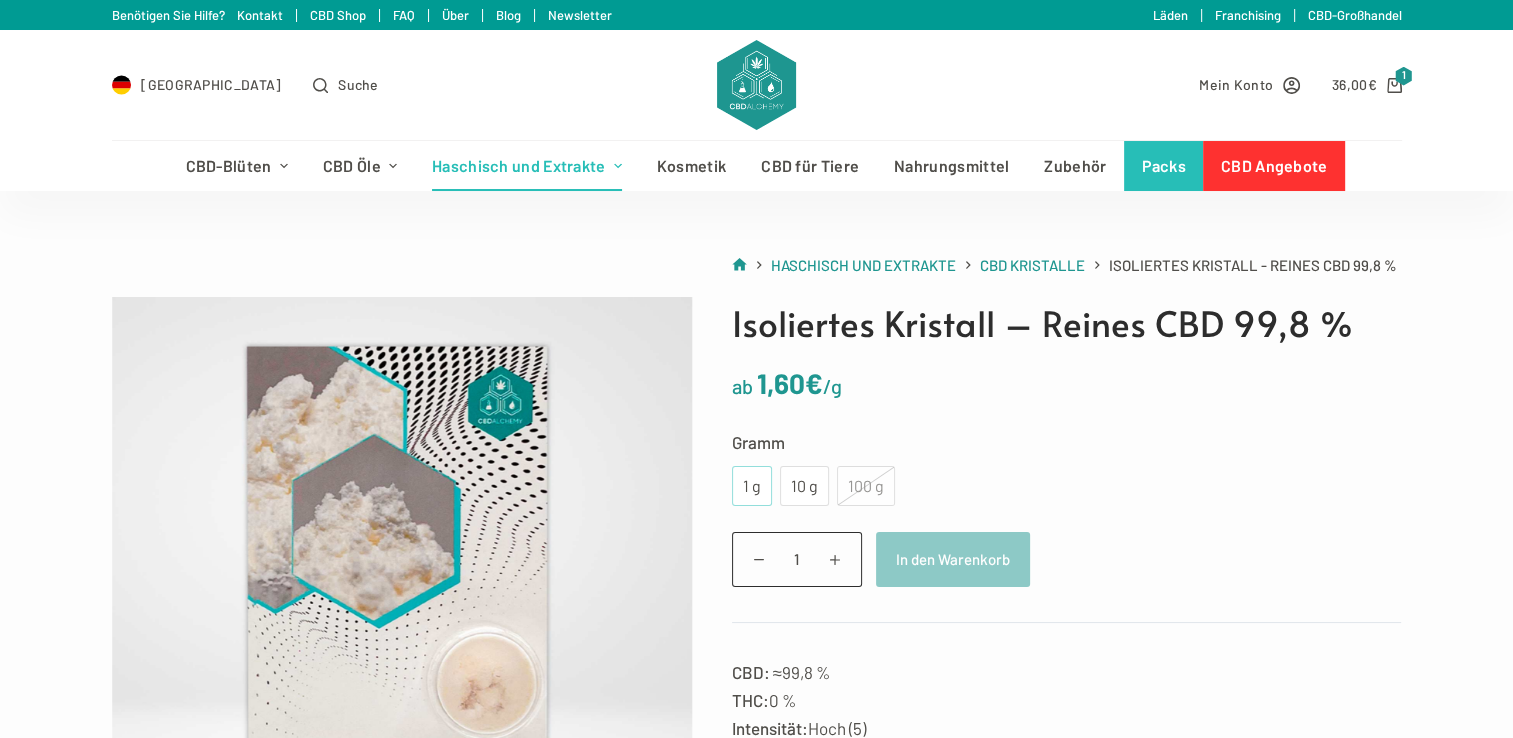 click on "1 g" 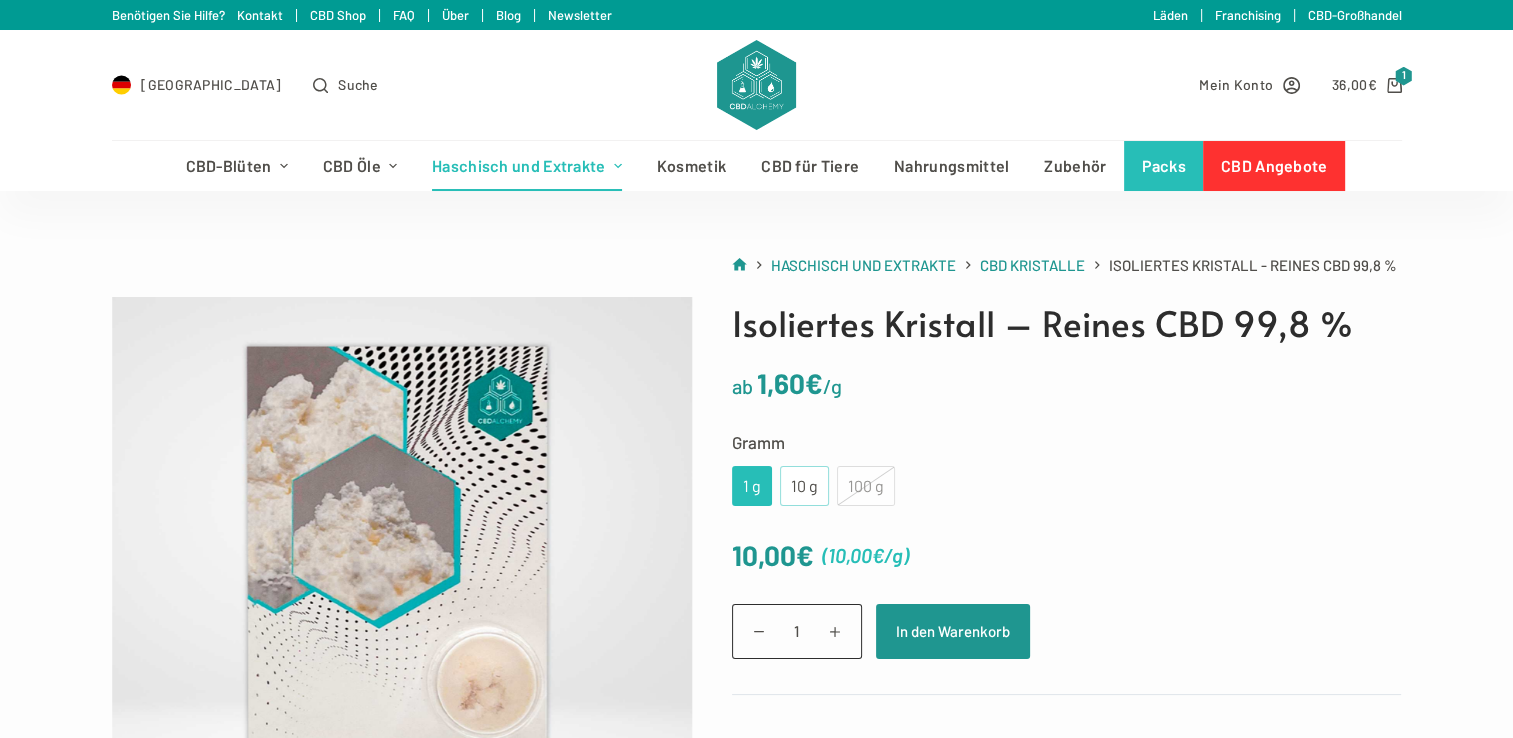 click on "10 g" 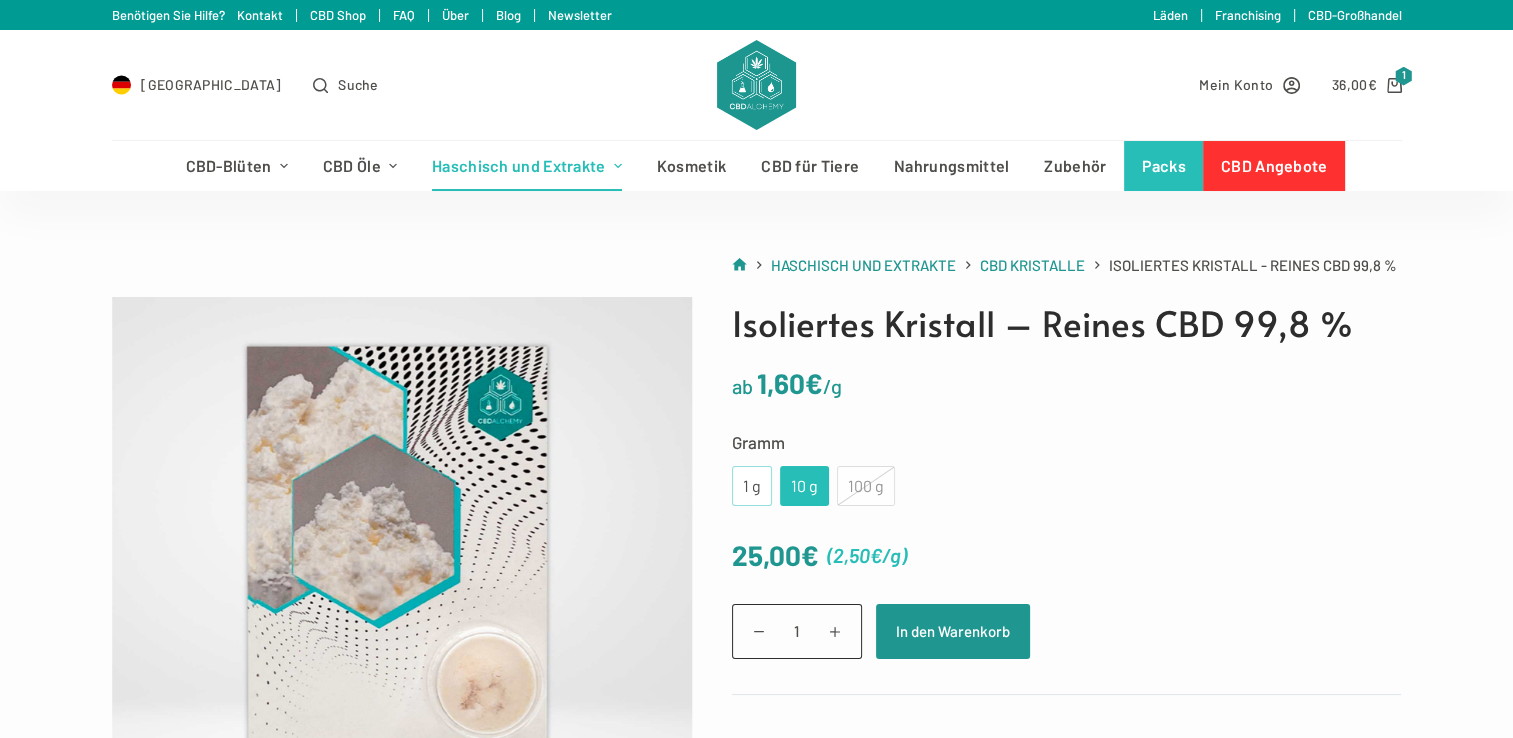 click on "1 g" 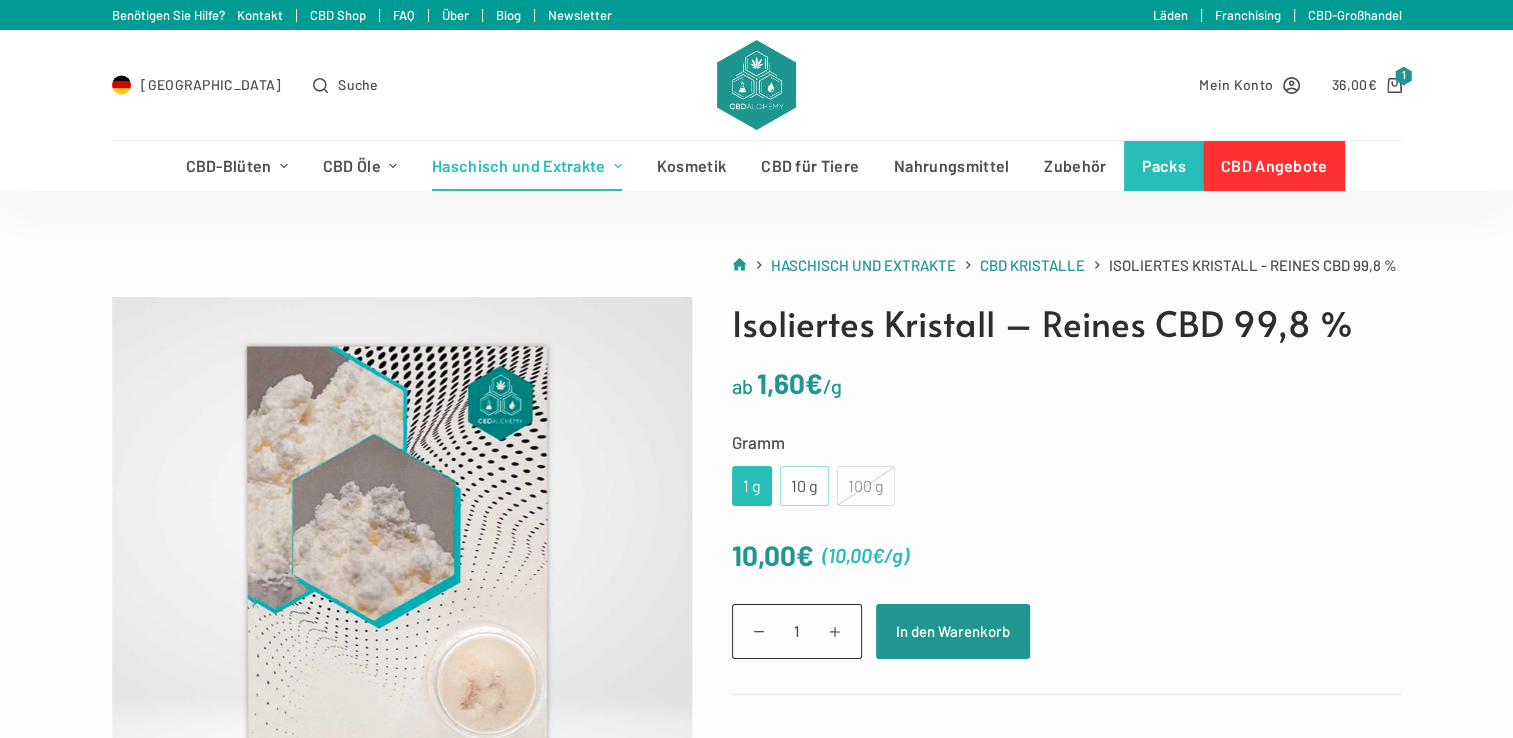 click on "10 g" 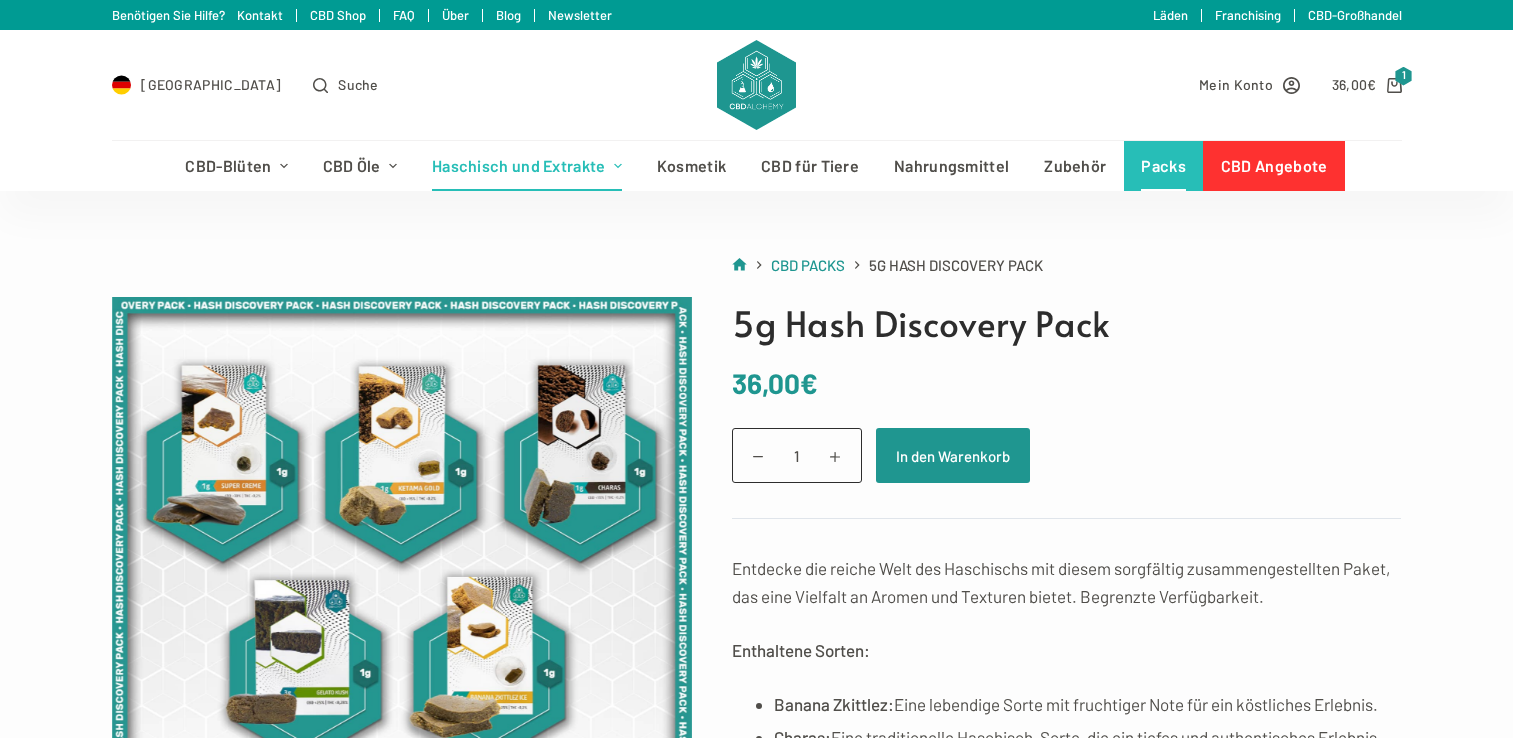 scroll, scrollTop: 0, scrollLeft: 0, axis: both 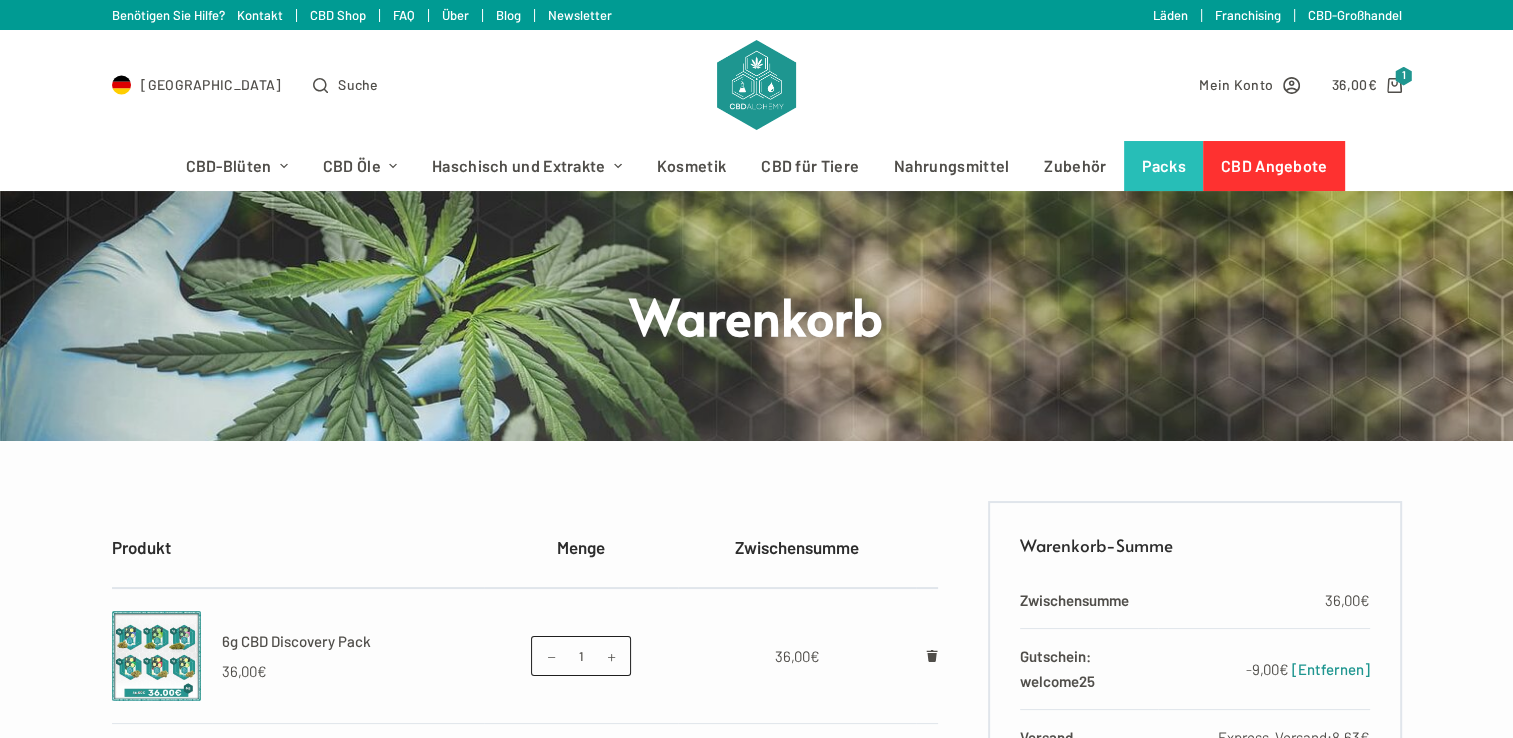 click on "Produkt
Menge
Zwischensumme
6g CBD Discovery Pack
36,00  €
6g CBD Discovery Pack Menge
1
×
36,00  €
6g CBD Discovery Pack Menge
1
36,00  €
Gutschein:     Coupon nutzen
Warenkorb aktualisieren
Warenkorb-Summe
Zwischensumme
36,00  €
Gutschein: welcome25
- 9,00  €   [Entfernen]
Versand
Express-Versand:  8,63  €
Versand nach  In der Hut 47, 91083 [GEOGRAPHIC_DATA] ." at bounding box center [757, 754] 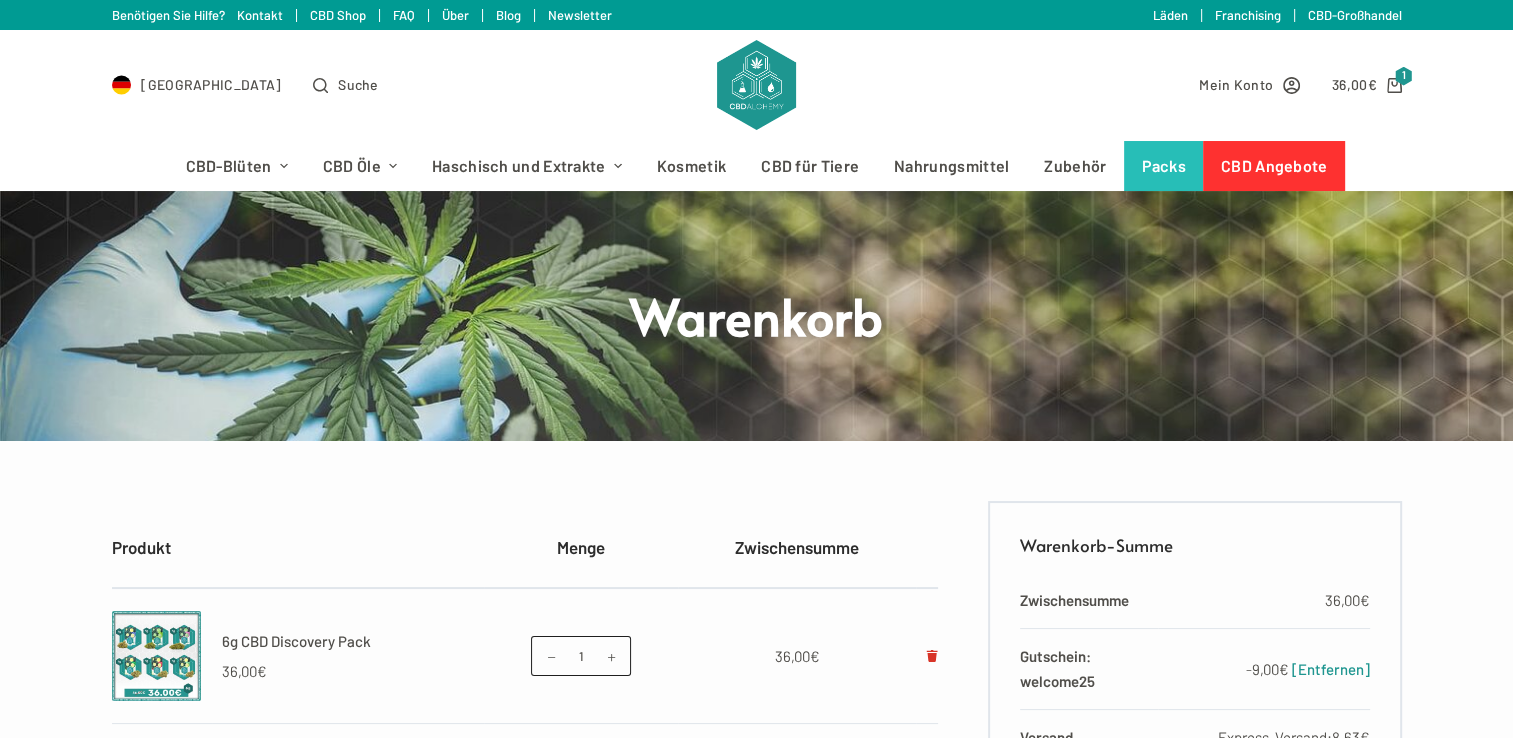 click 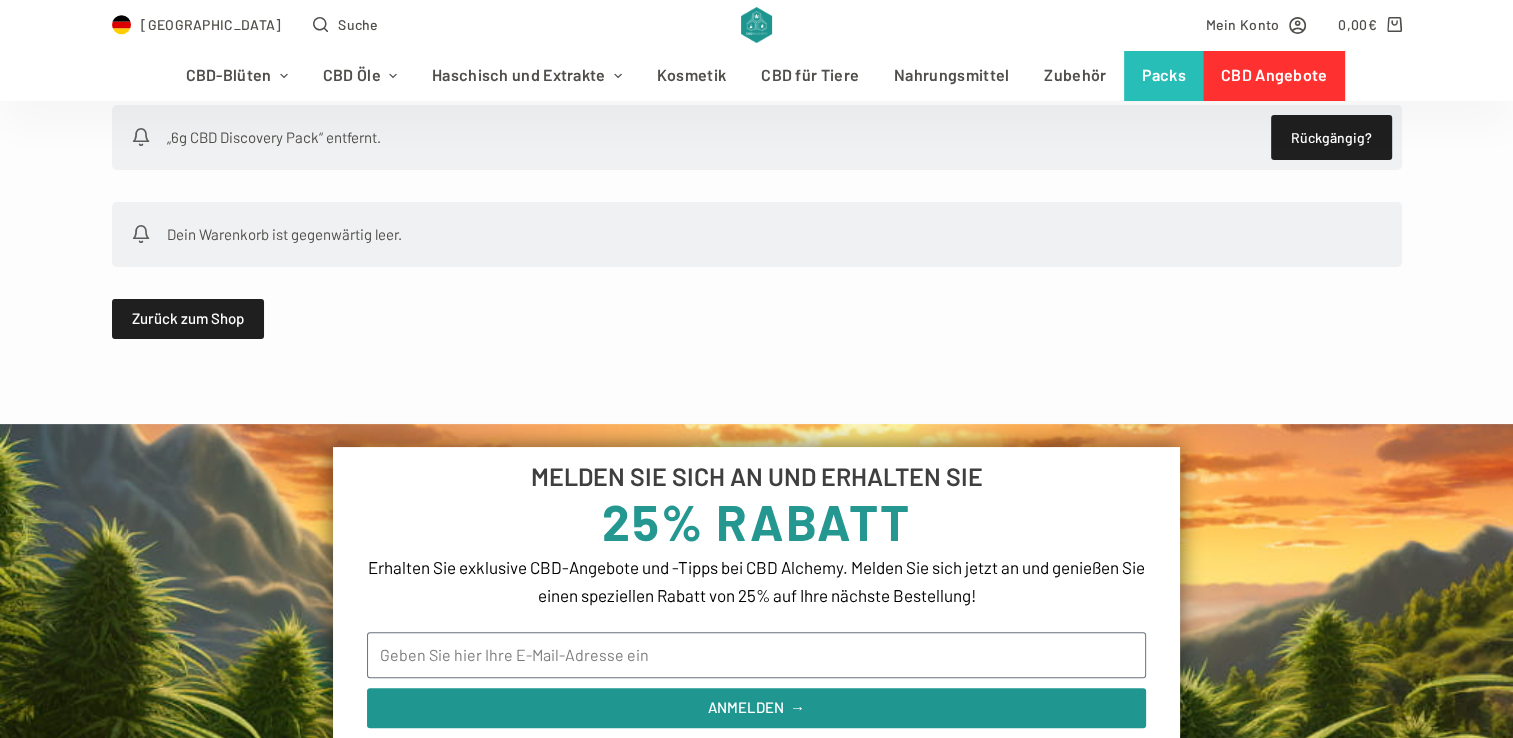 scroll, scrollTop: 400, scrollLeft: 0, axis: vertical 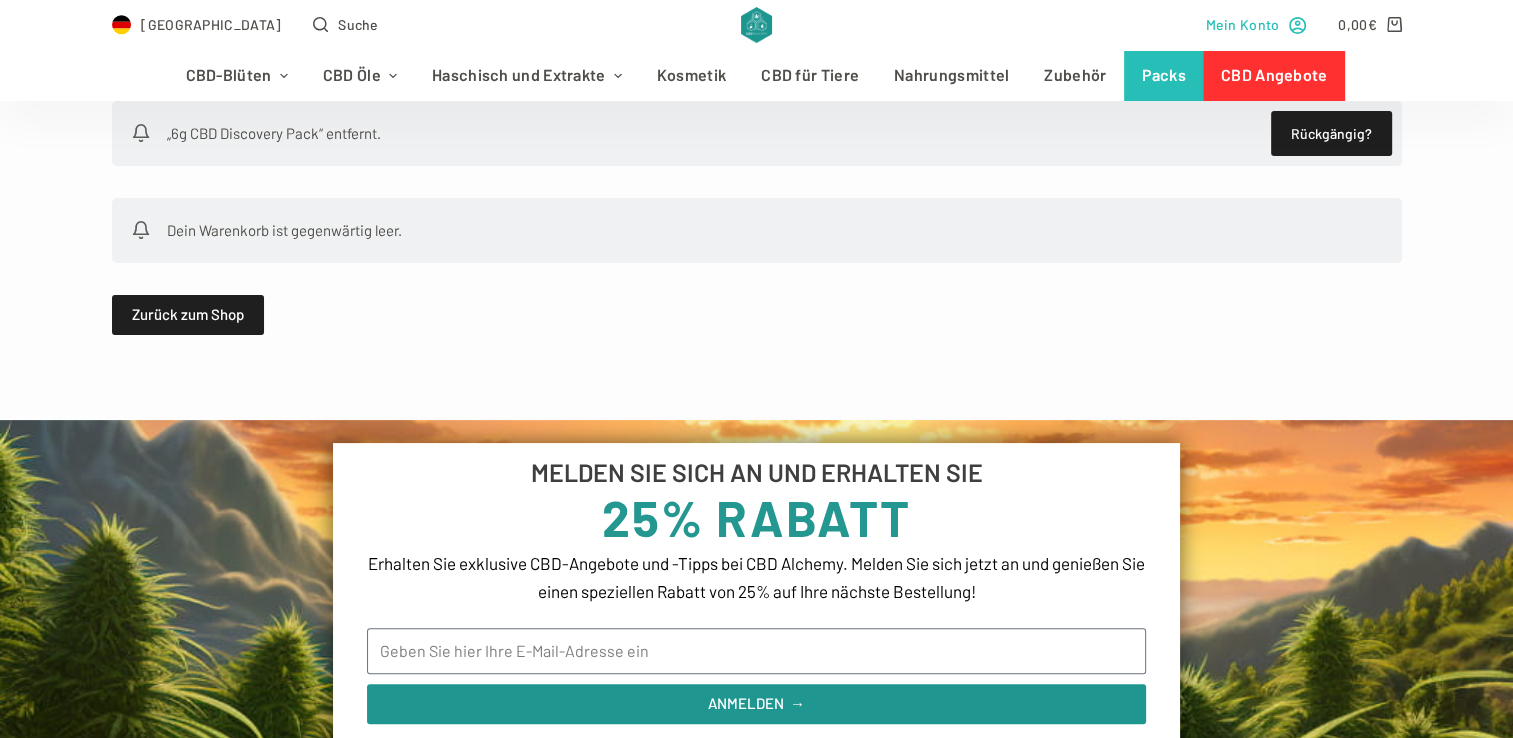 click on "Mein Konto" at bounding box center [1255, 24] 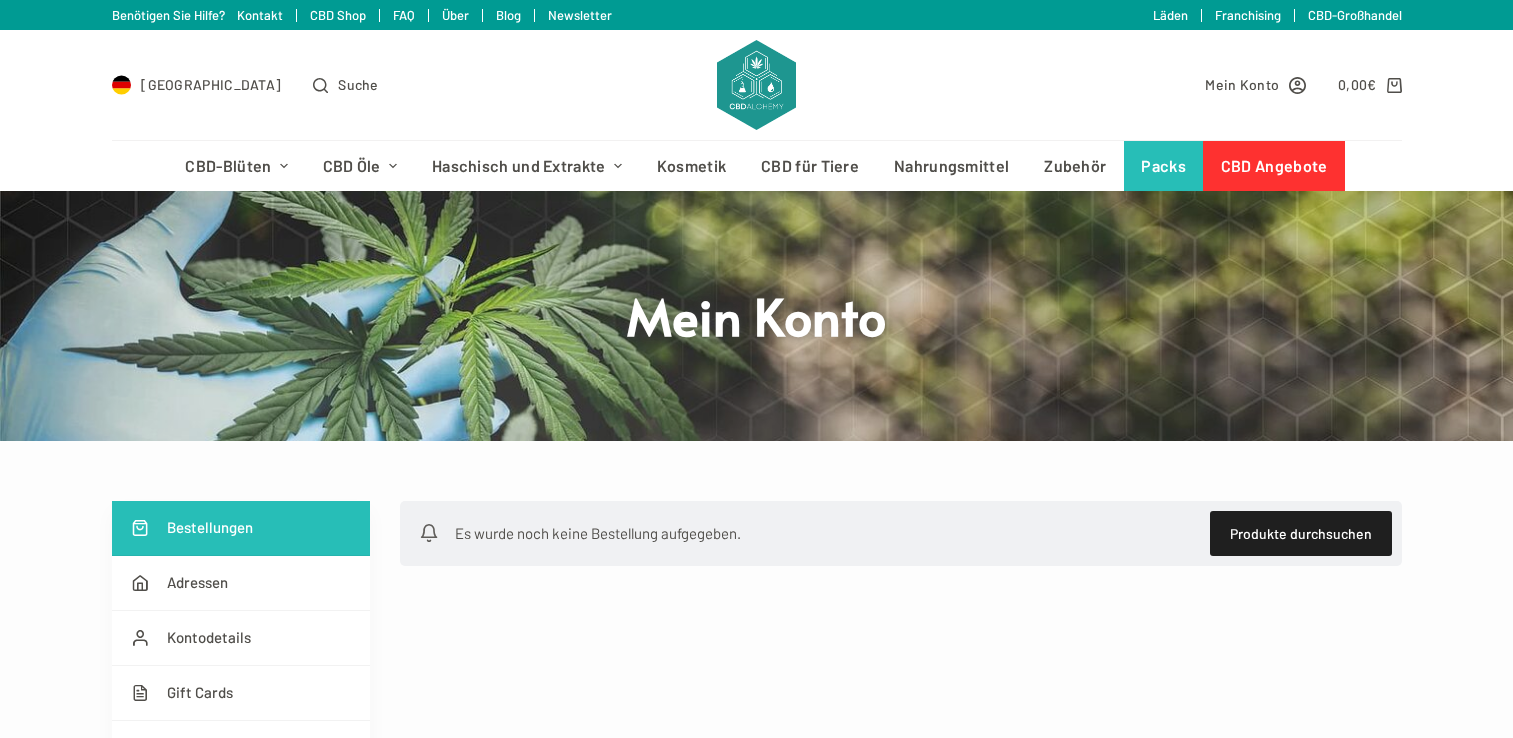 scroll, scrollTop: 0, scrollLeft: 0, axis: both 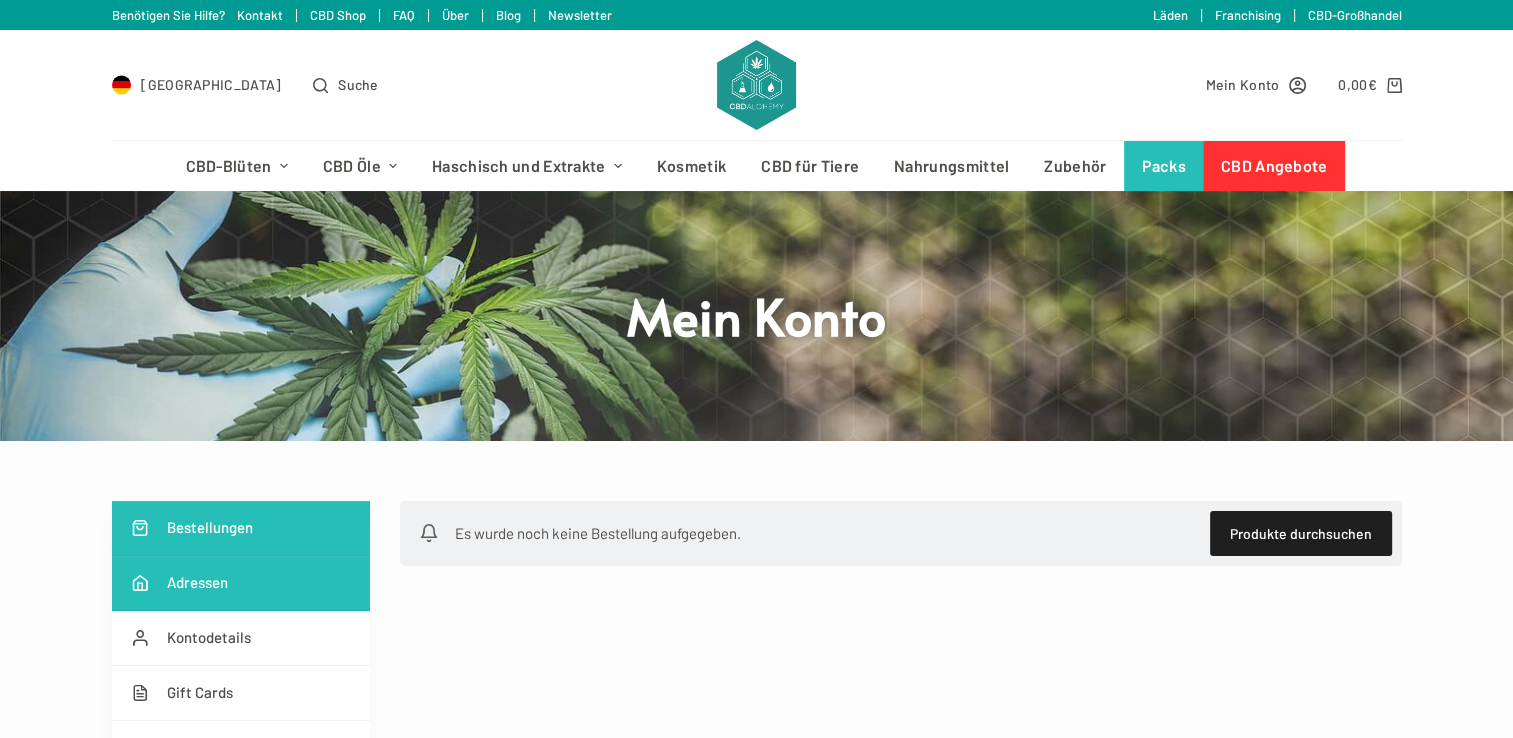 click on "Adressen" at bounding box center (241, 583) 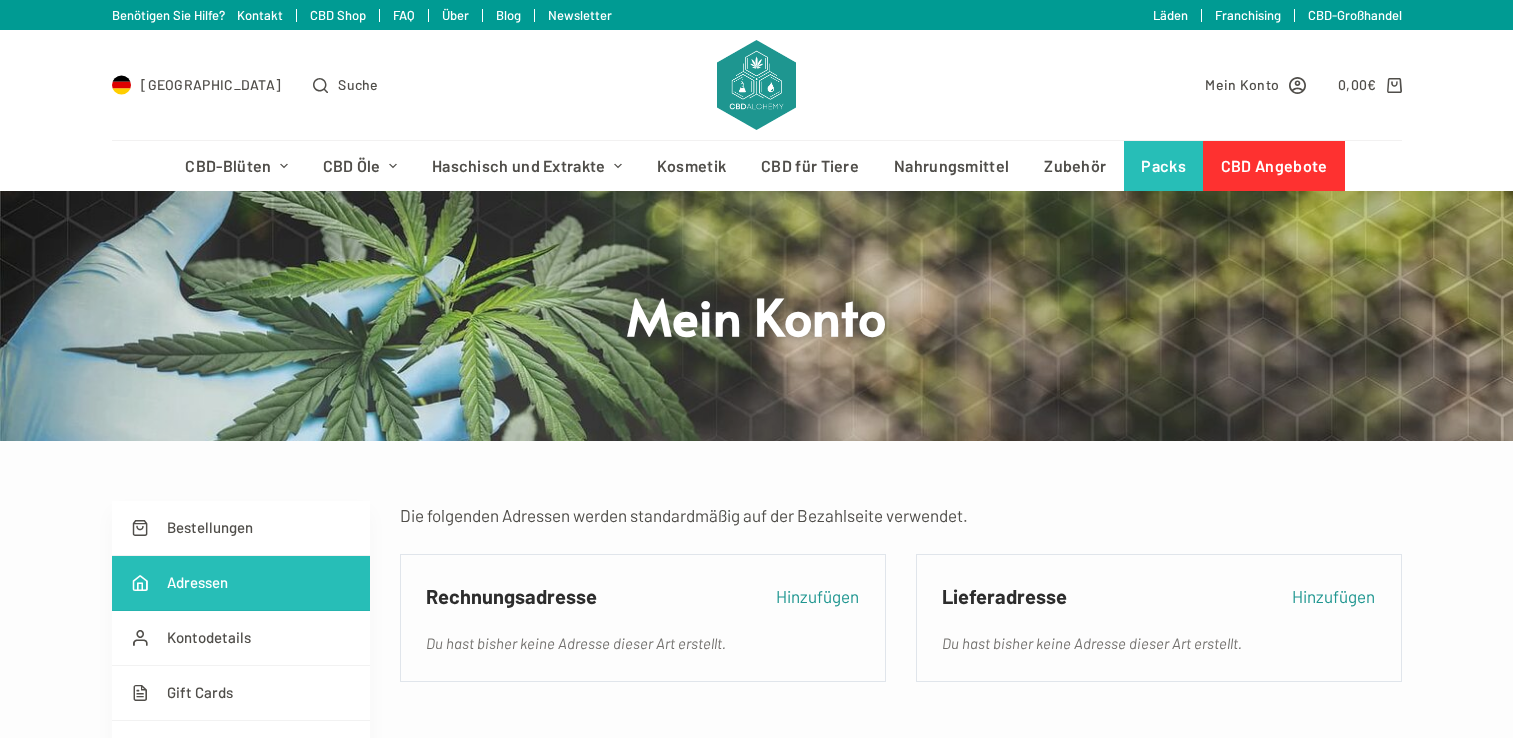 scroll, scrollTop: 0, scrollLeft: 0, axis: both 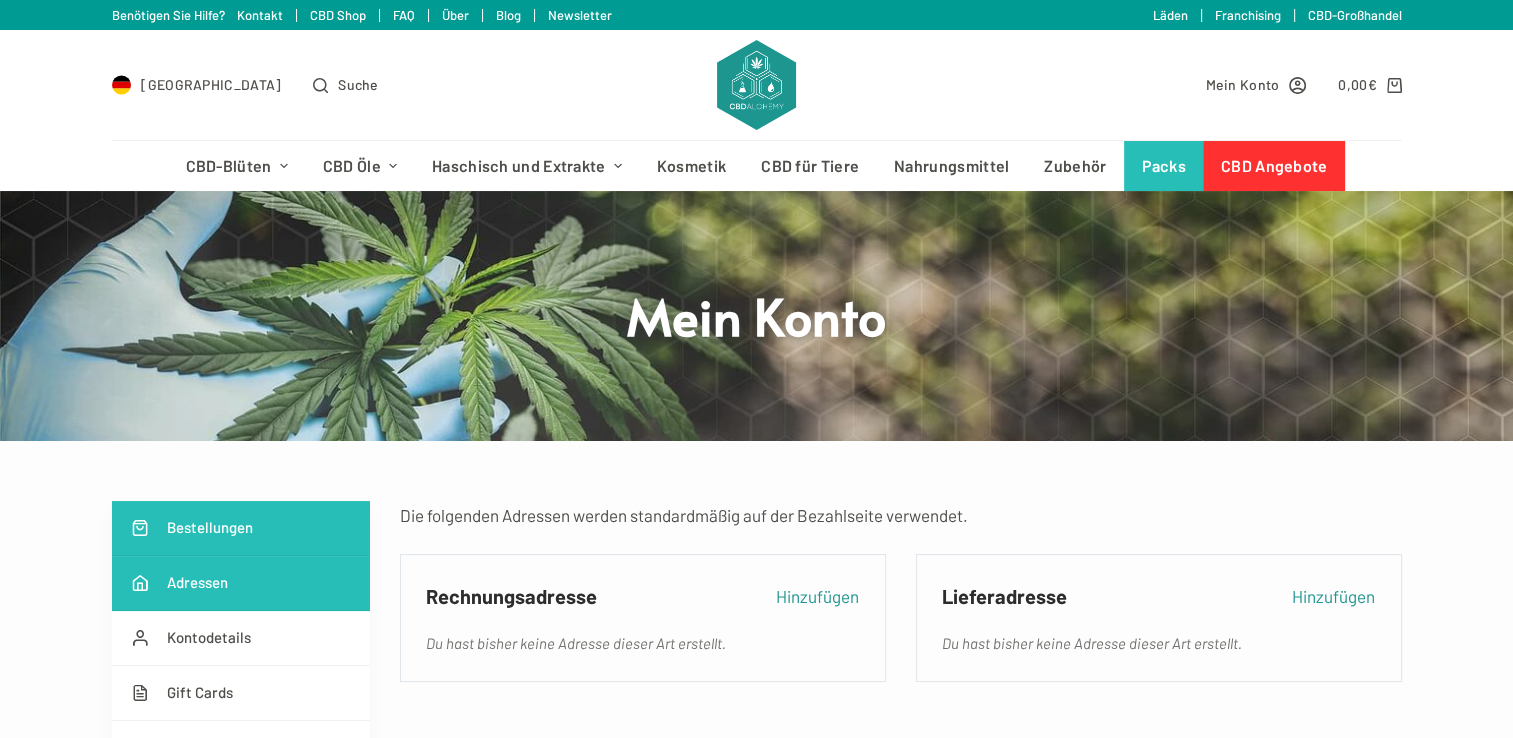 click on "Bestellungen" at bounding box center [241, 528] 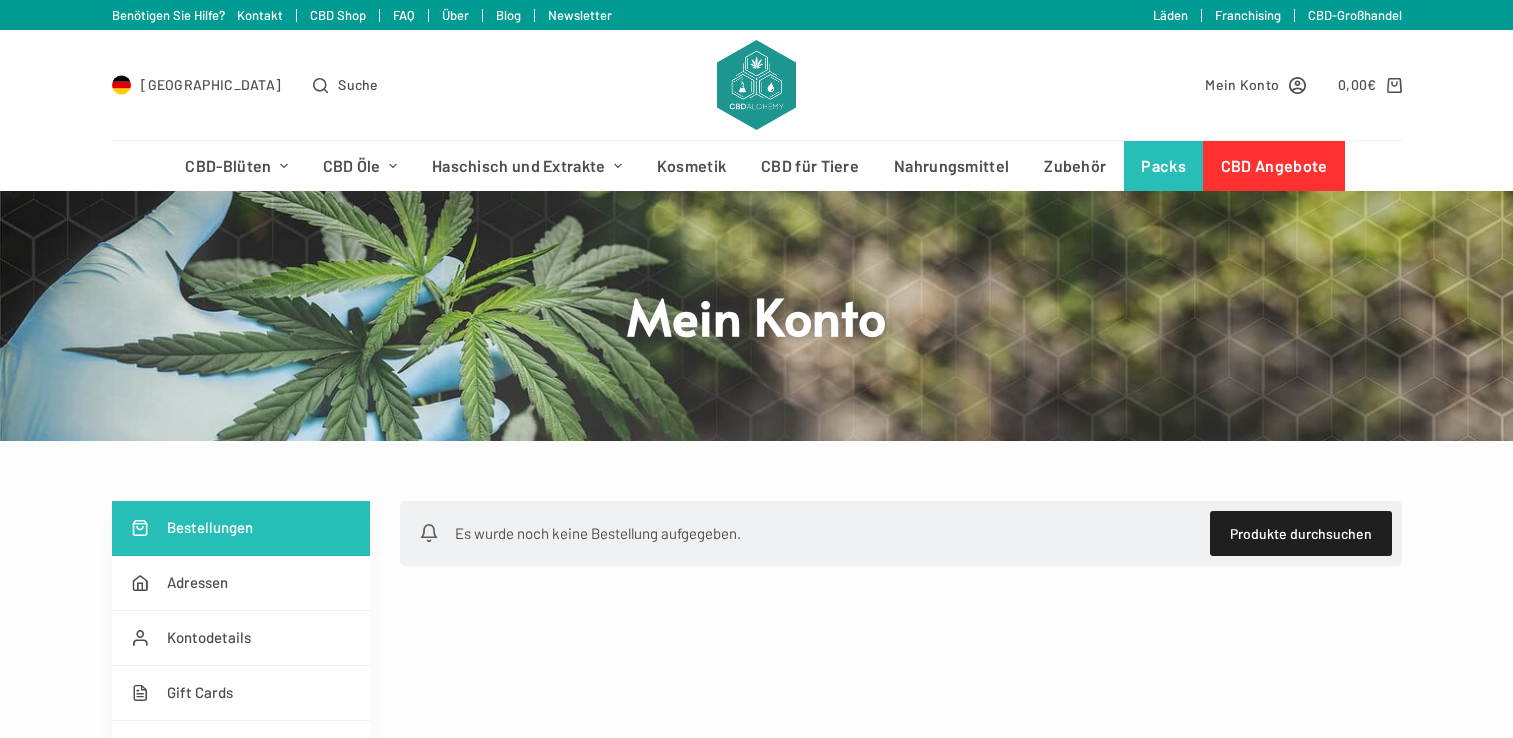 scroll, scrollTop: 0, scrollLeft: 0, axis: both 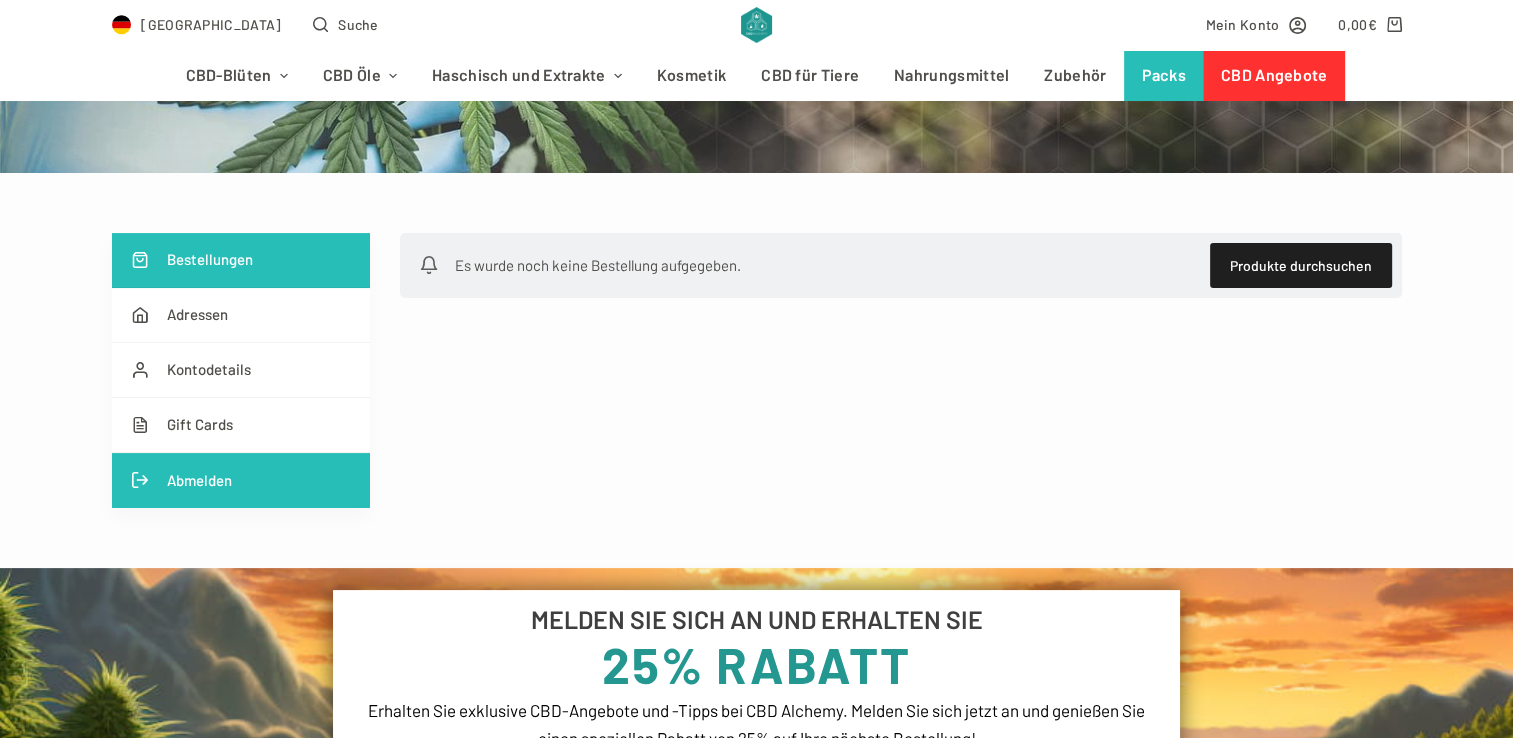 click on "Abmelden" at bounding box center (241, 480) 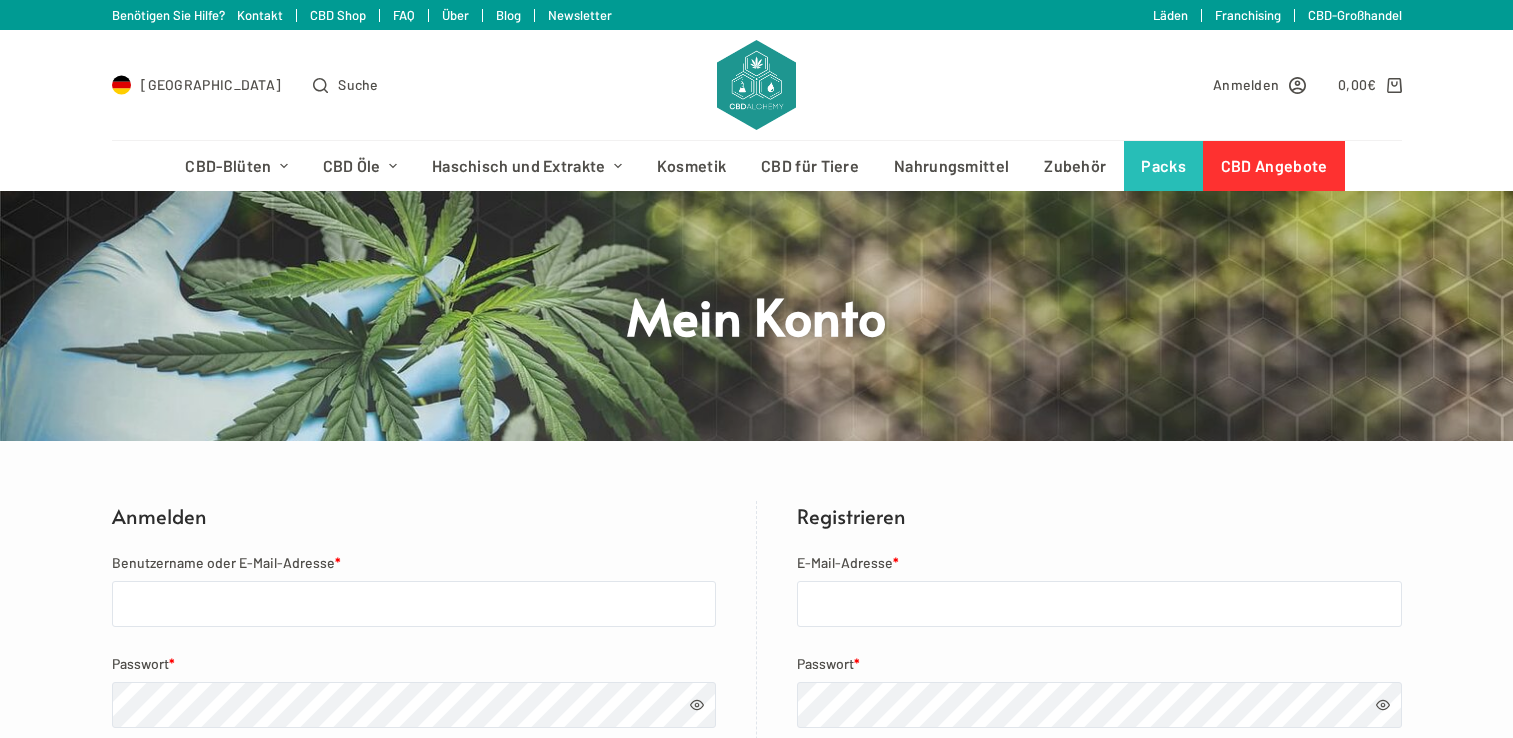 scroll, scrollTop: 0, scrollLeft: 0, axis: both 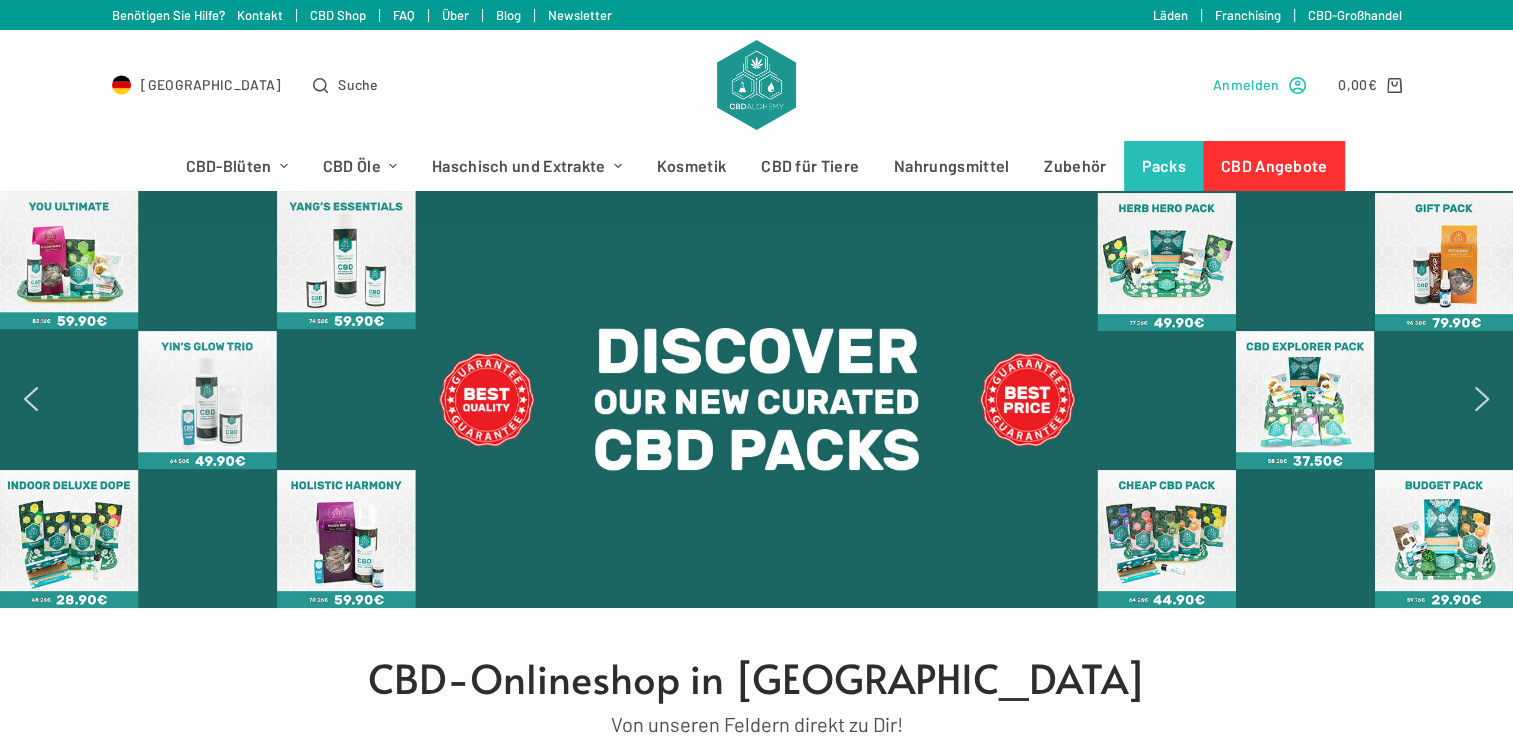click on "Anmelden" at bounding box center [1246, 84] 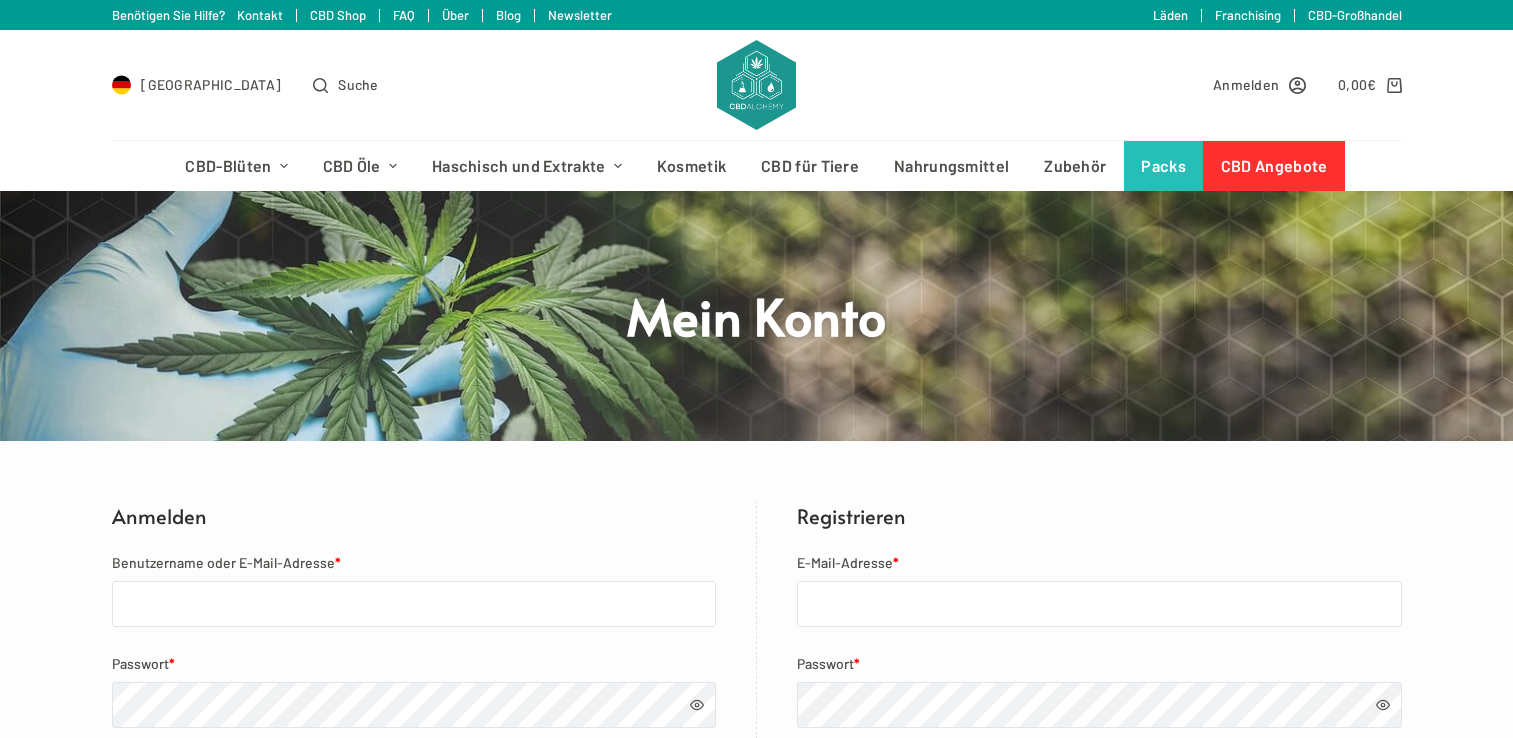 scroll, scrollTop: 0, scrollLeft: 0, axis: both 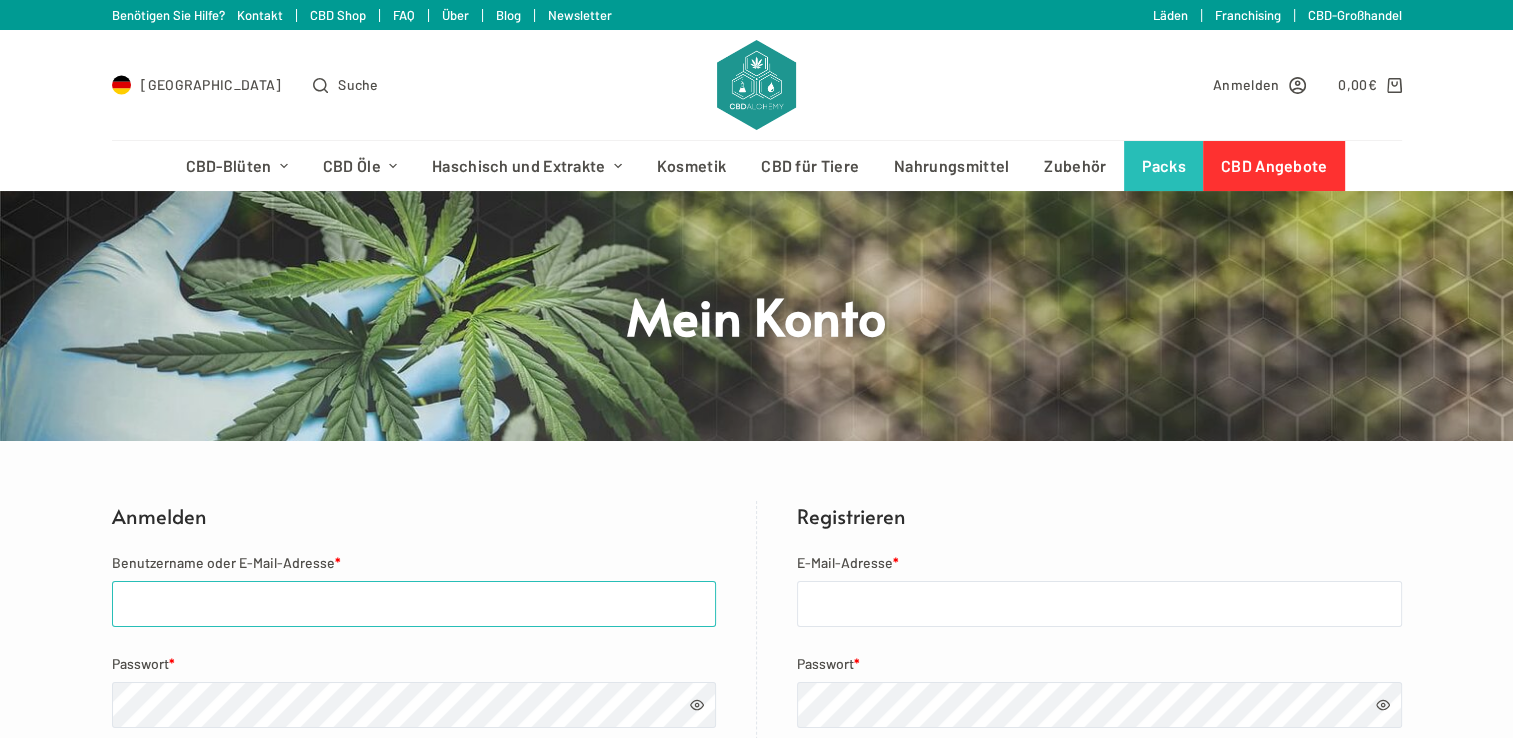 click on "Benutzername oder E-Mail-Adresse  *" at bounding box center [414, 604] 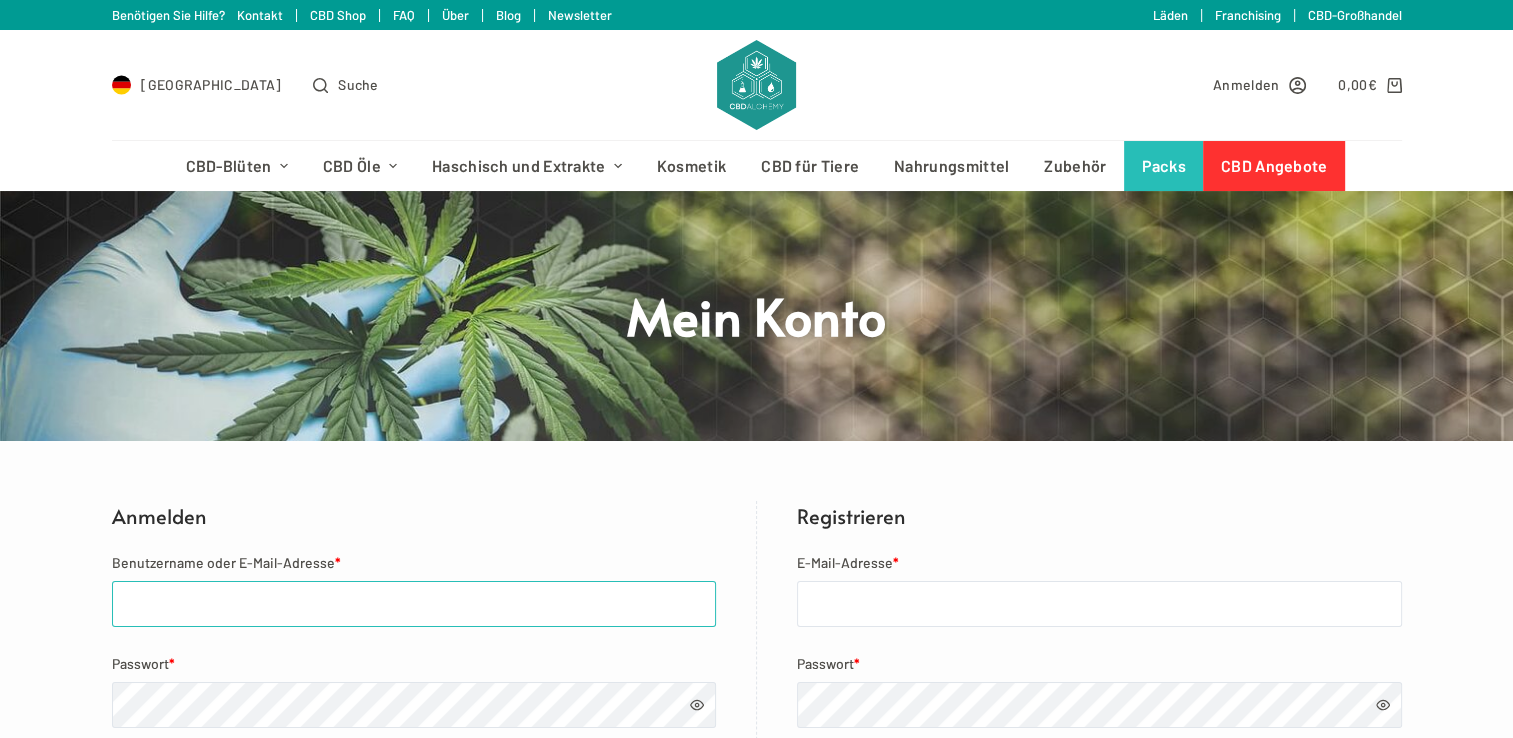 type on "[EMAIL_ADDRESS][DOMAIN_NAME]" 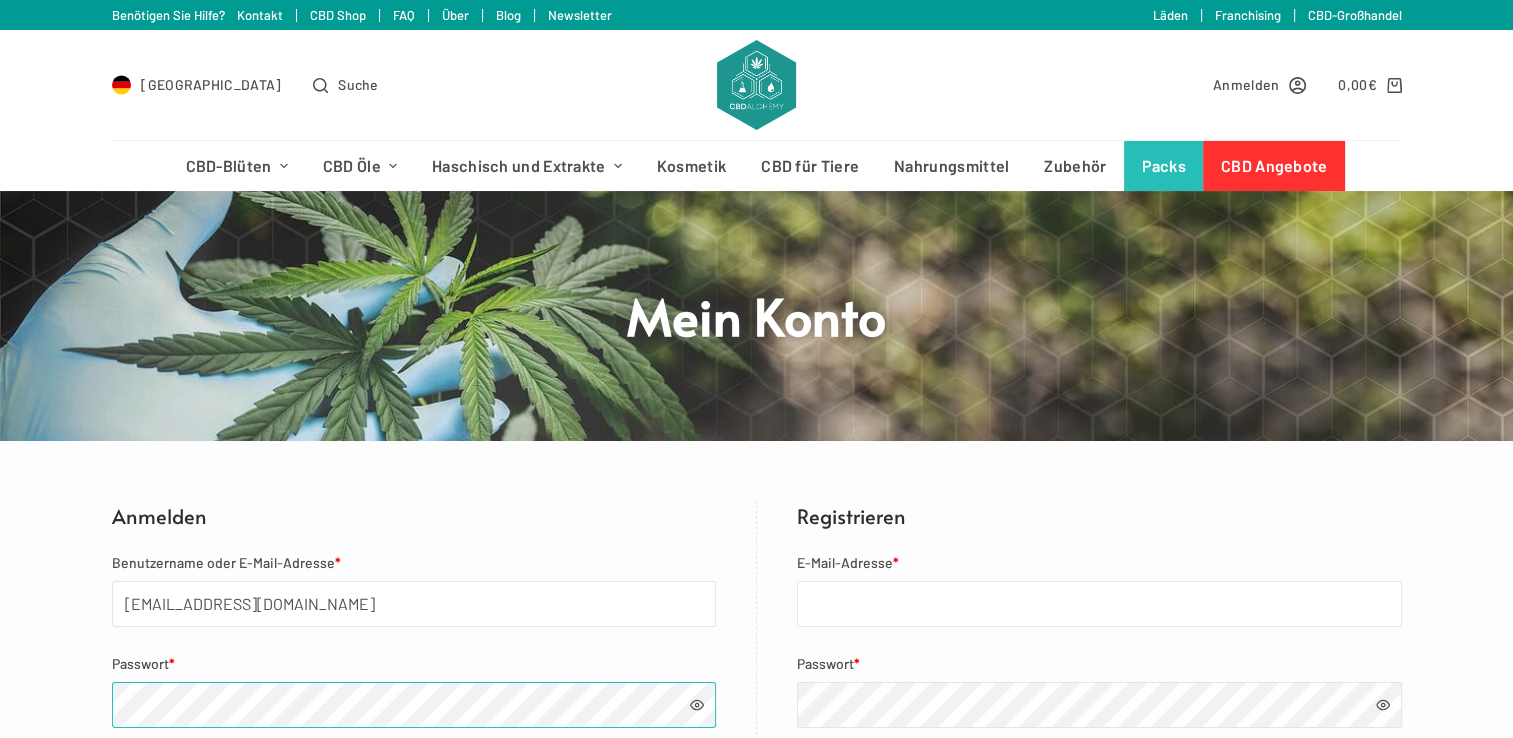 click on "Anmelden" at bounding box center (164, 818) 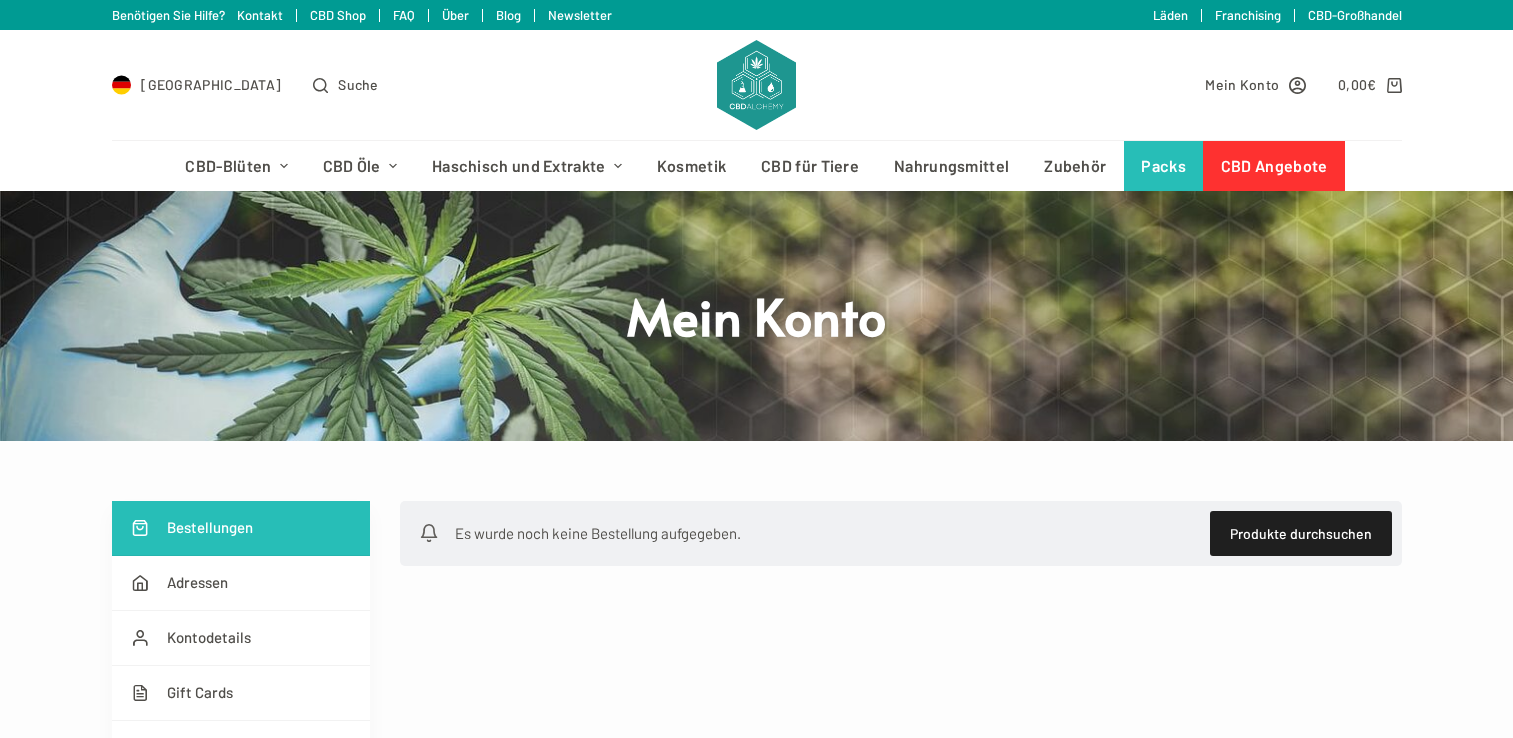 scroll, scrollTop: 0, scrollLeft: 0, axis: both 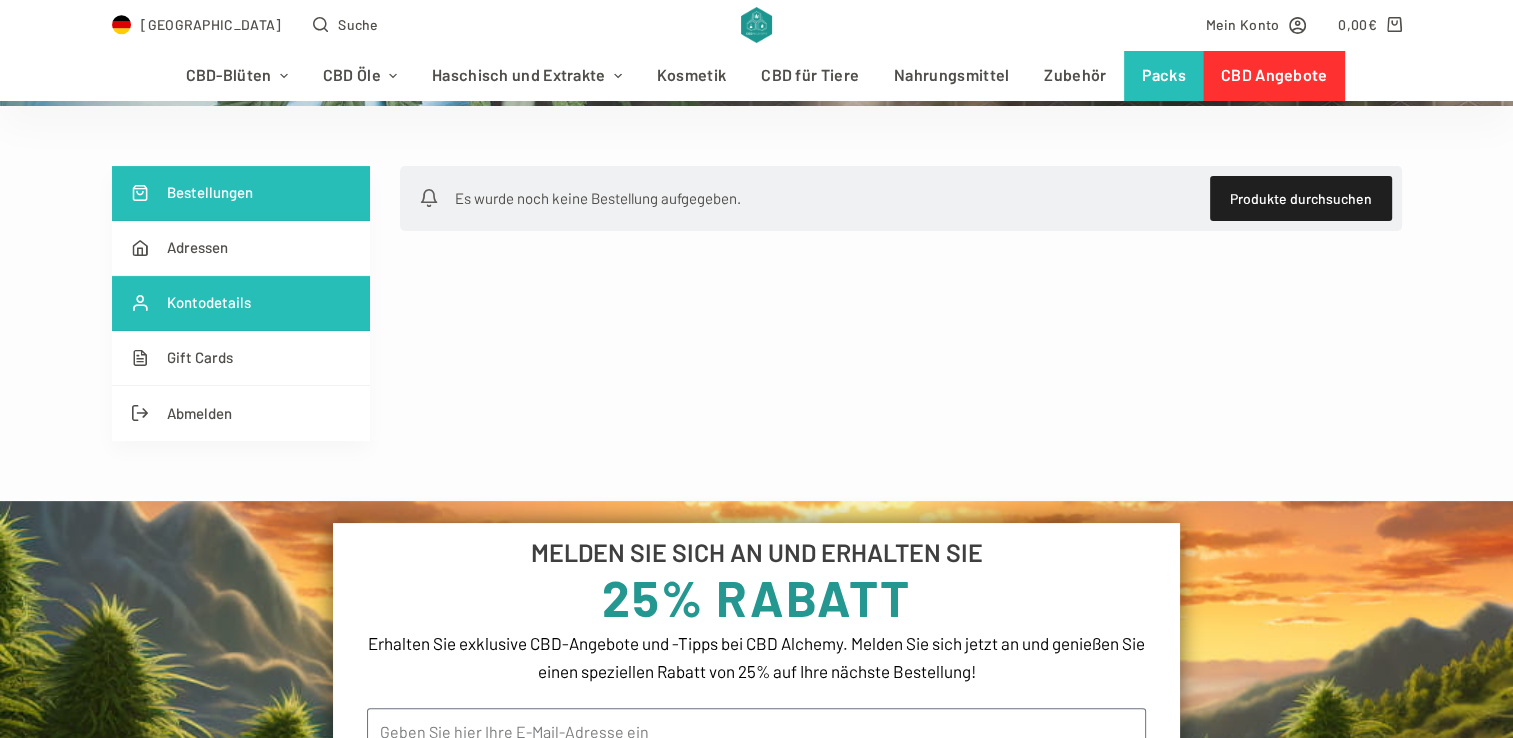 click on "Kontodetails" at bounding box center (241, 303) 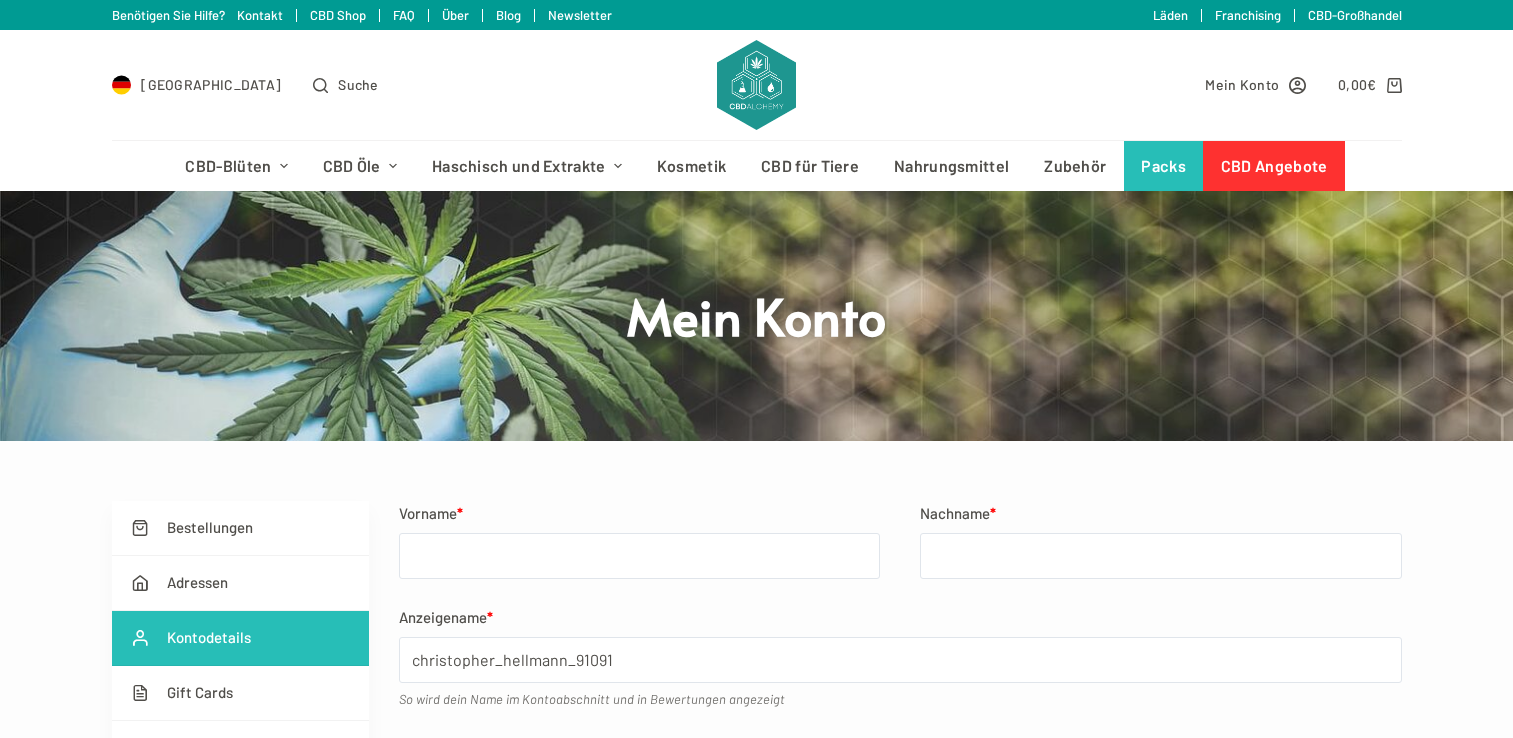 scroll, scrollTop: 0, scrollLeft: 0, axis: both 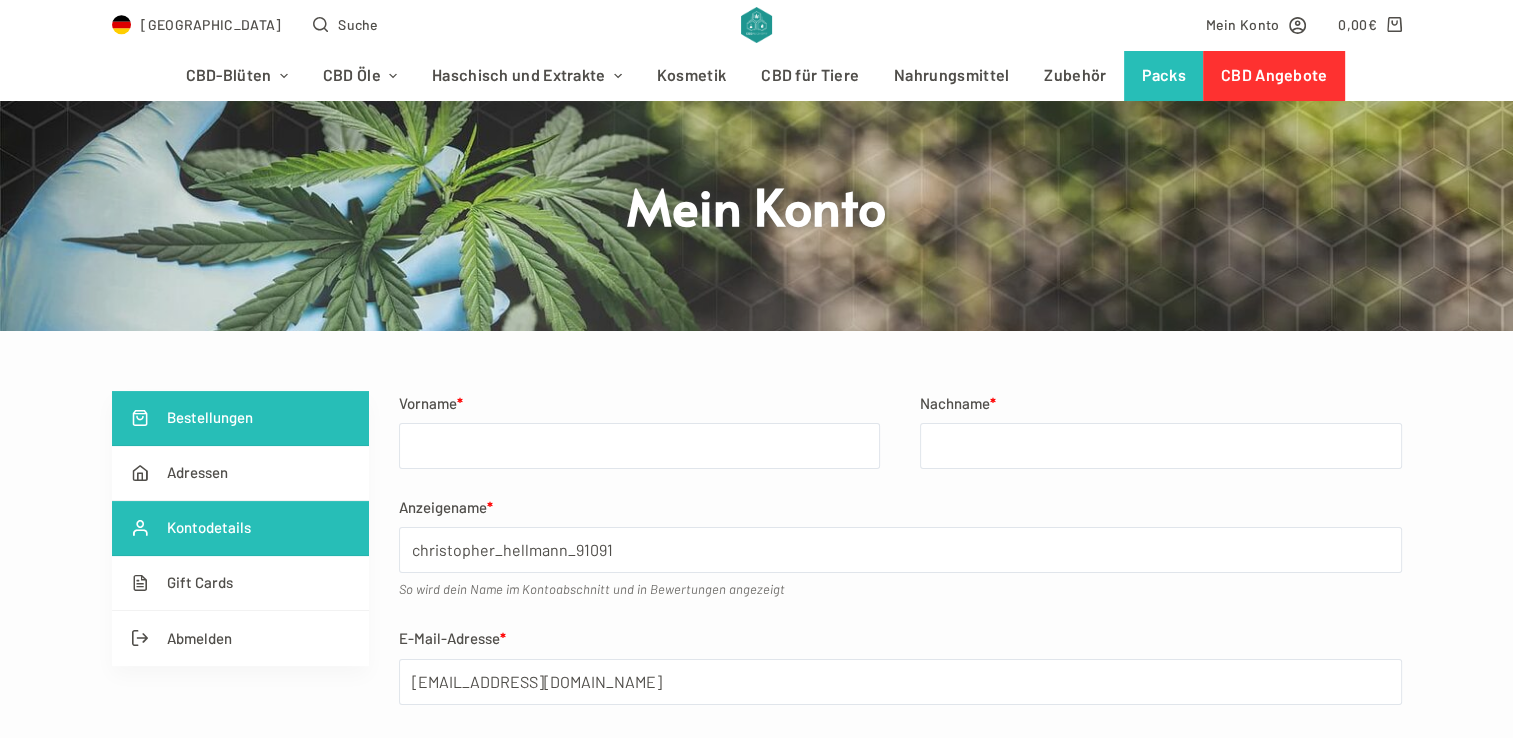 click on "Bestellungen" at bounding box center (241, 418) 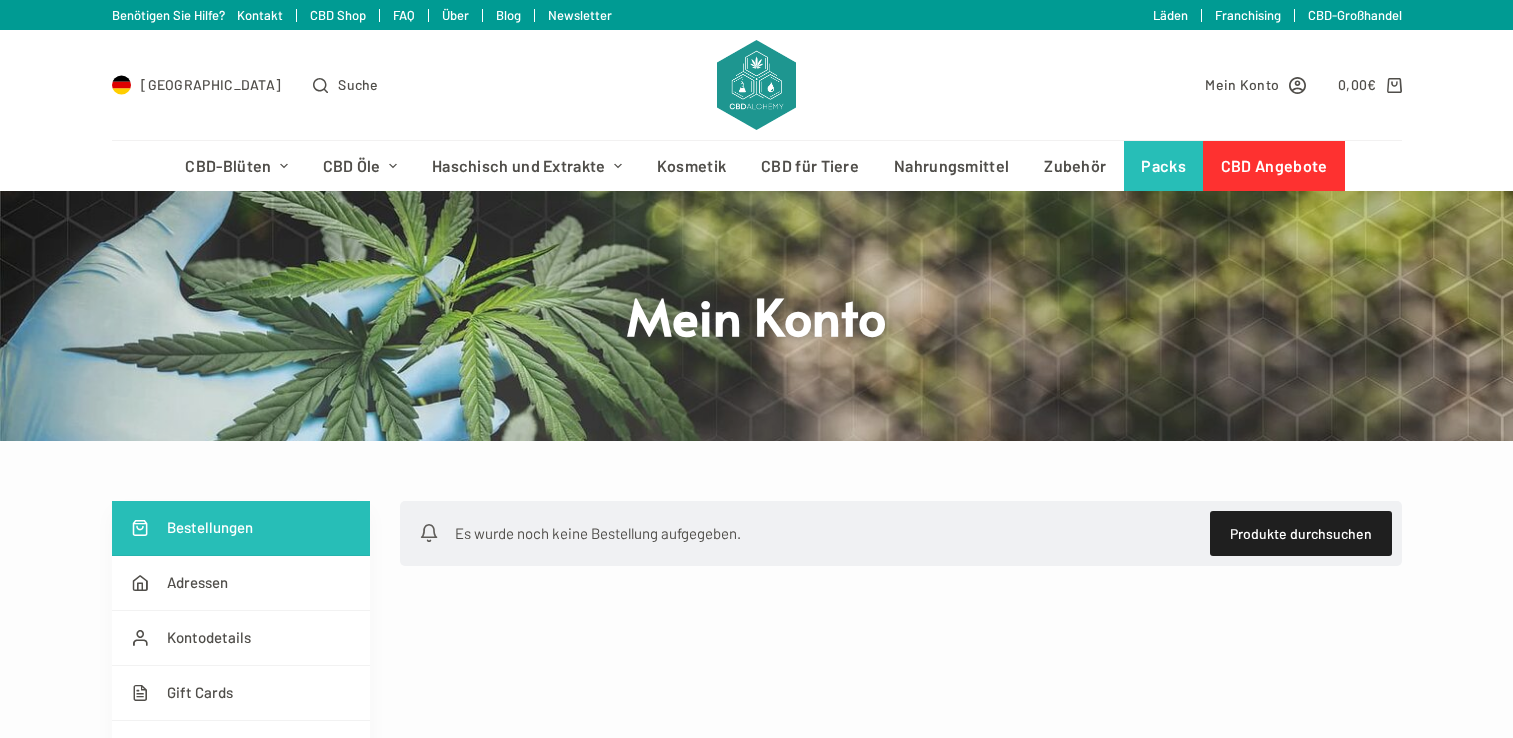 scroll, scrollTop: 0, scrollLeft: 0, axis: both 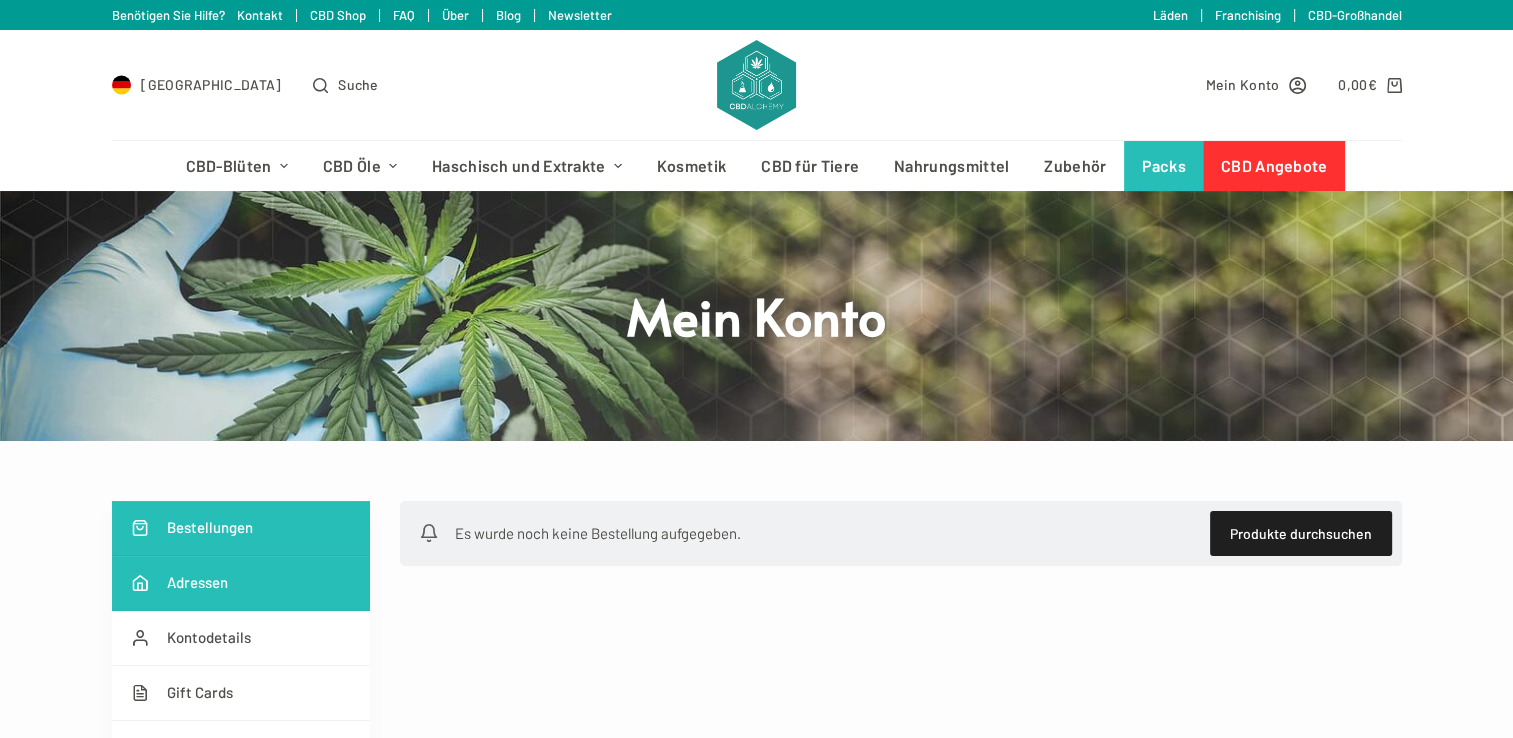 click on "Adressen" at bounding box center [241, 583] 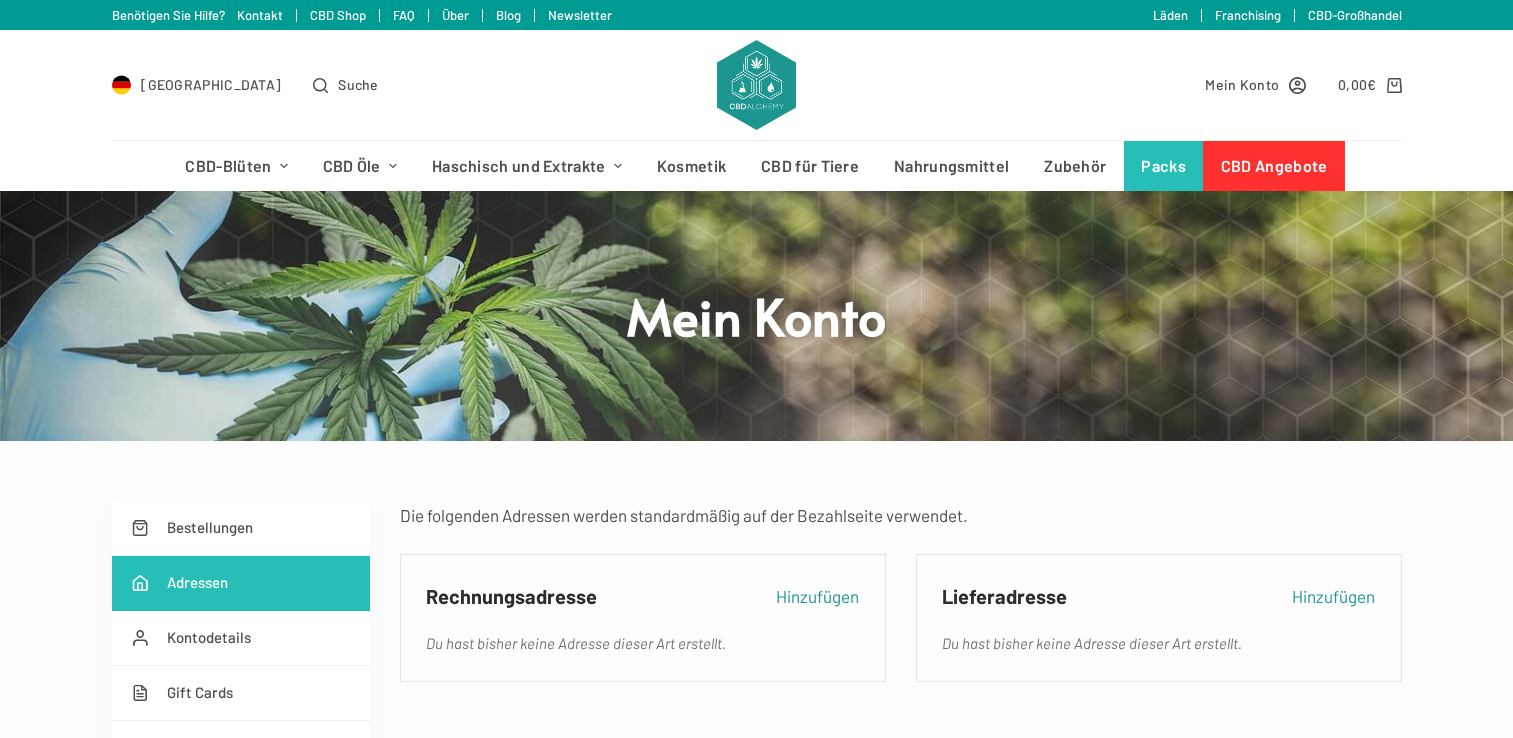 scroll, scrollTop: 0, scrollLeft: 0, axis: both 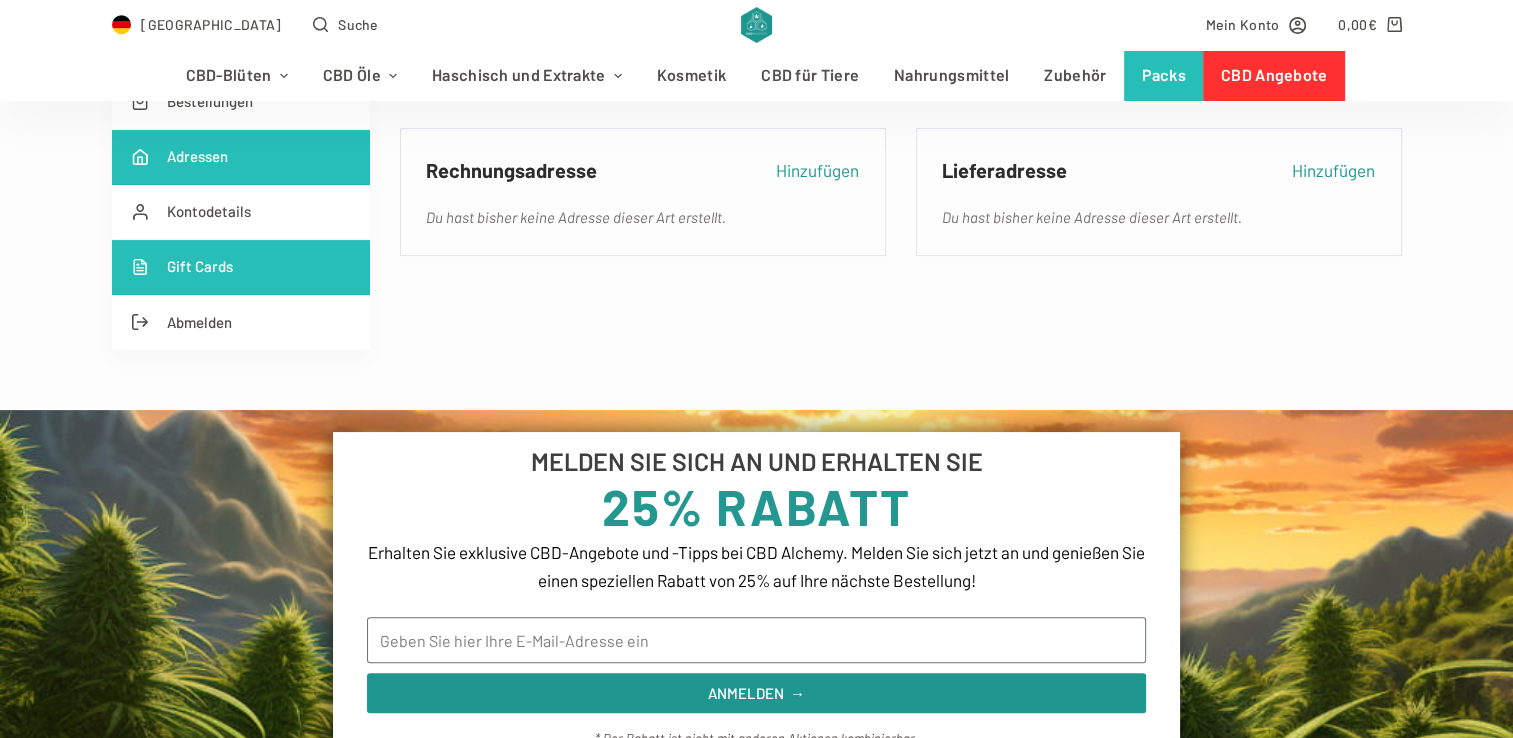 click on "Gift Cards" at bounding box center [241, 267] 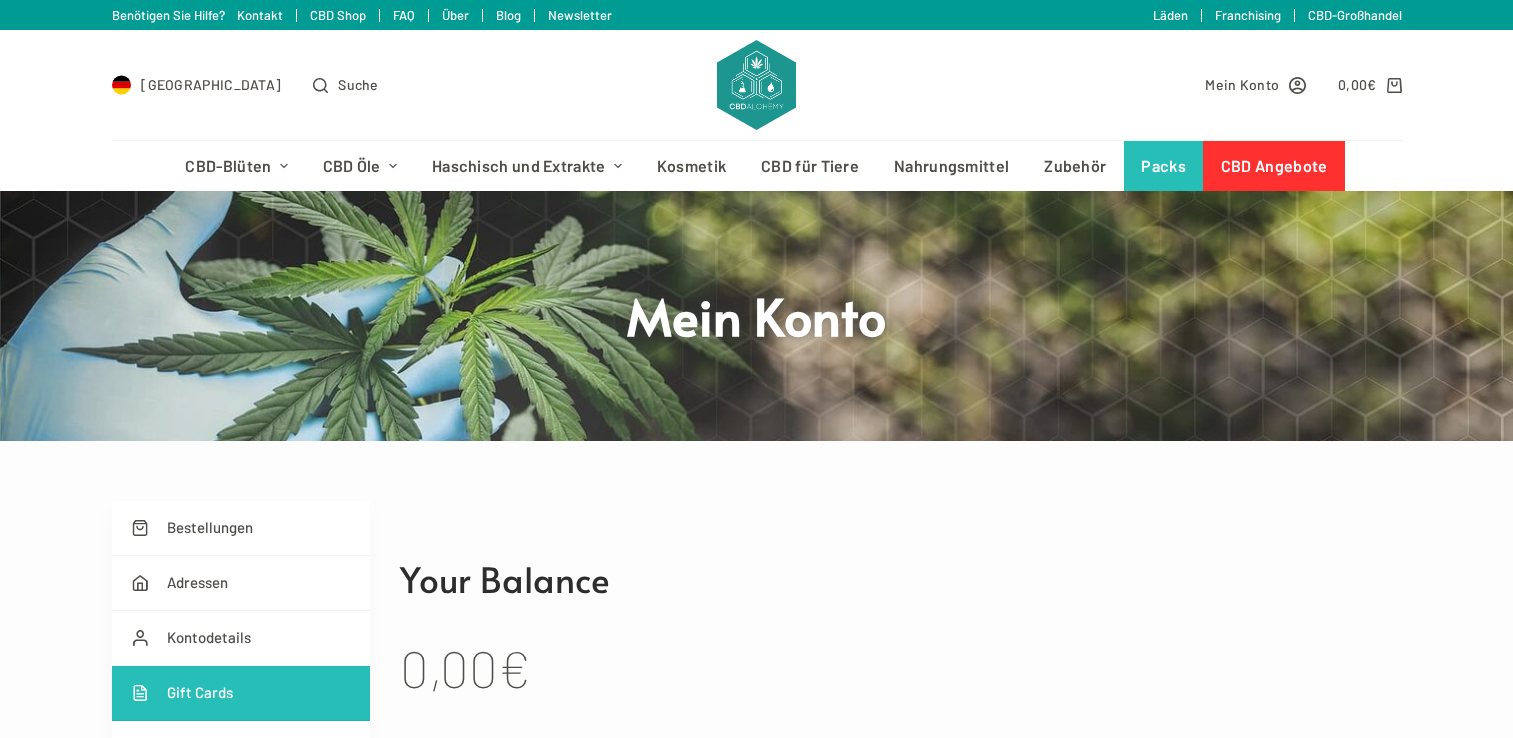 scroll, scrollTop: 0, scrollLeft: 0, axis: both 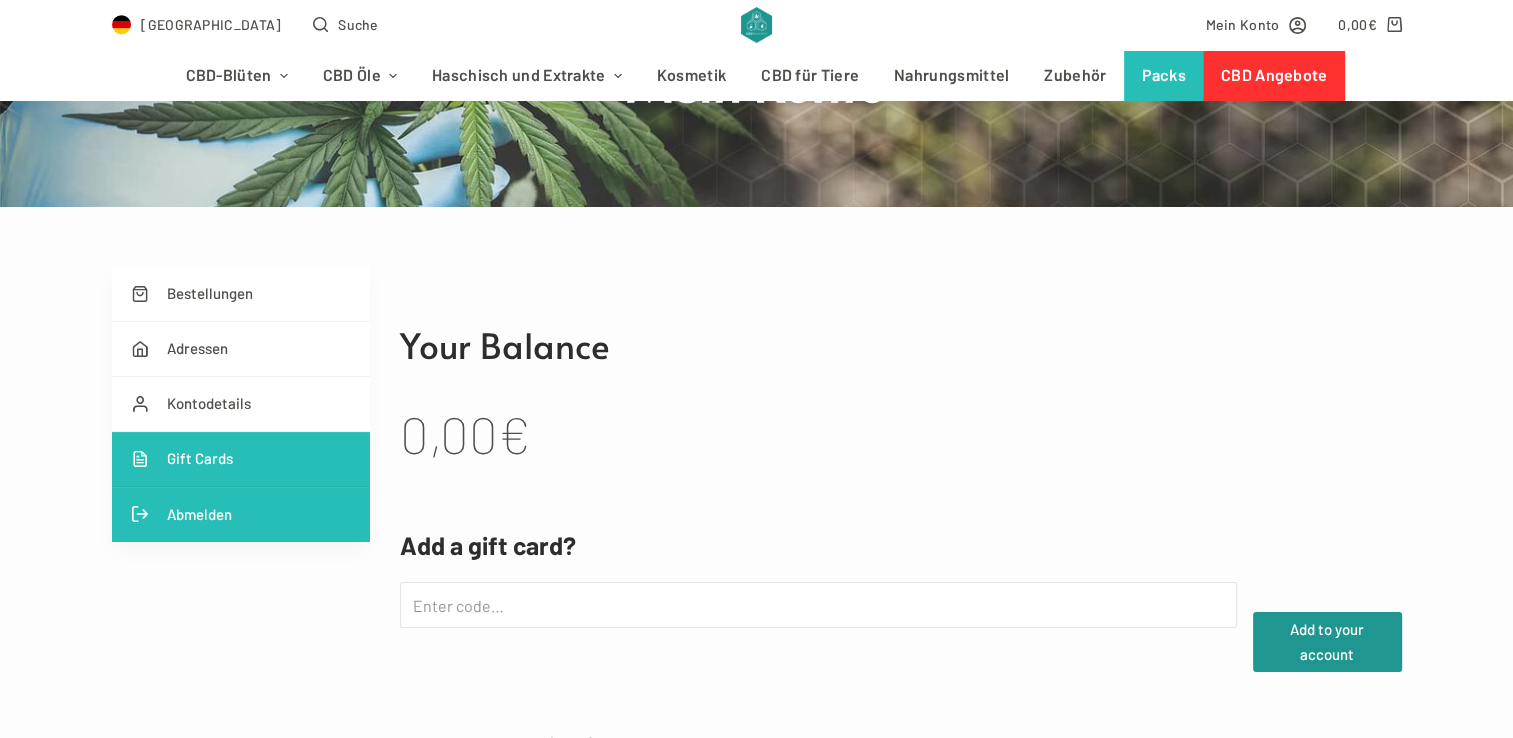 click on "Abmelden" at bounding box center (241, 514) 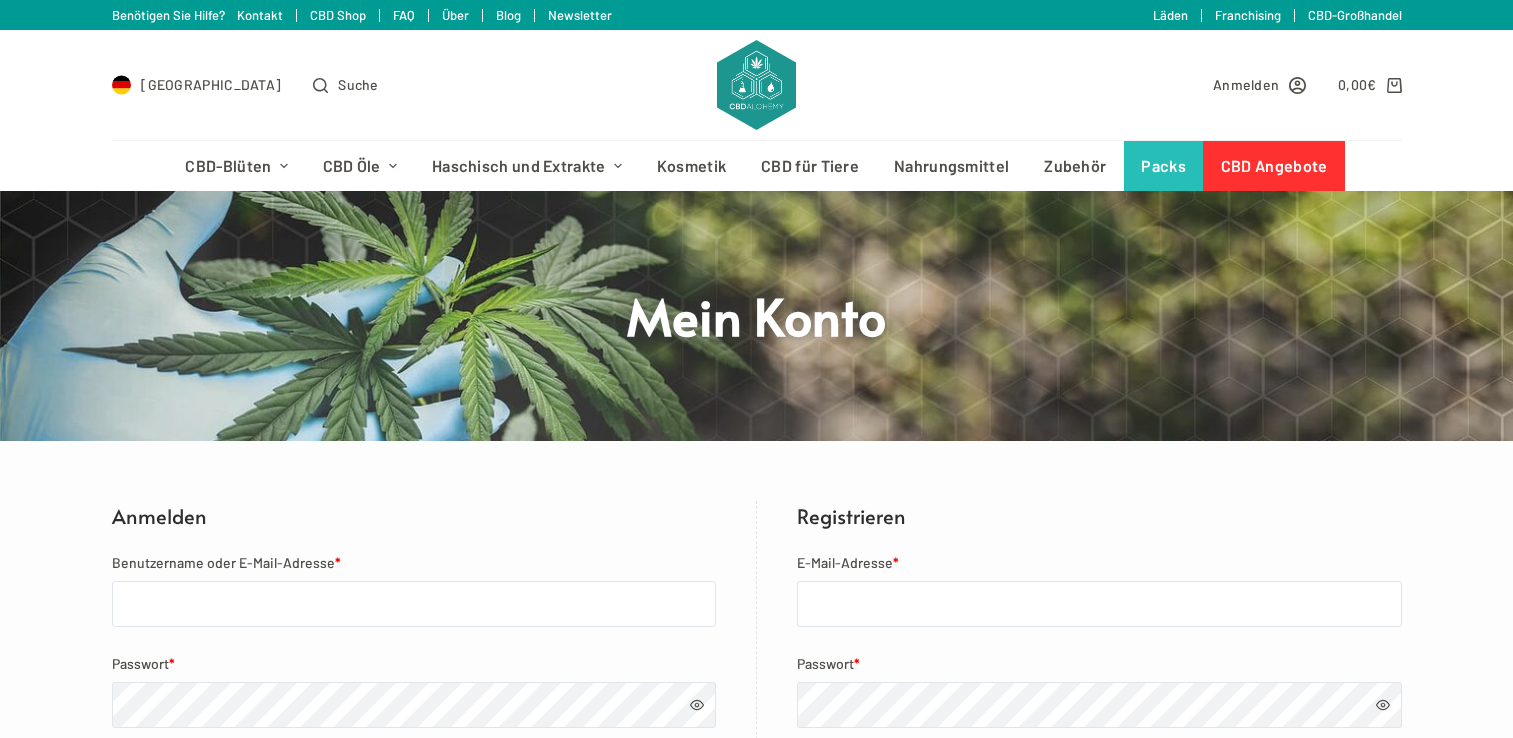 scroll, scrollTop: 0, scrollLeft: 0, axis: both 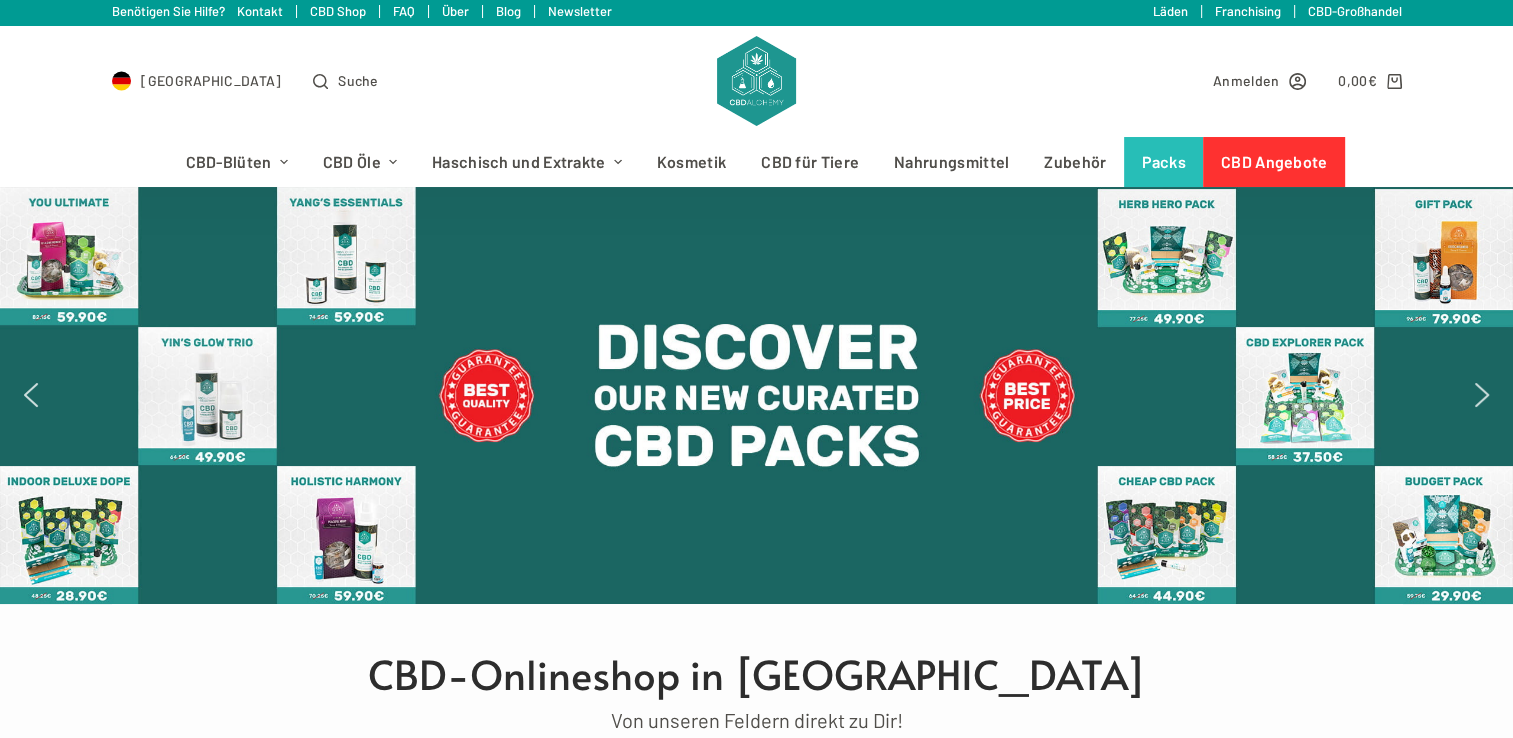 click on "Über" at bounding box center (455, 11) 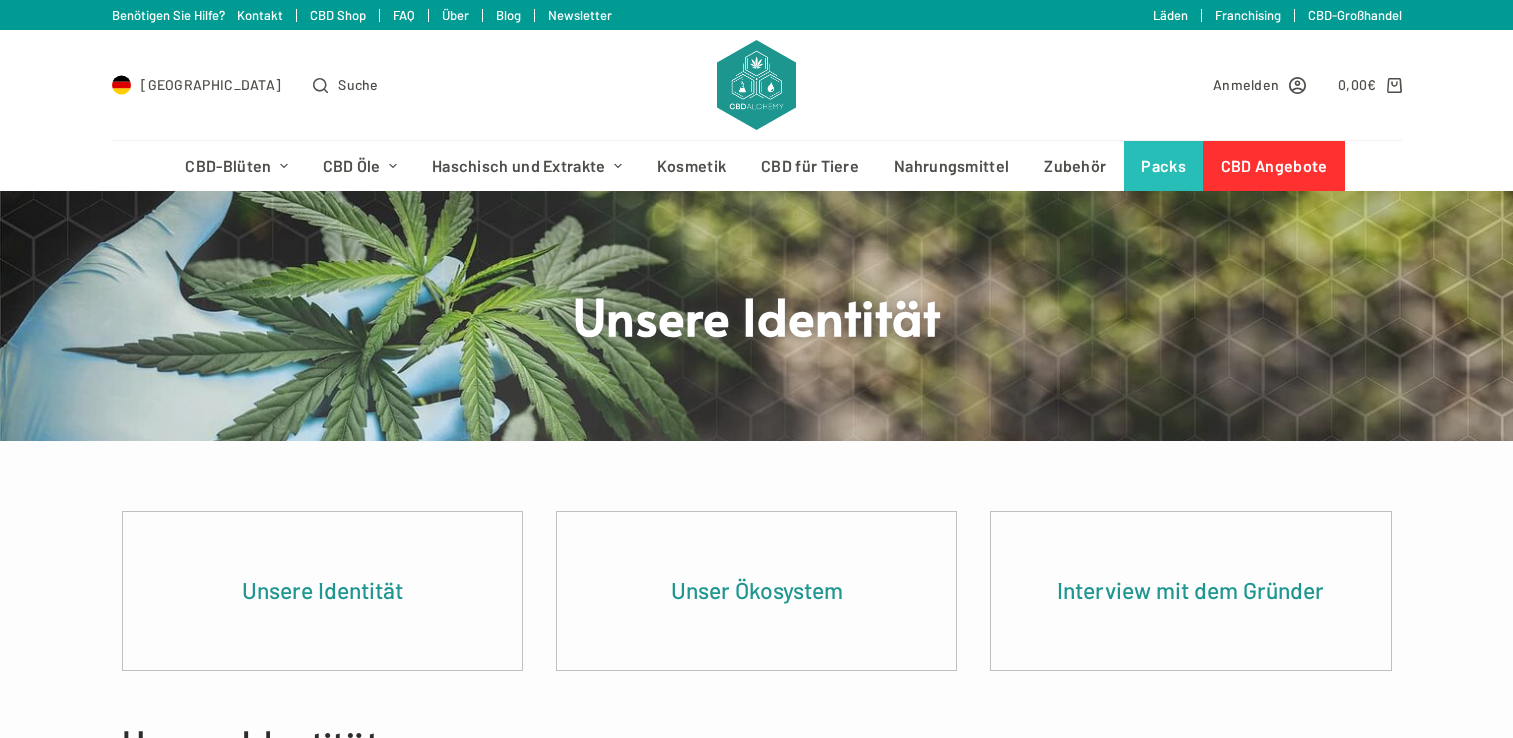 scroll, scrollTop: 0, scrollLeft: 0, axis: both 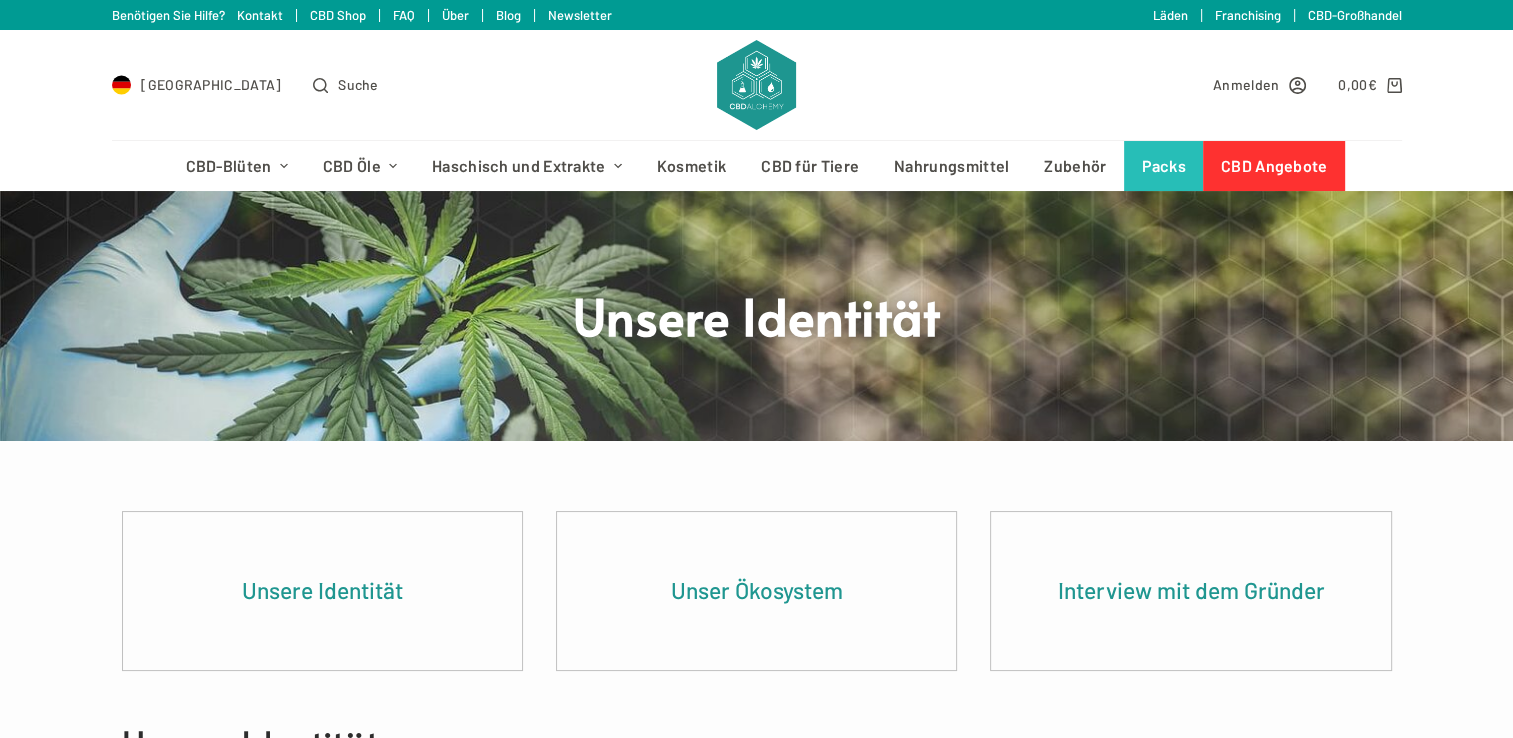 click on "Über" at bounding box center (455, 15) 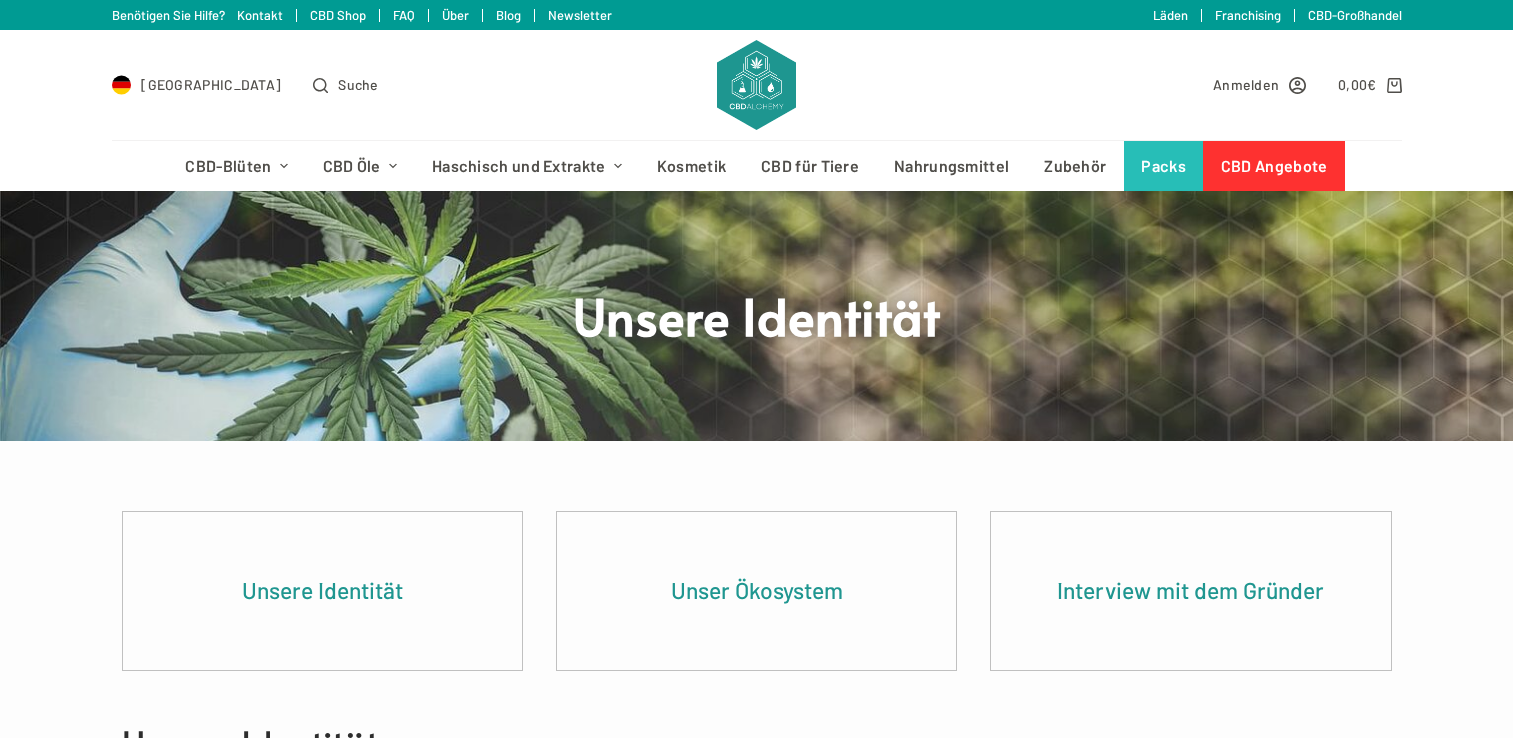 scroll, scrollTop: 0, scrollLeft: 0, axis: both 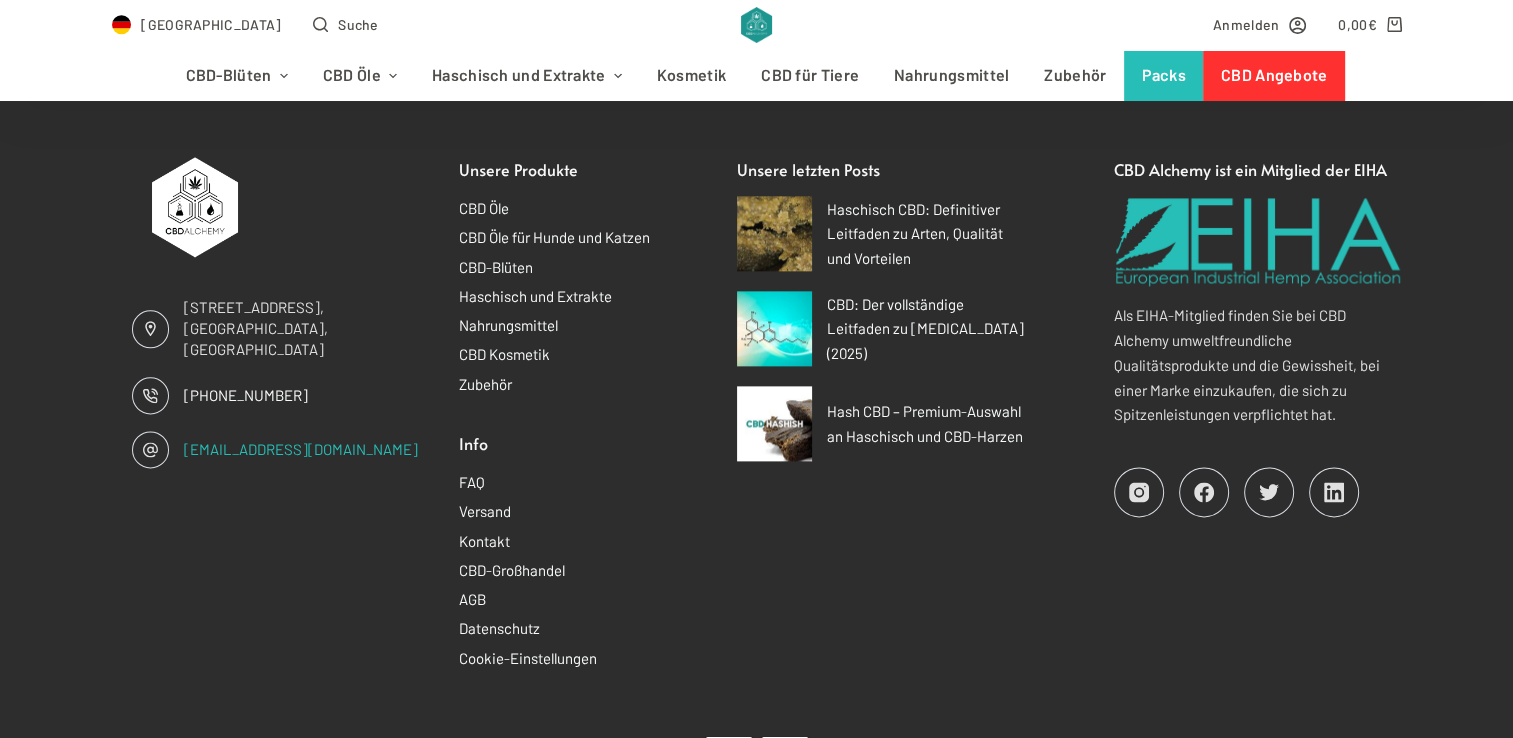 click on "[EMAIL_ADDRESS][DOMAIN_NAME]" at bounding box center [301, 449] 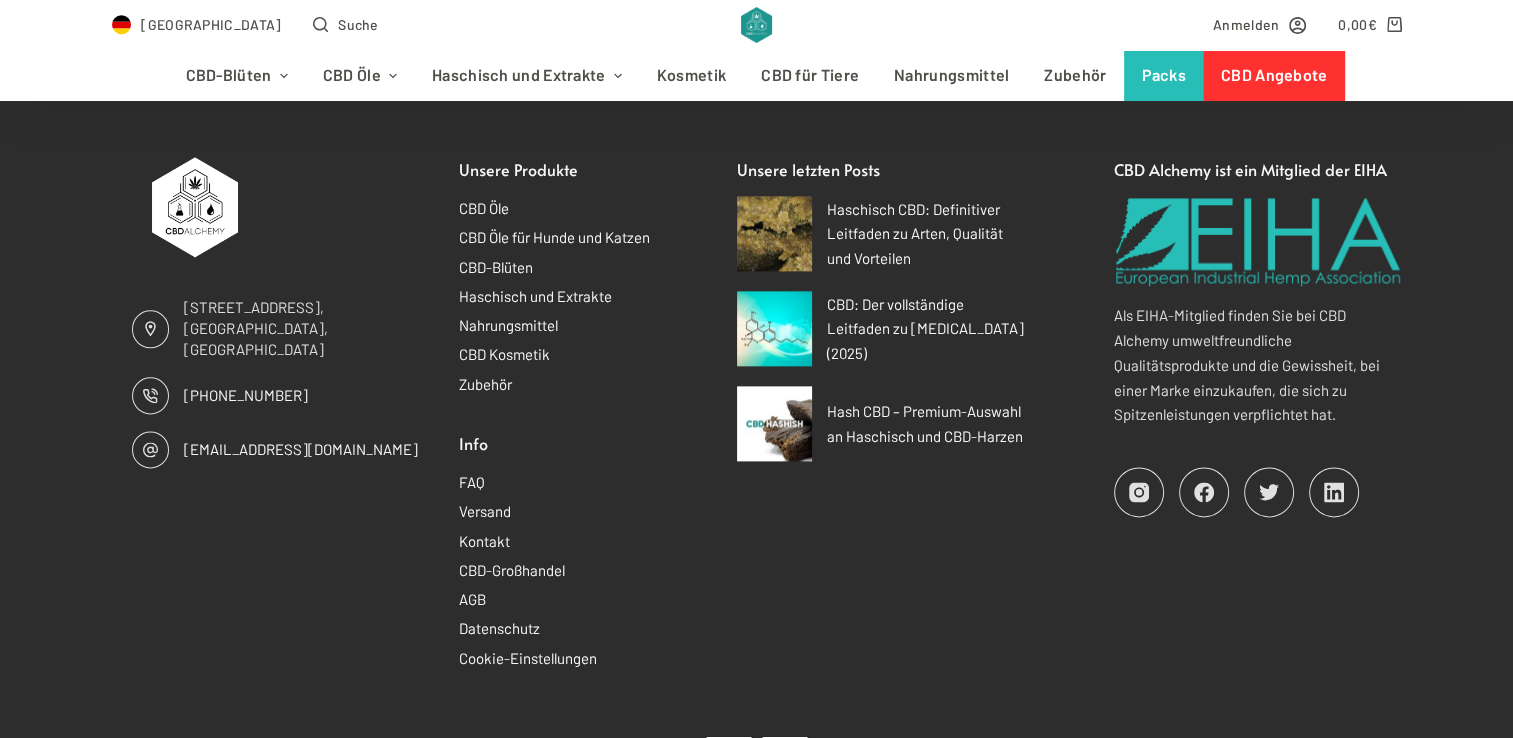 click on "[STREET_ADDRESS]
[PHONE_NUMBER]
[EMAIL_ADDRESS][DOMAIN_NAME]" at bounding box center (266, 413) 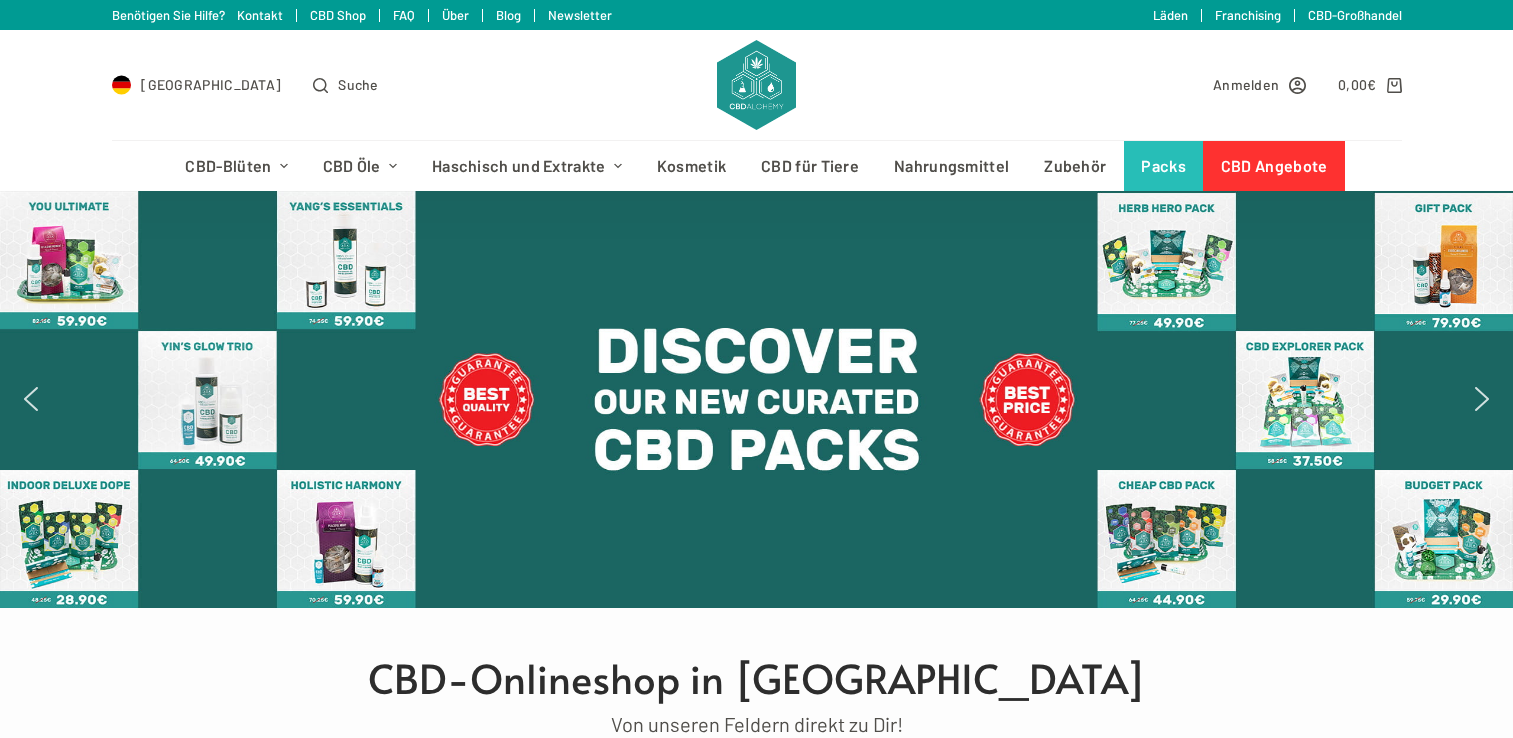 scroll, scrollTop: 0, scrollLeft: 0, axis: both 